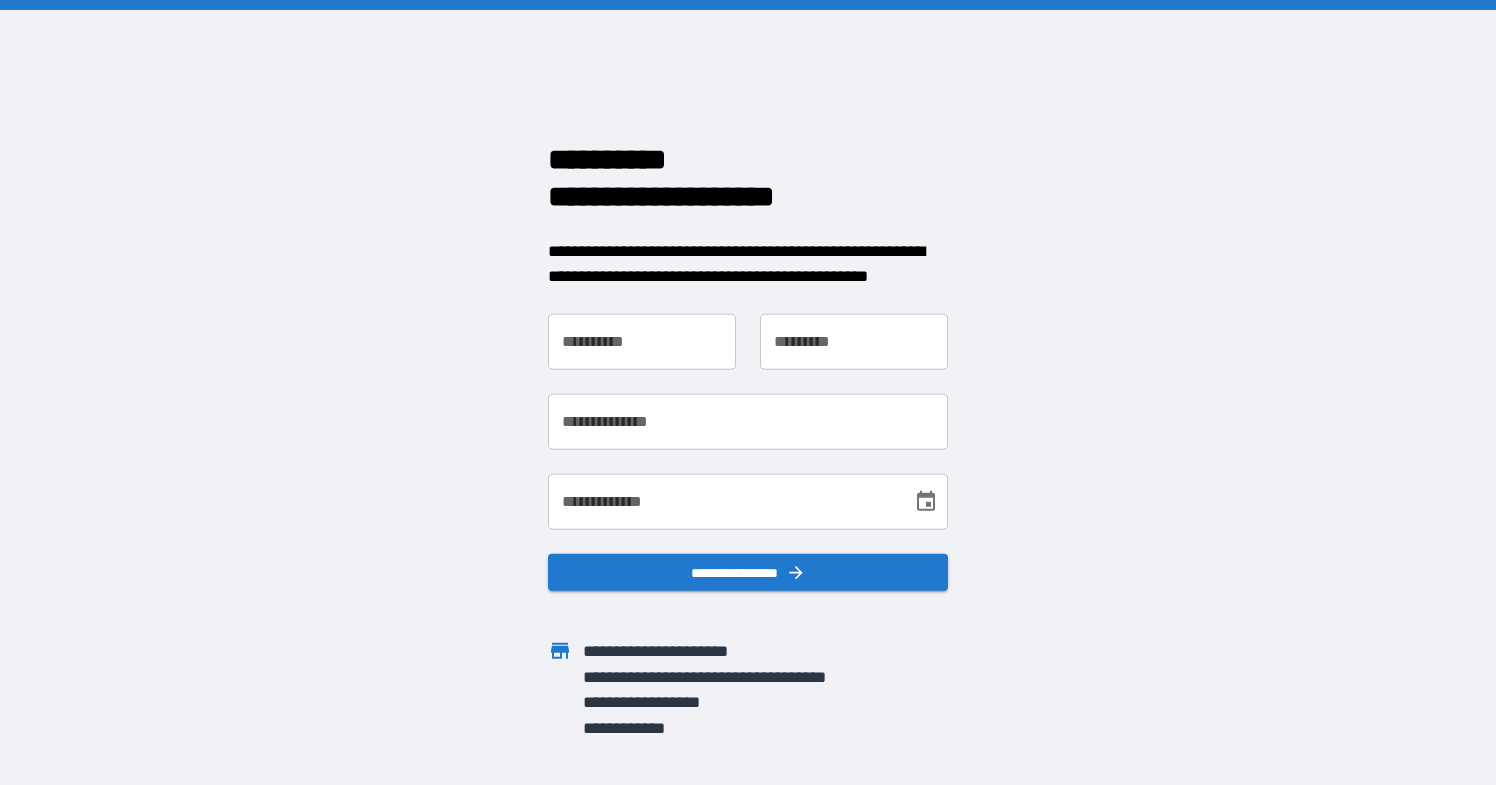 scroll, scrollTop: 0, scrollLeft: 0, axis: both 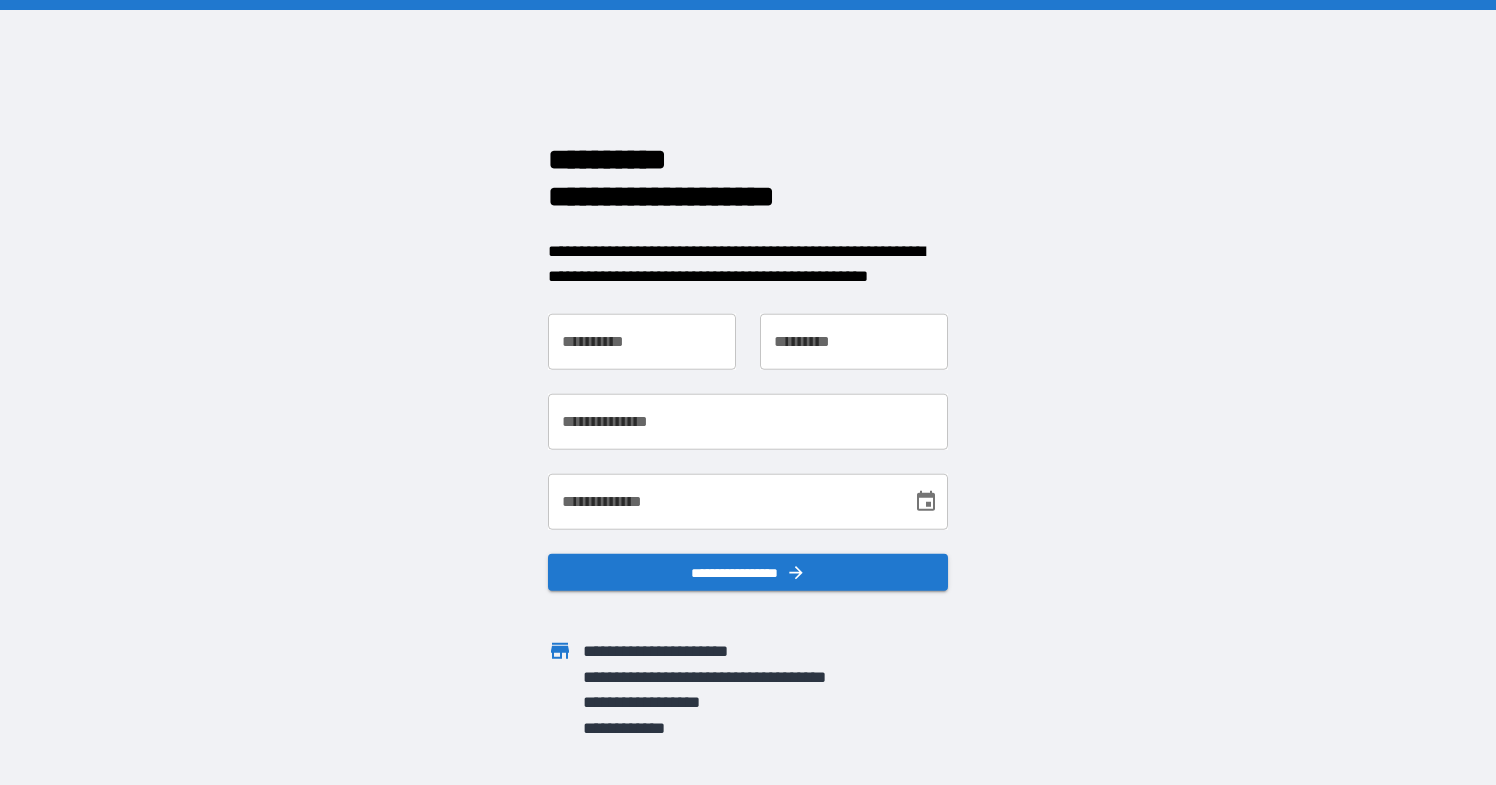 click on "**********" at bounding box center (642, 341) 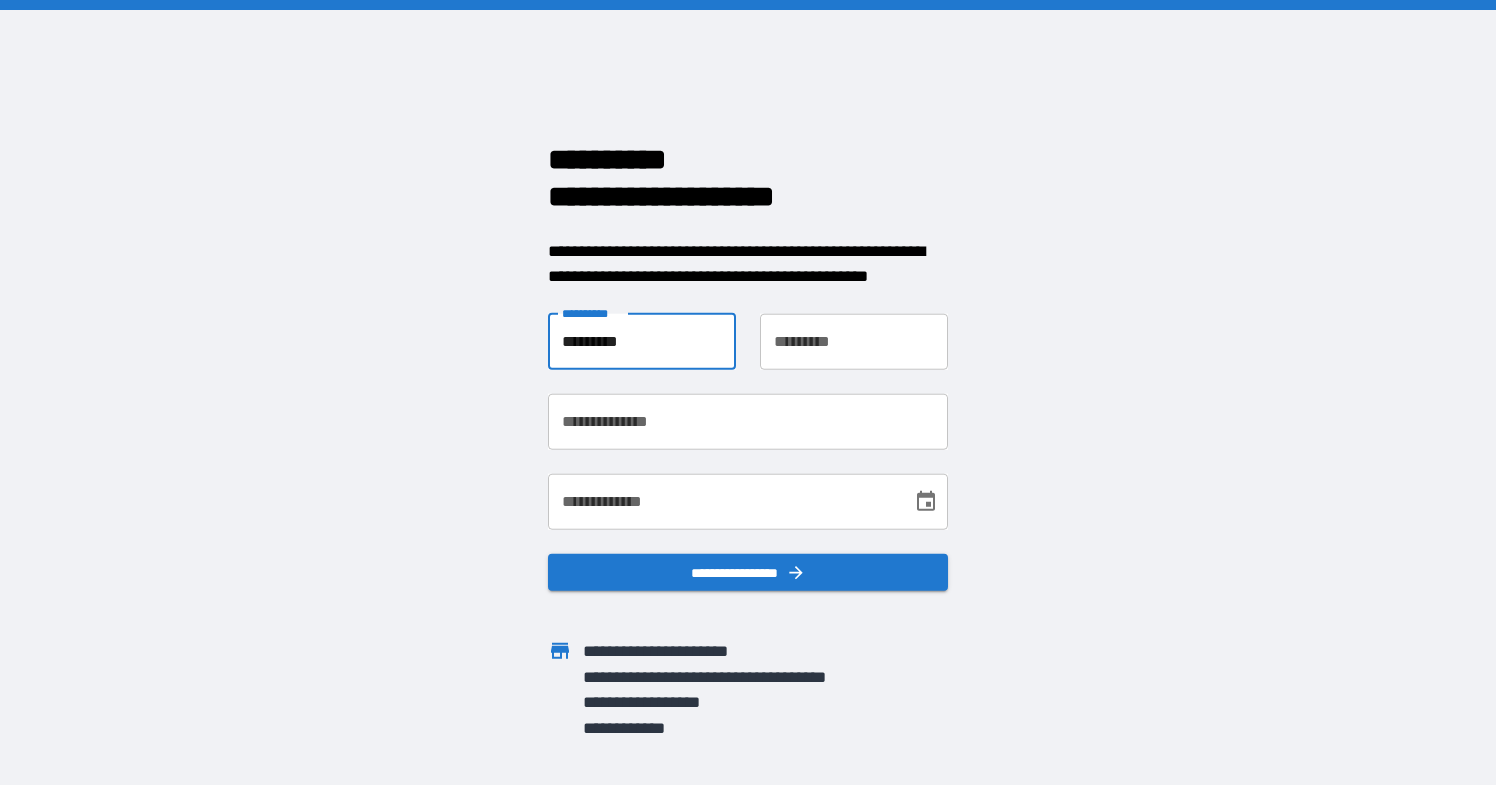 type on "*********" 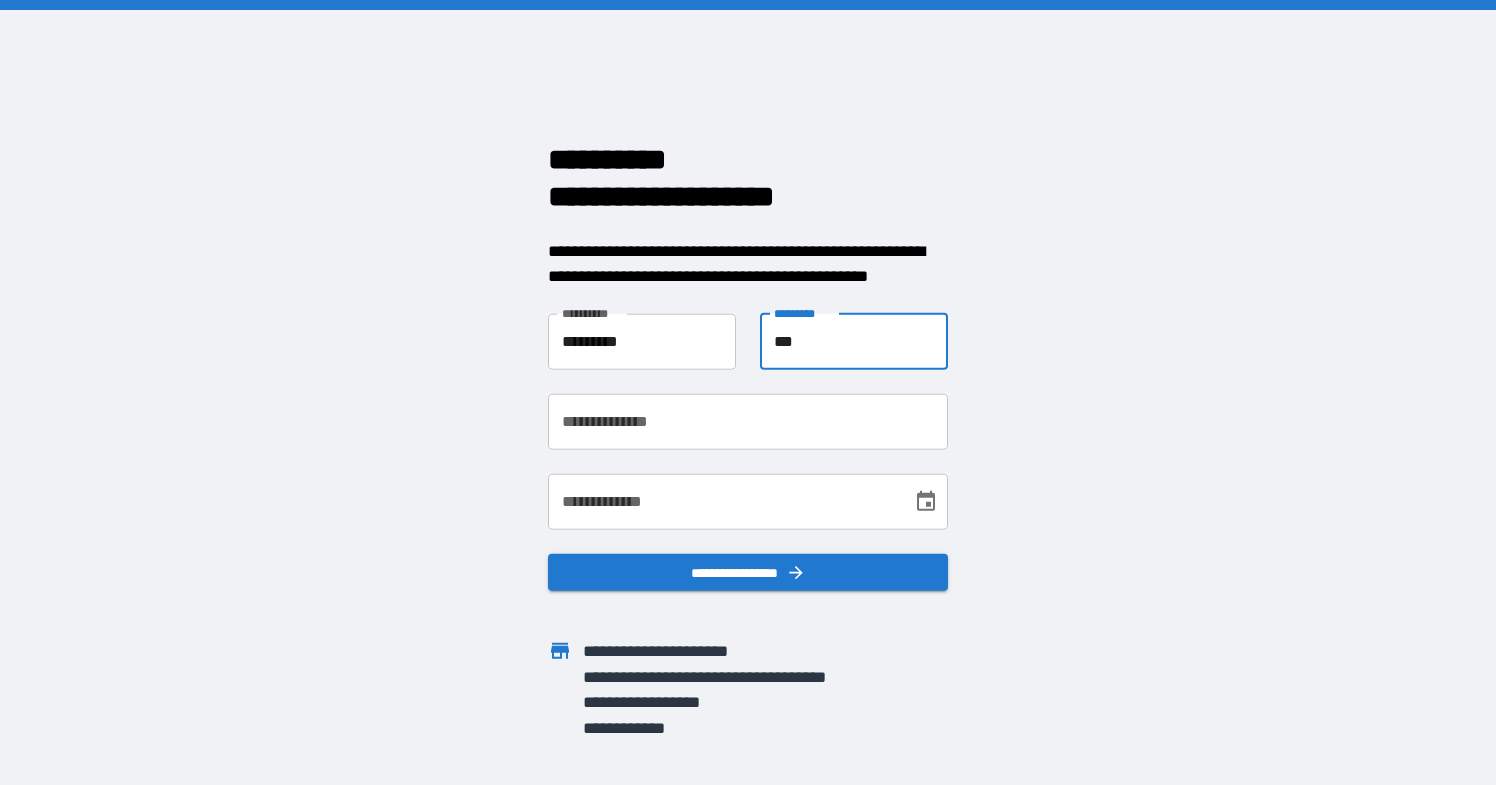 type on "***" 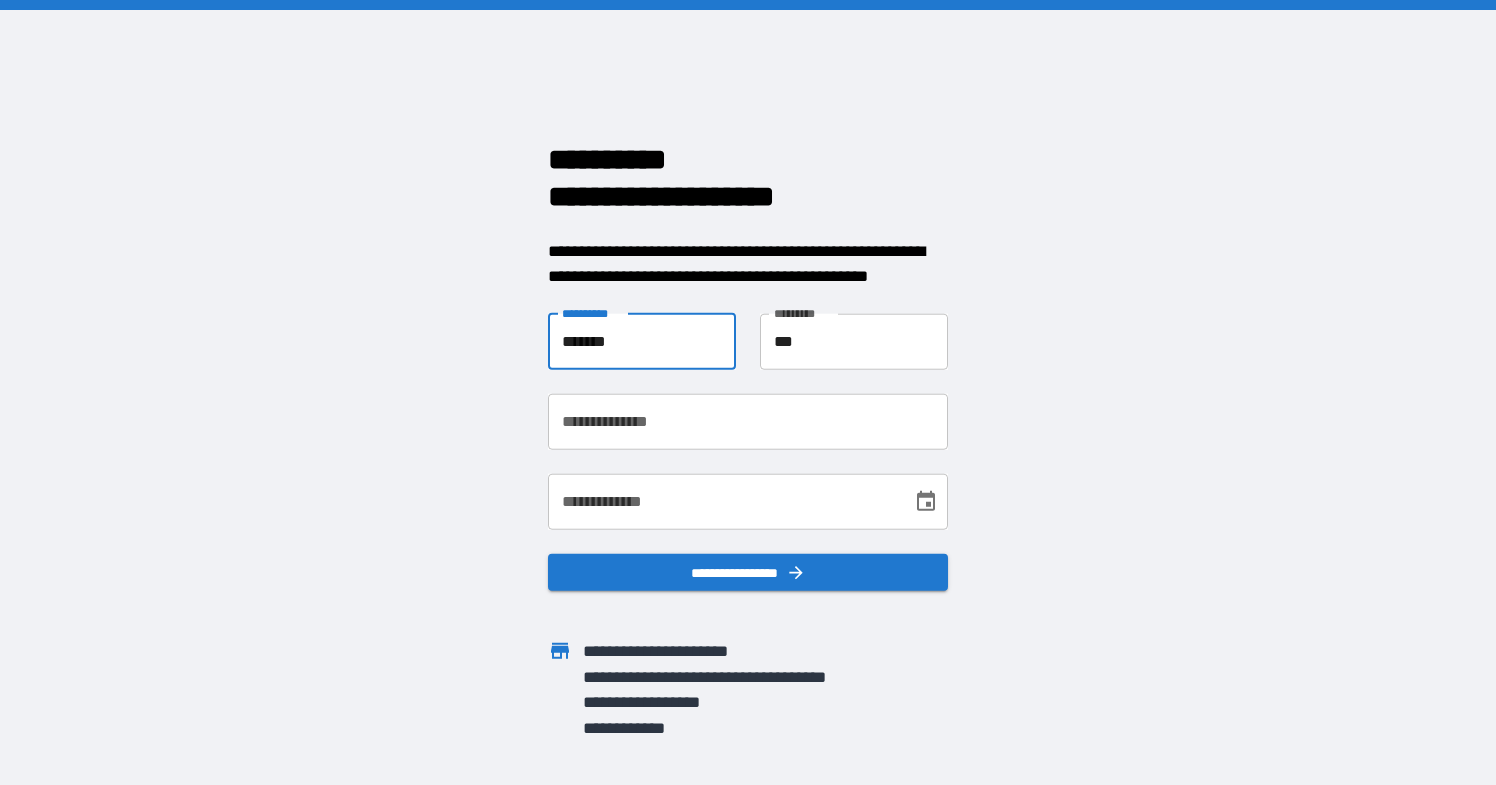 type on "*******" 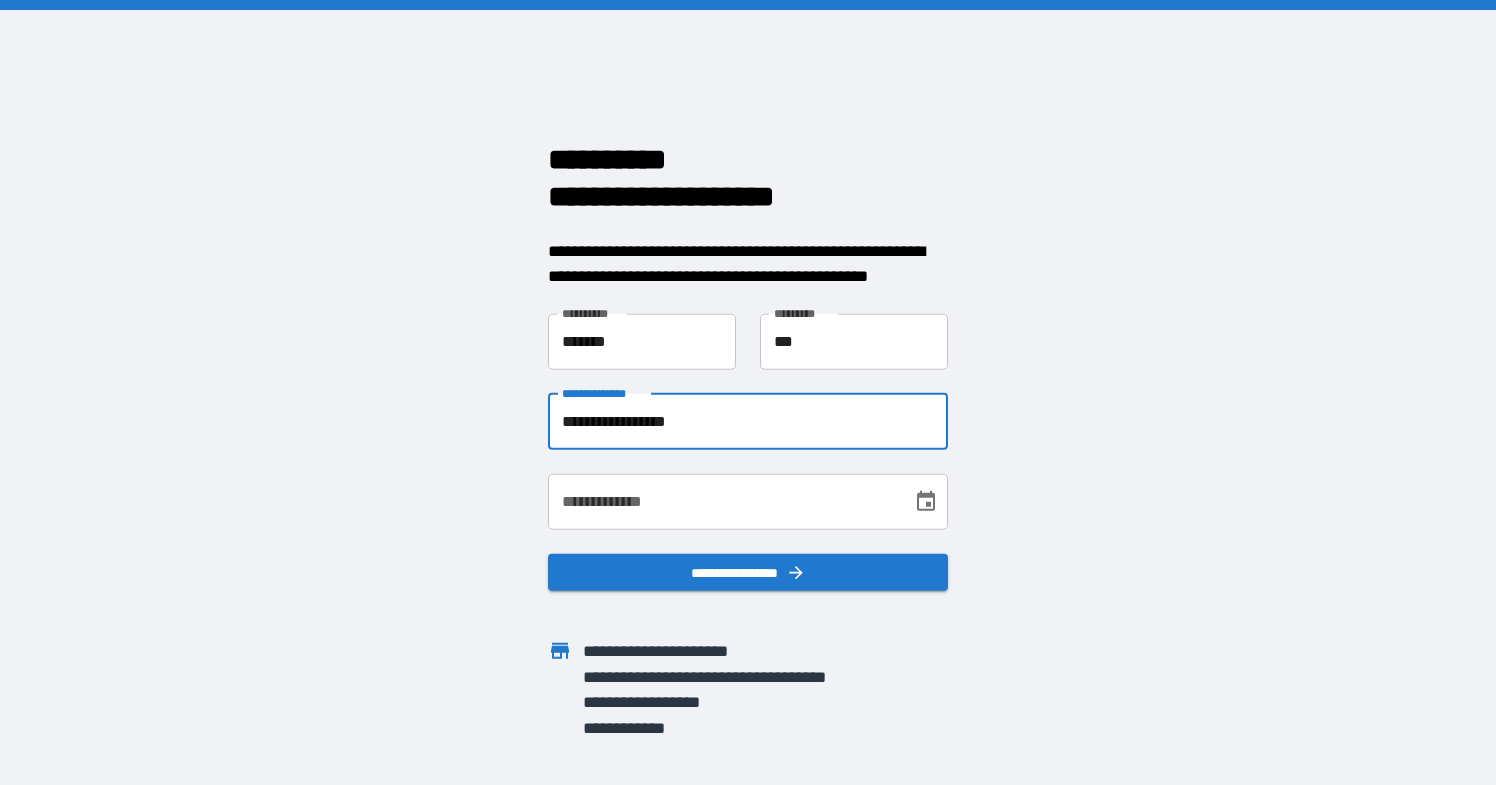 type on "**********" 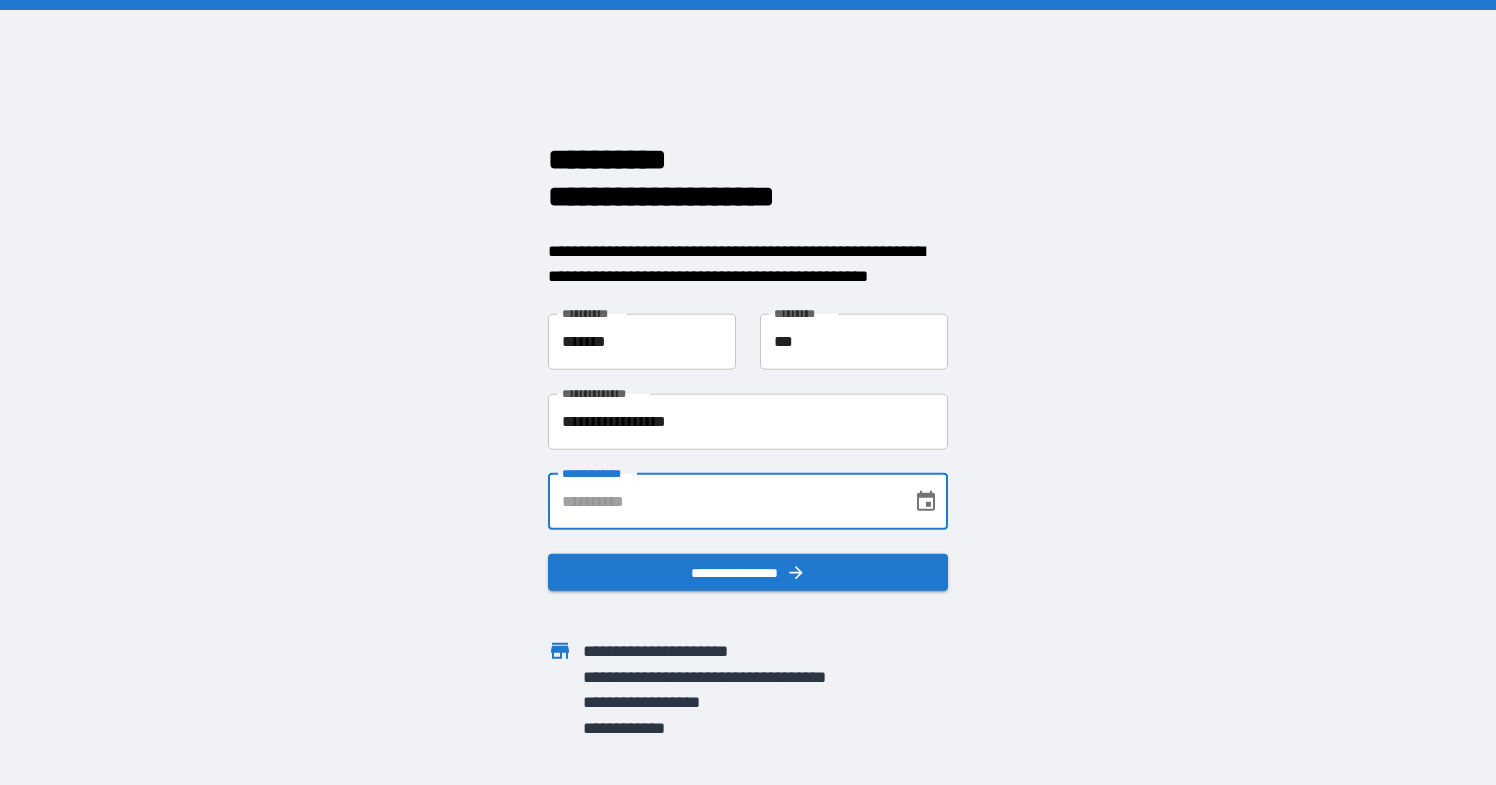 click at bounding box center [926, 501] 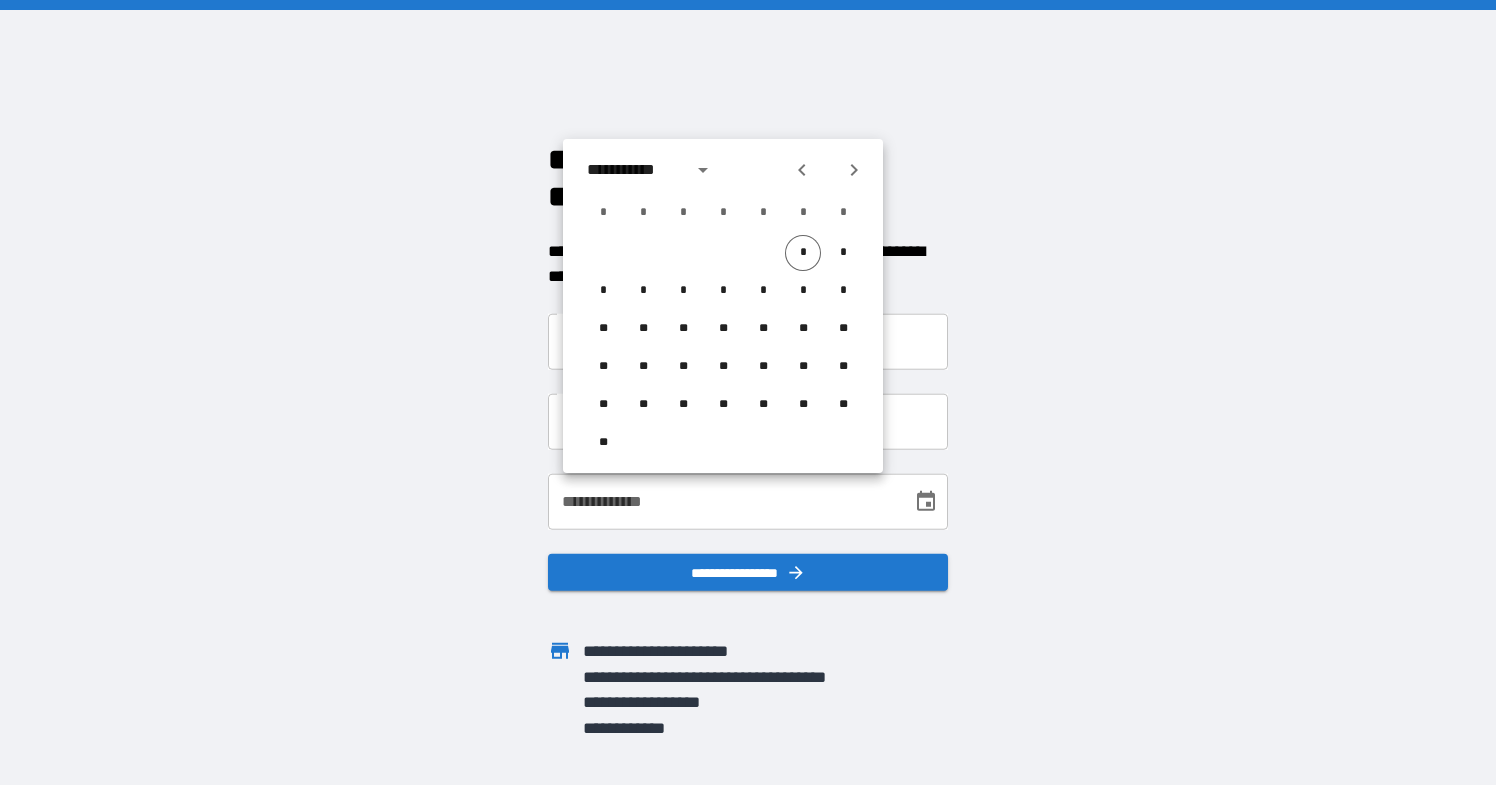 click 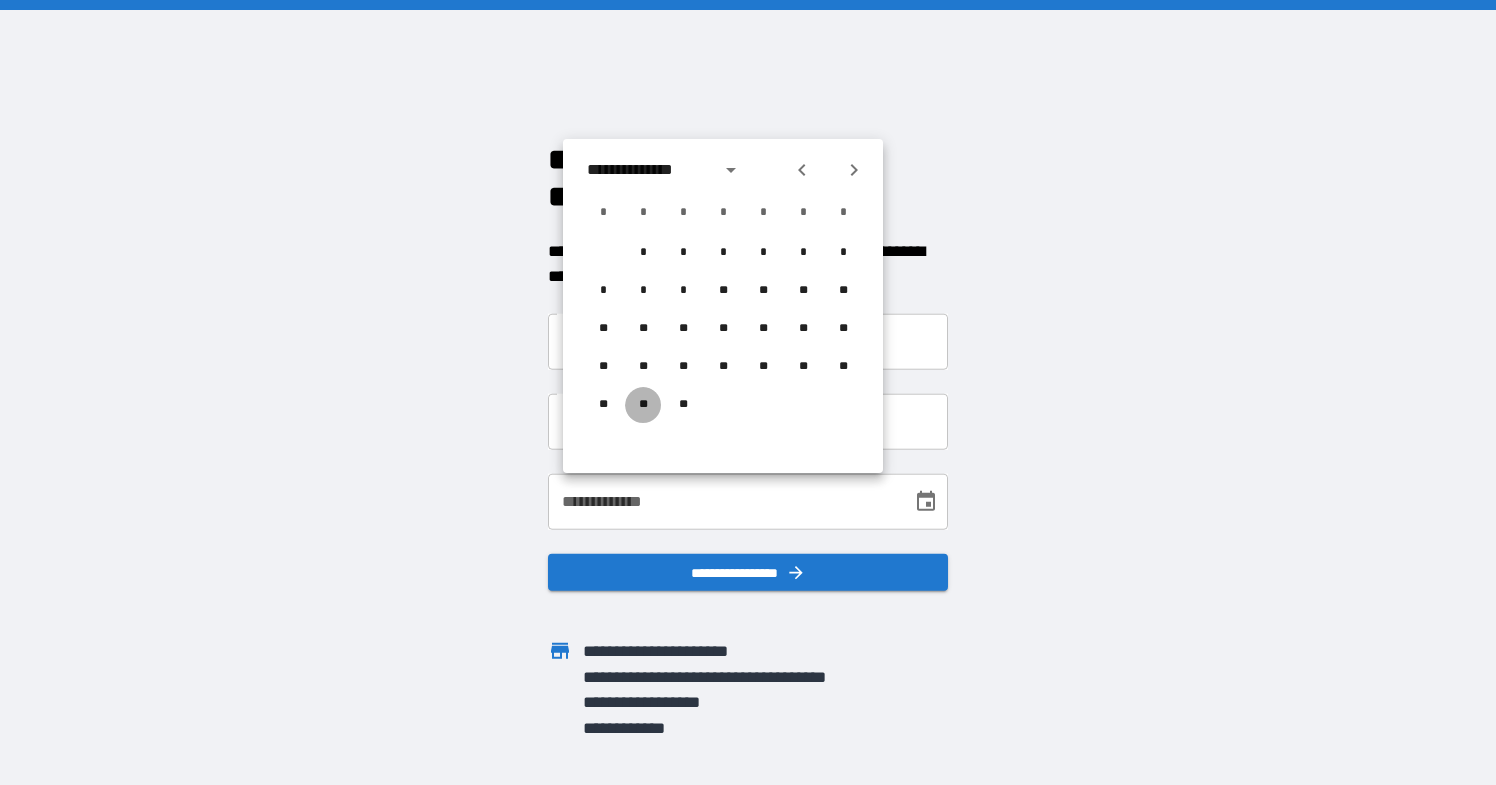click on "**" at bounding box center (643, 405) 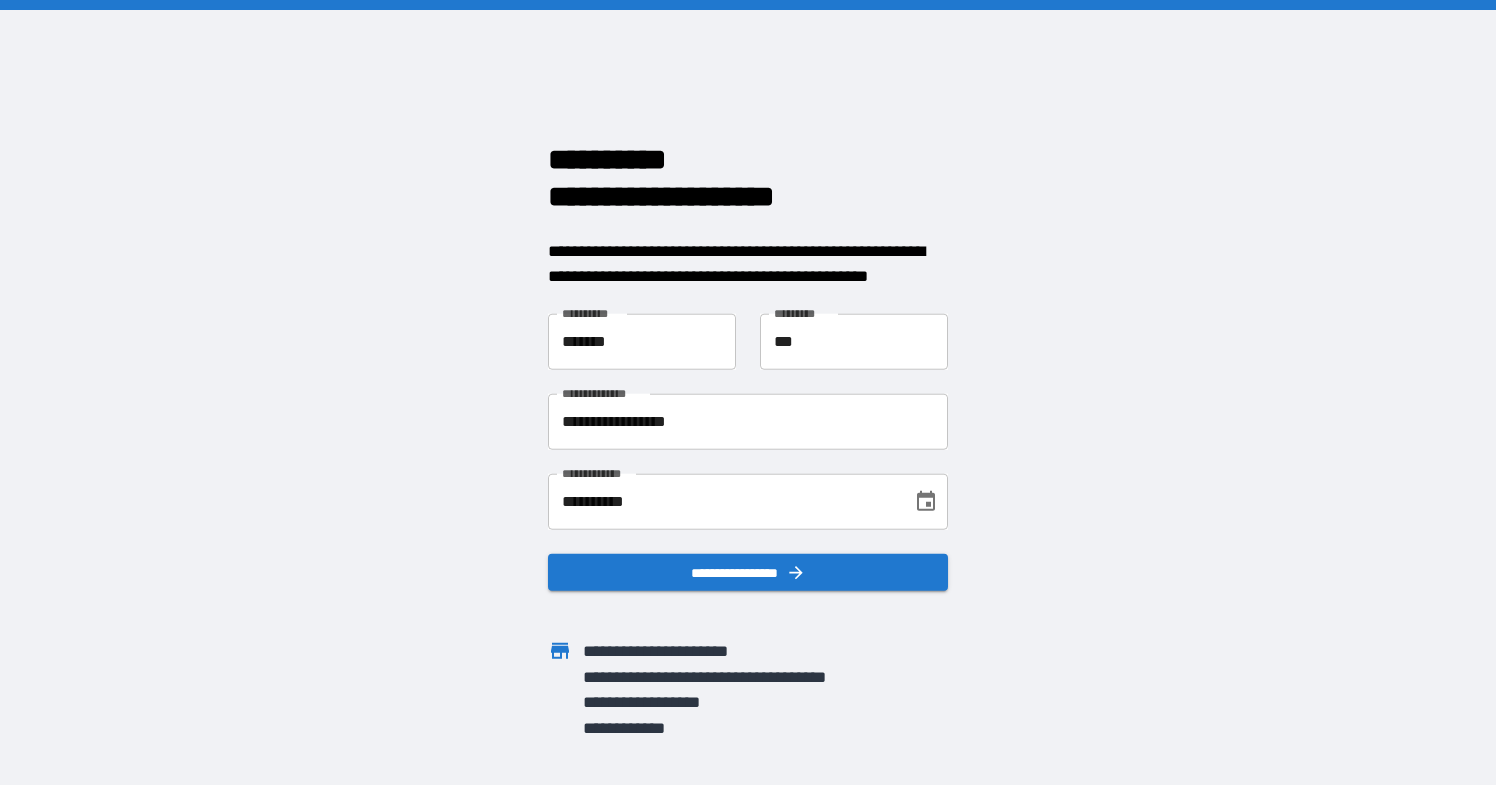 click on "**********" at bounding box center [723, 501] 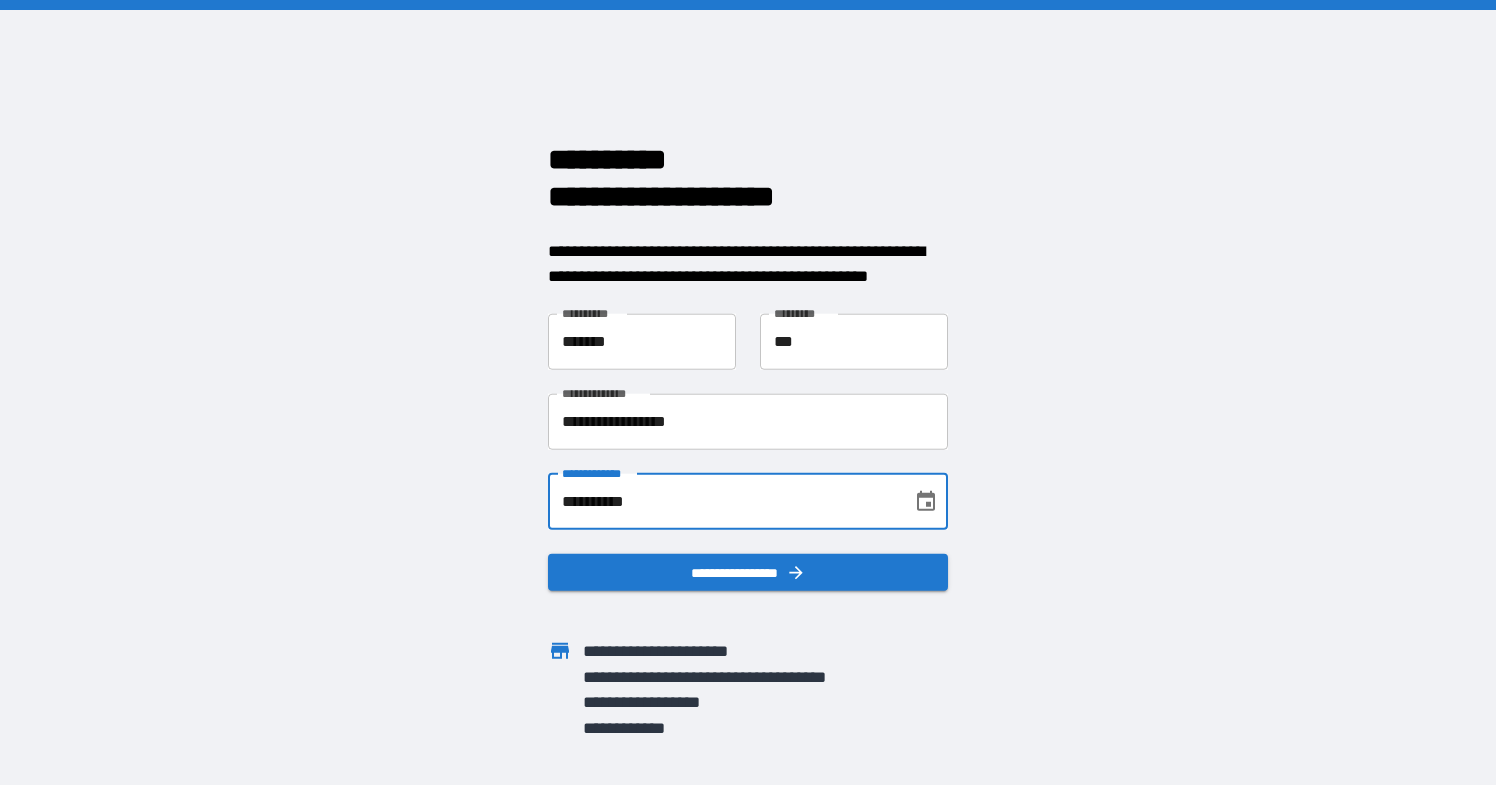 type on "**********" 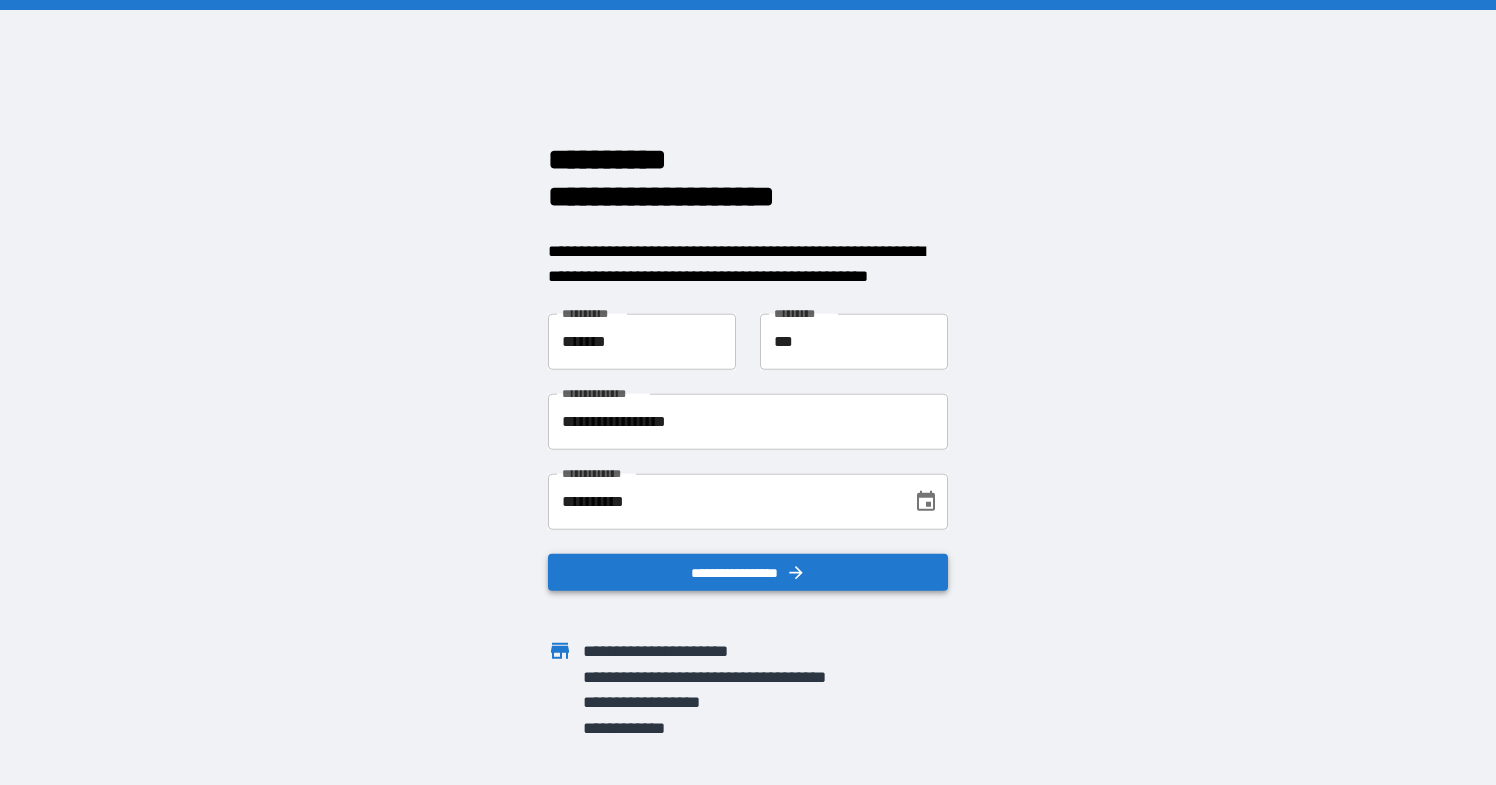 click on "**********" at bounding box center [748, 572] 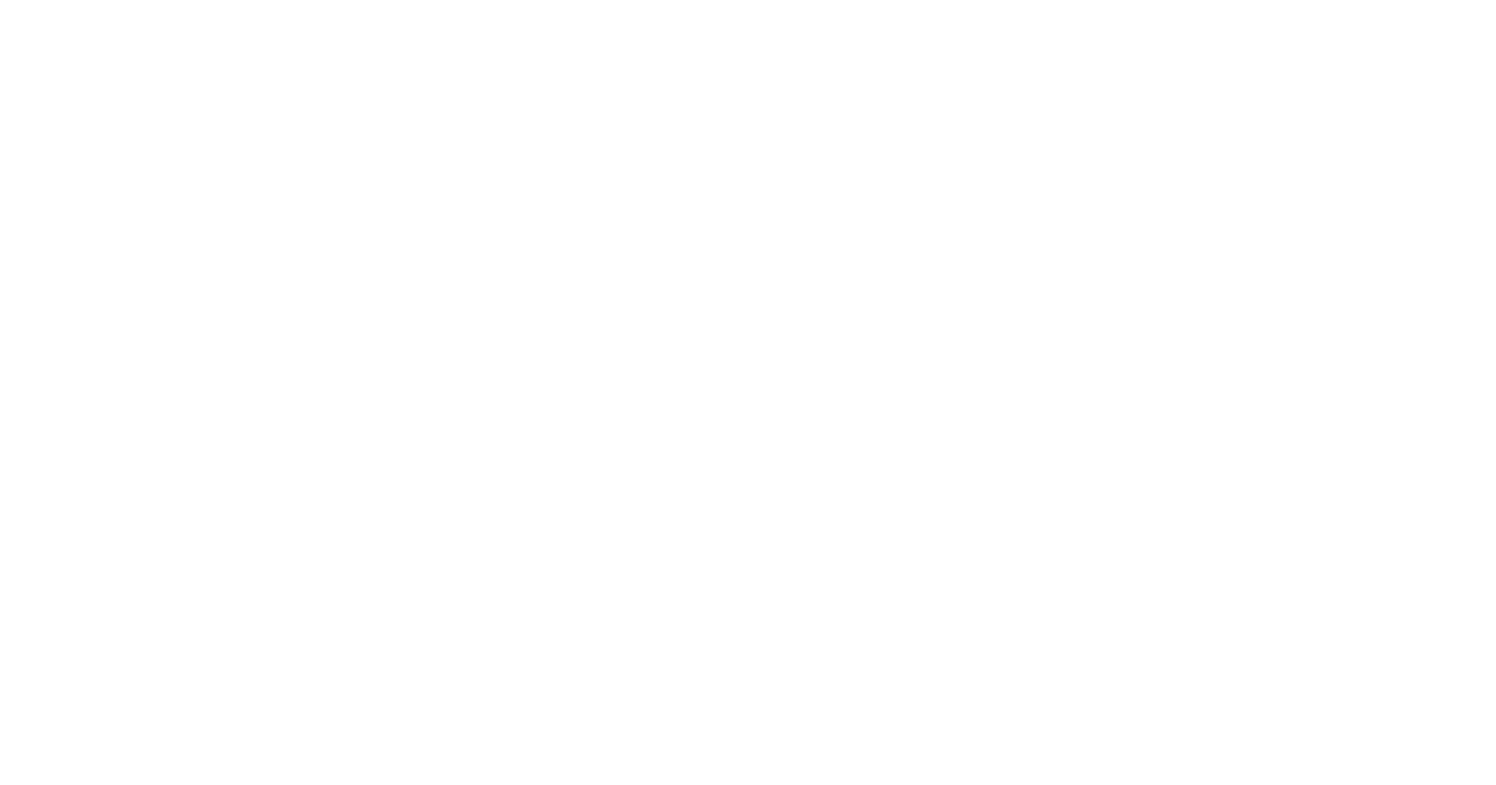 scroll, scrollTop: 0, scrollLeft: 0, axis: both 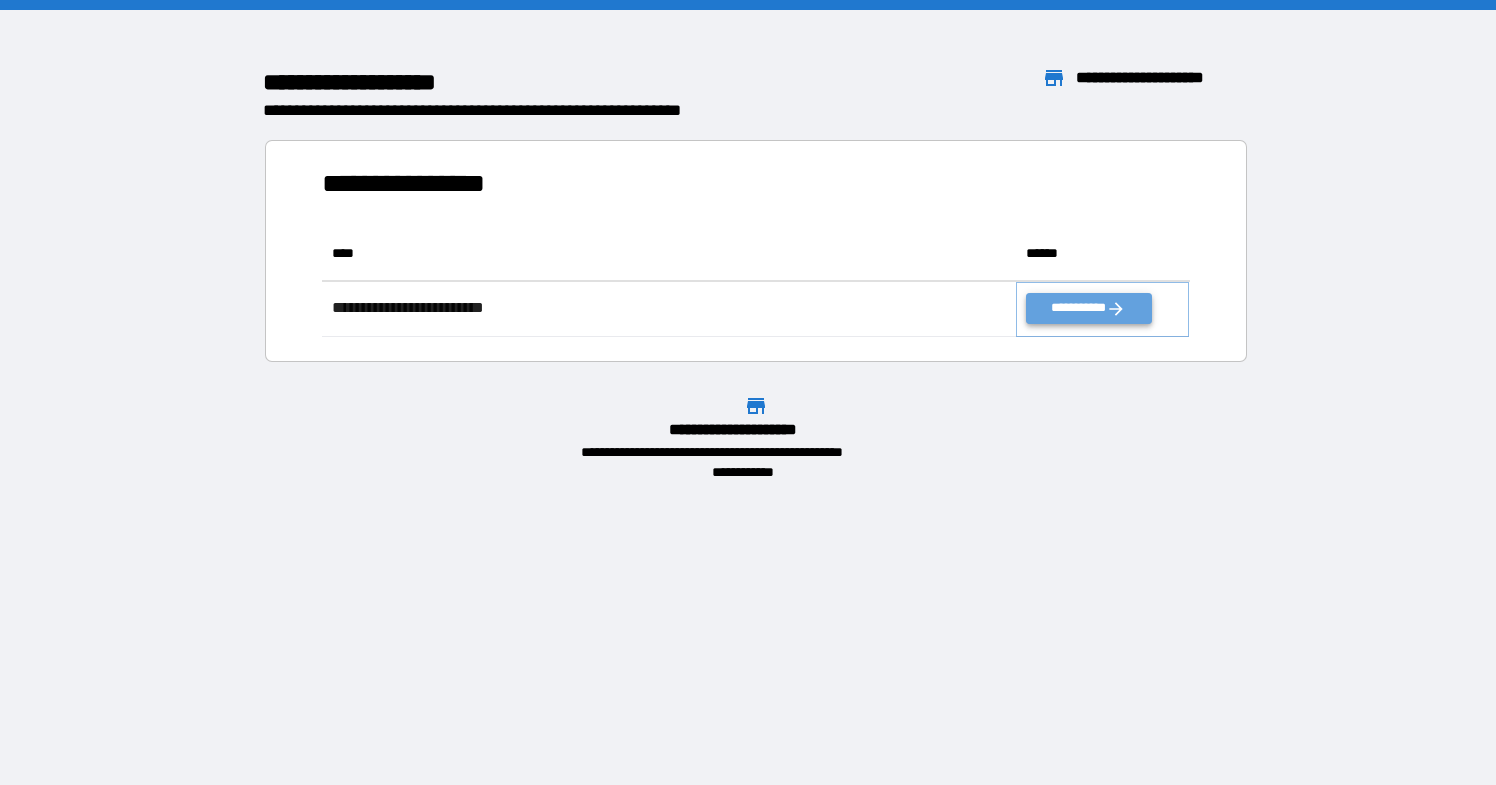 click on "**********" at bounding box center [1089, 308] 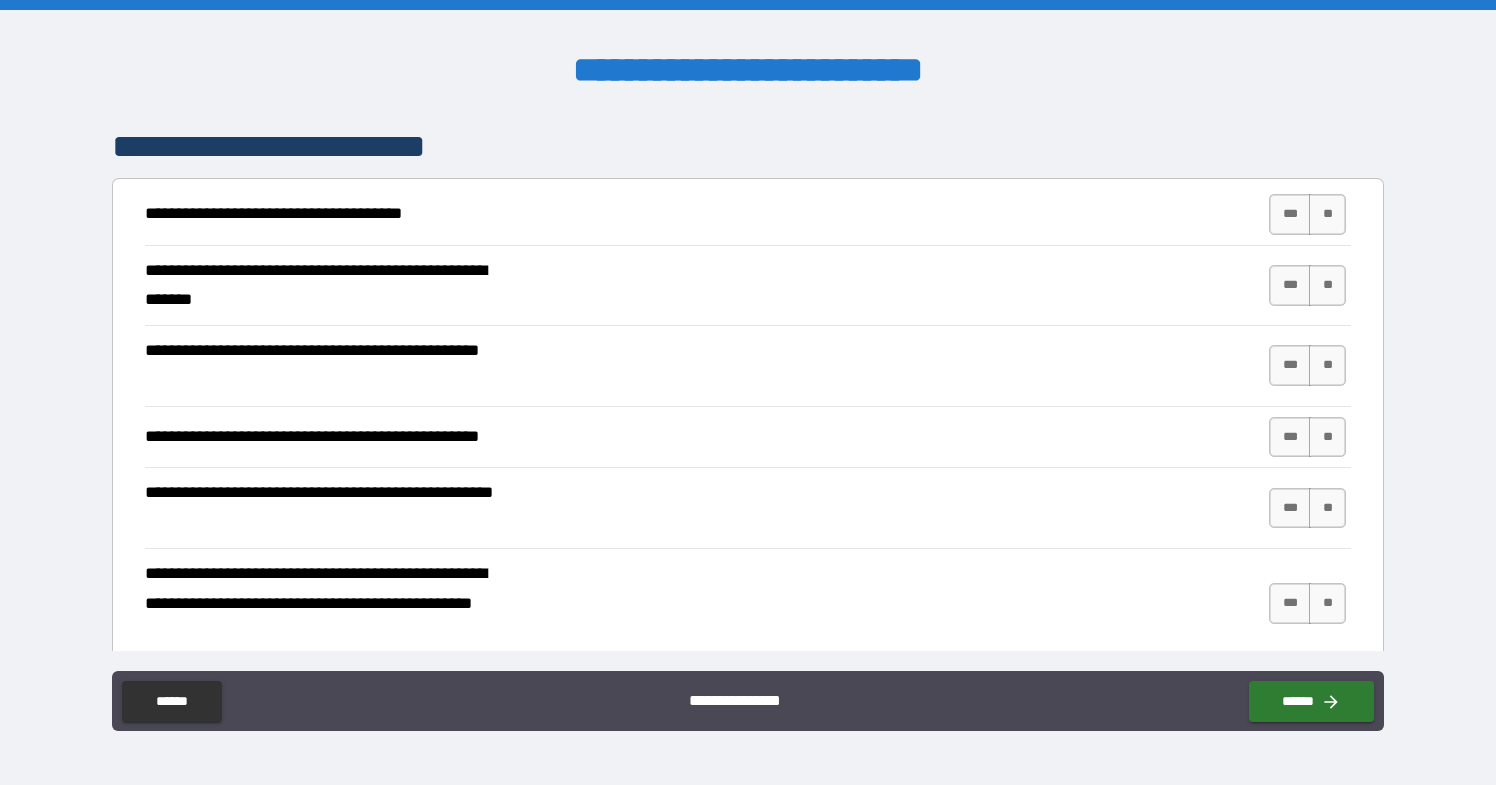 scroll, scrollTop: 321, scrollLeft: 0, axis: vertical 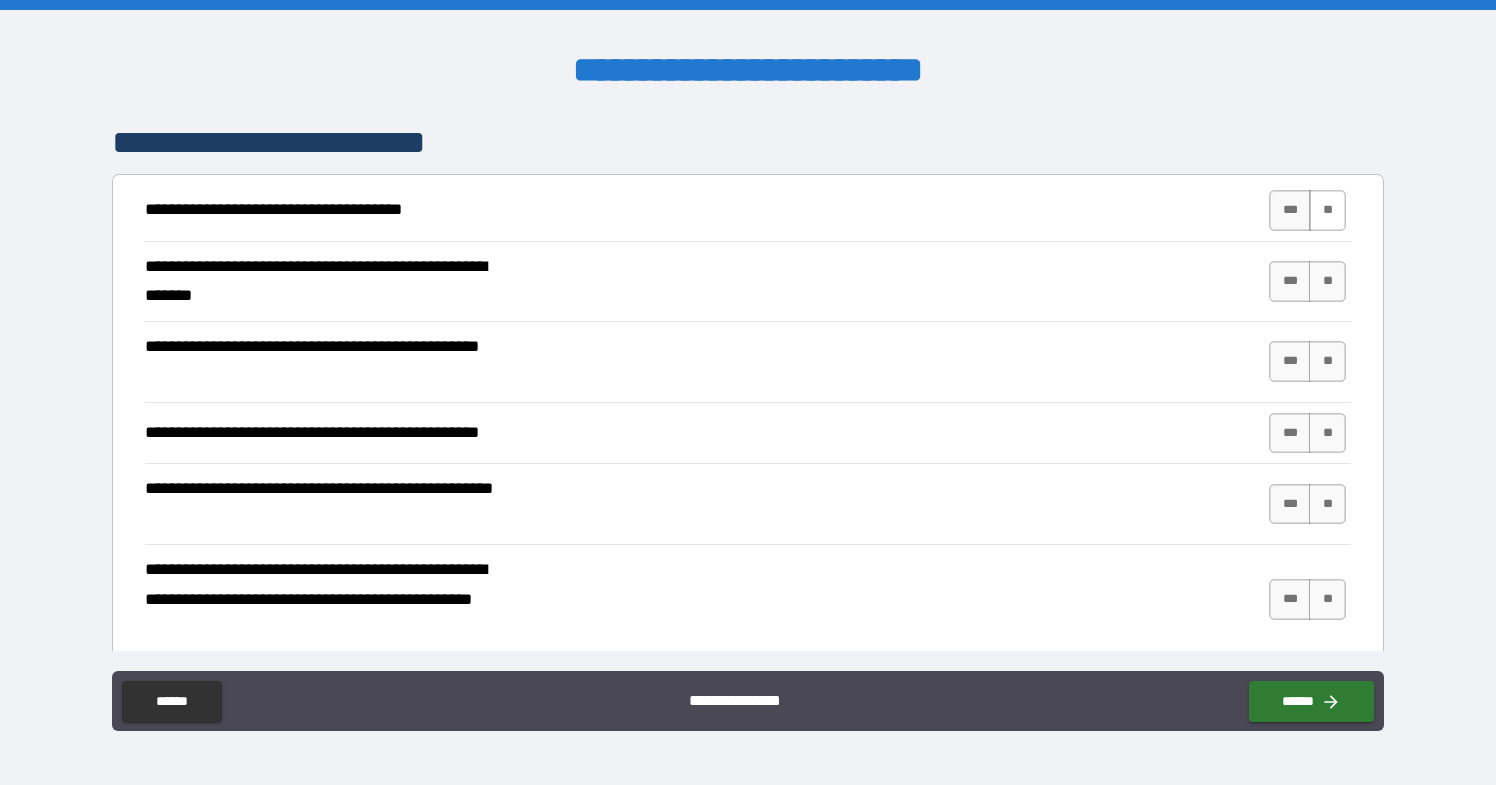 click on "**" at bounding box center [1327, 210] 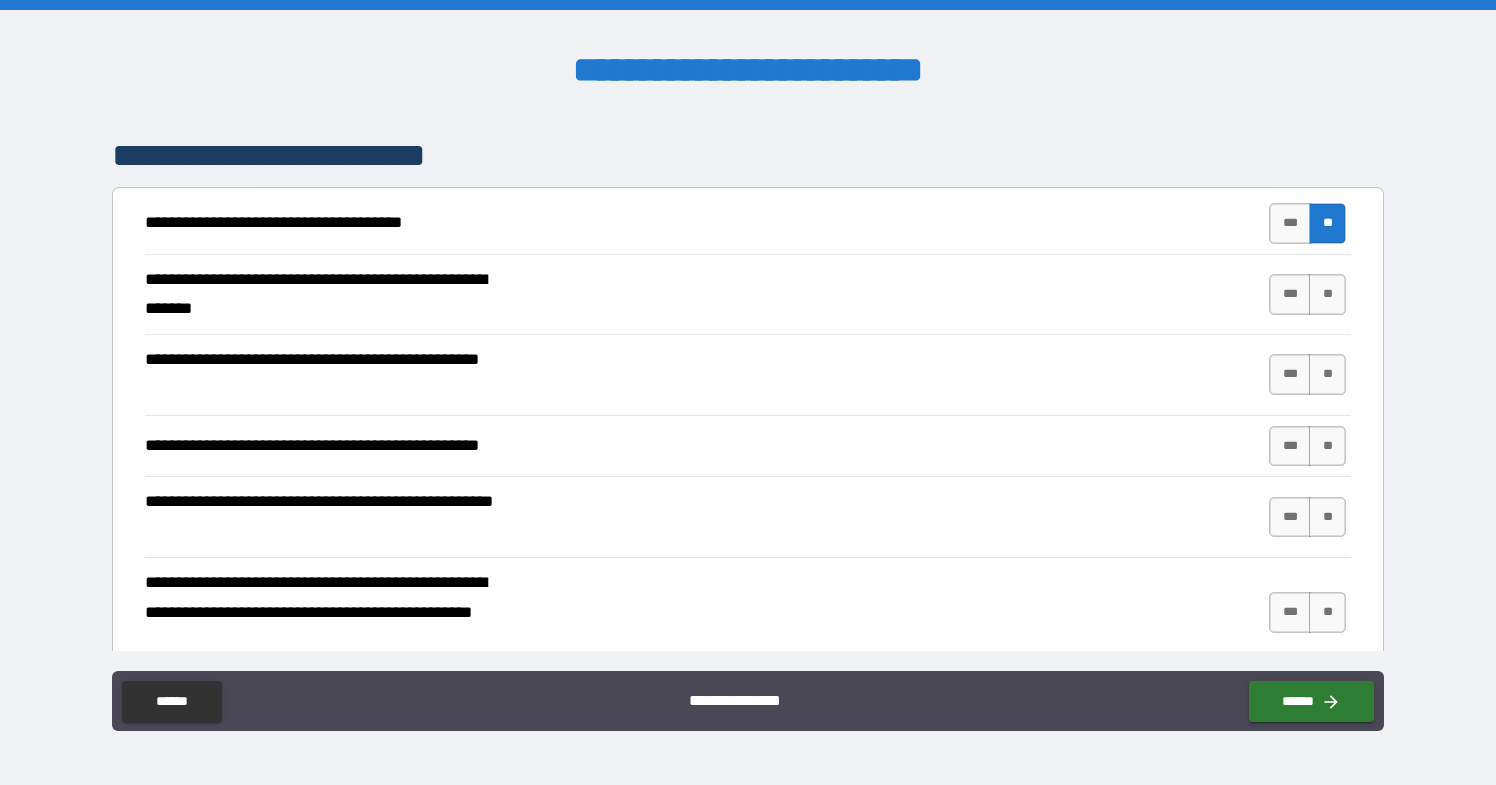 scroll, scrollTop: 306, scrollLeft: 0, axis: vertical 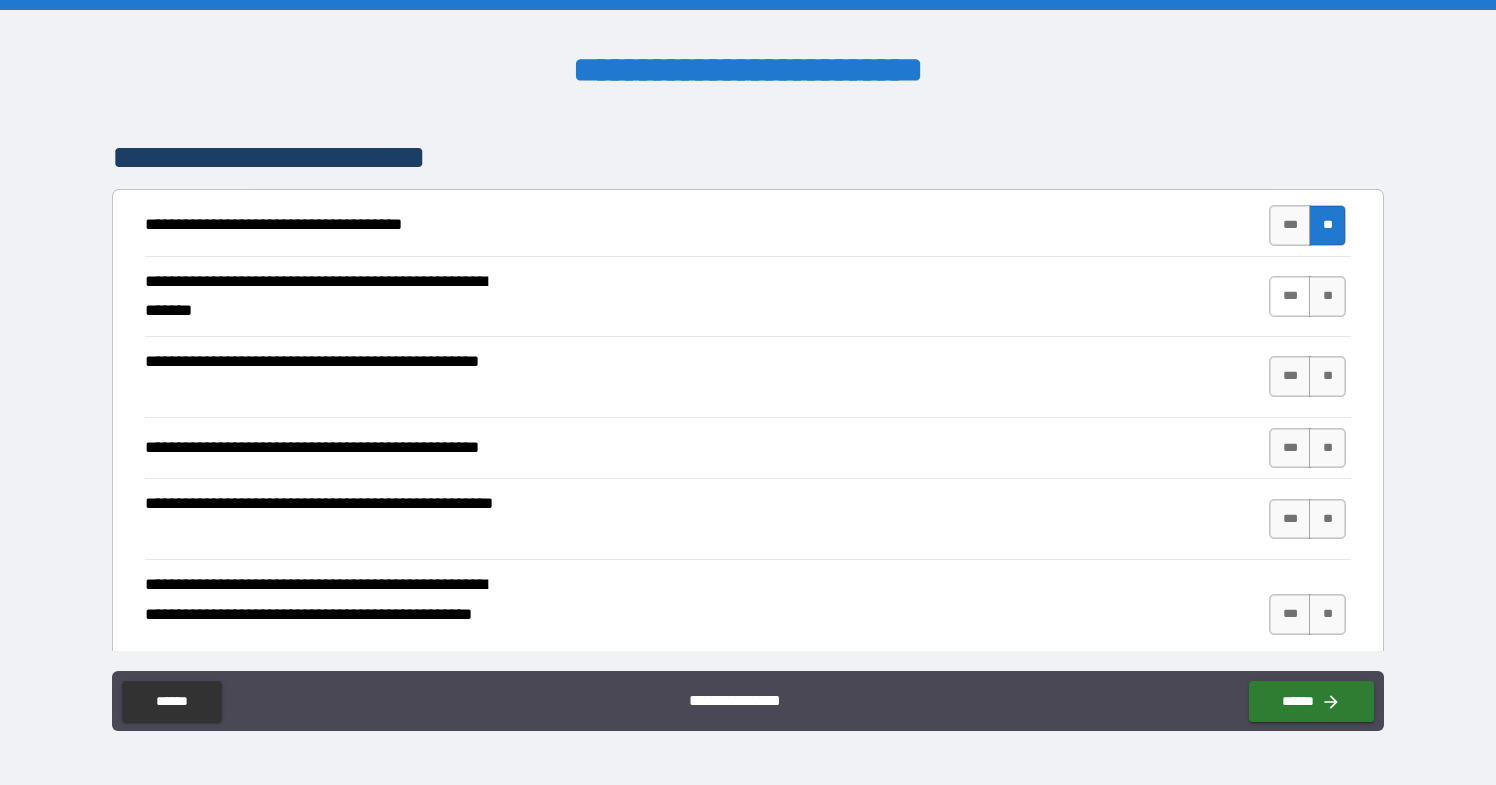 click on "***" at bounding box center [1290, 296] 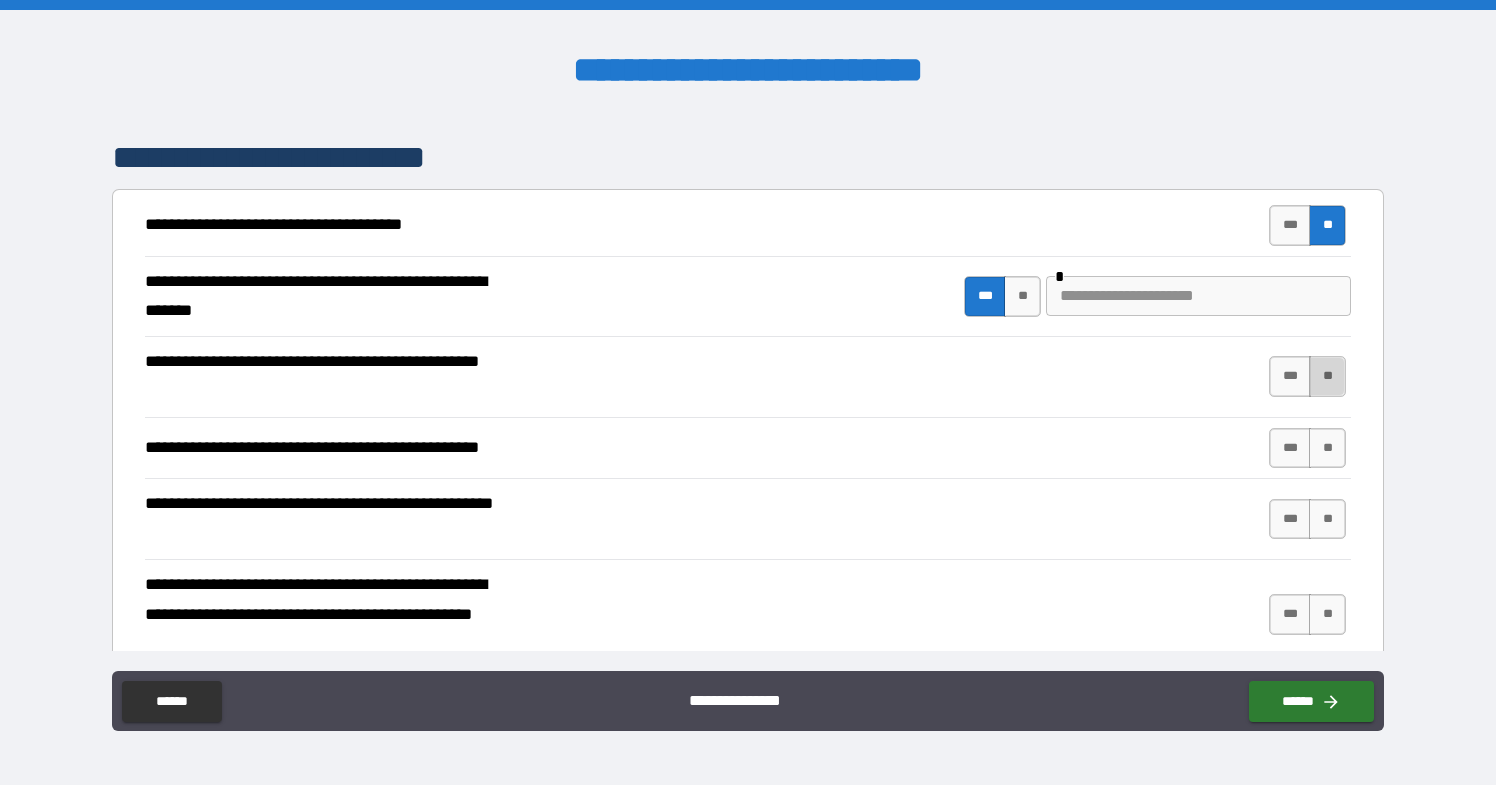 click on "**" at bounding box center [1327, 376] 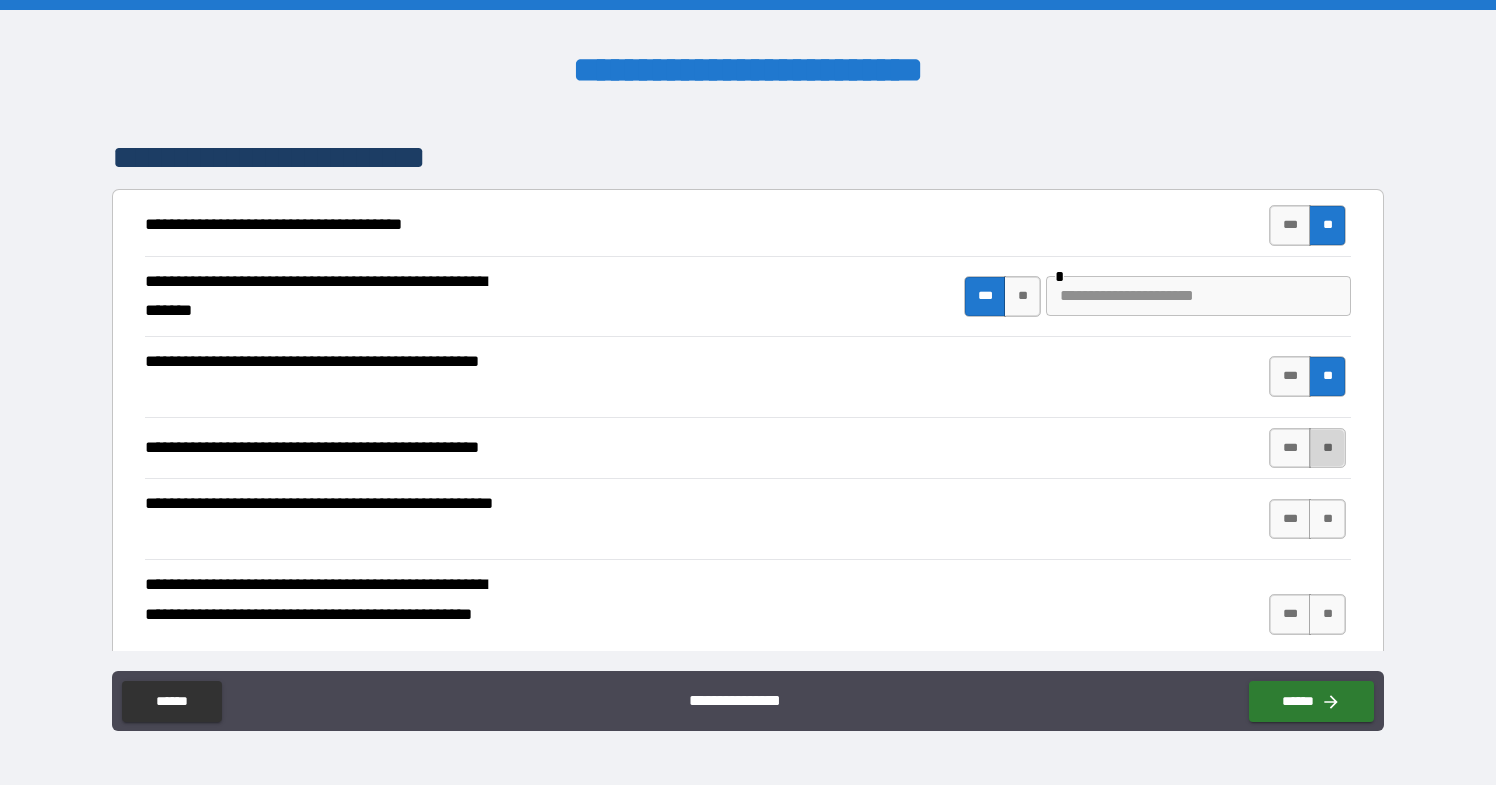 click on "**" at bounding box center [1327, 448] 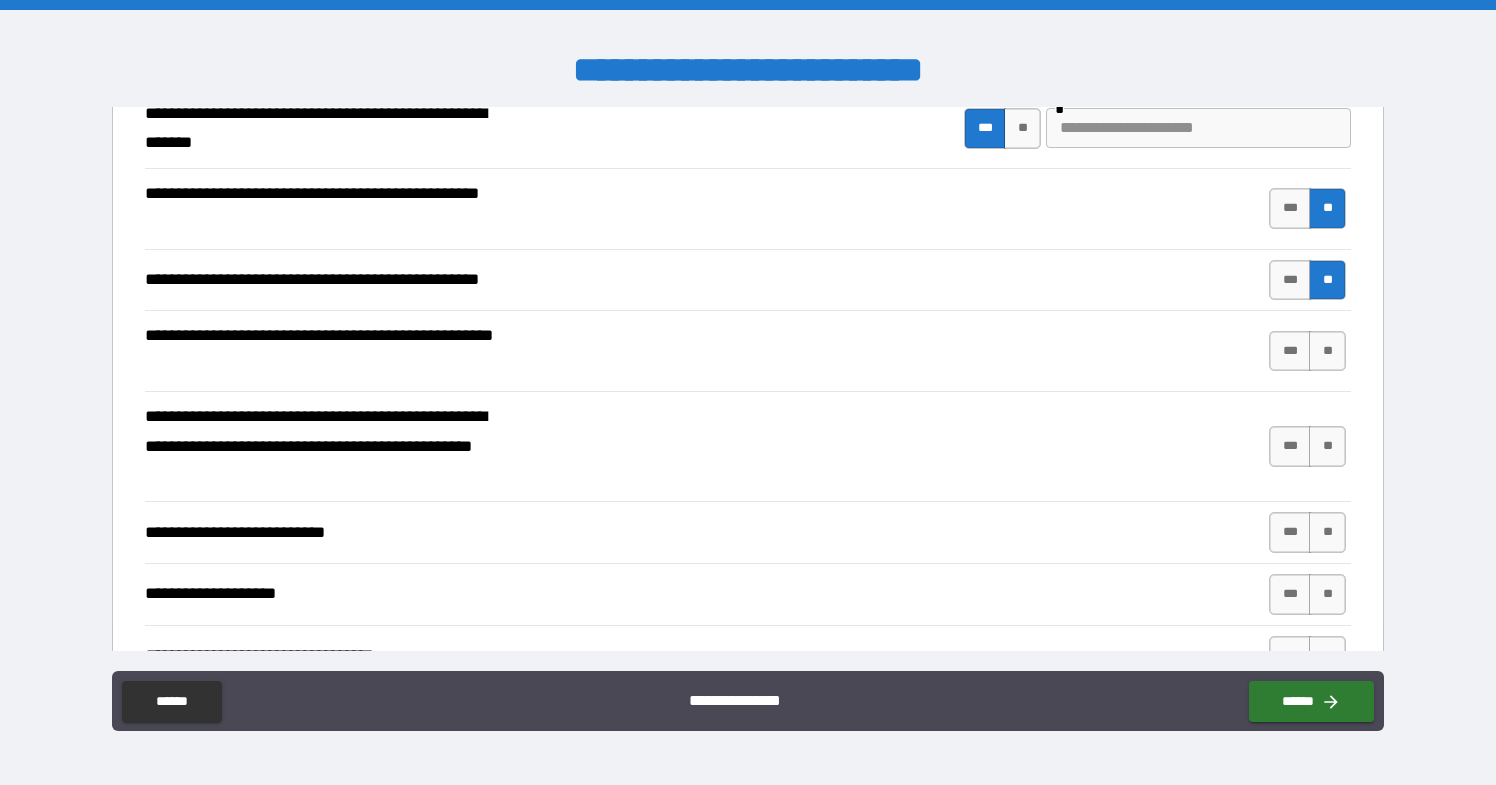 scroll, scrollTop: 487, scrollLeft: 0, axis: vertical 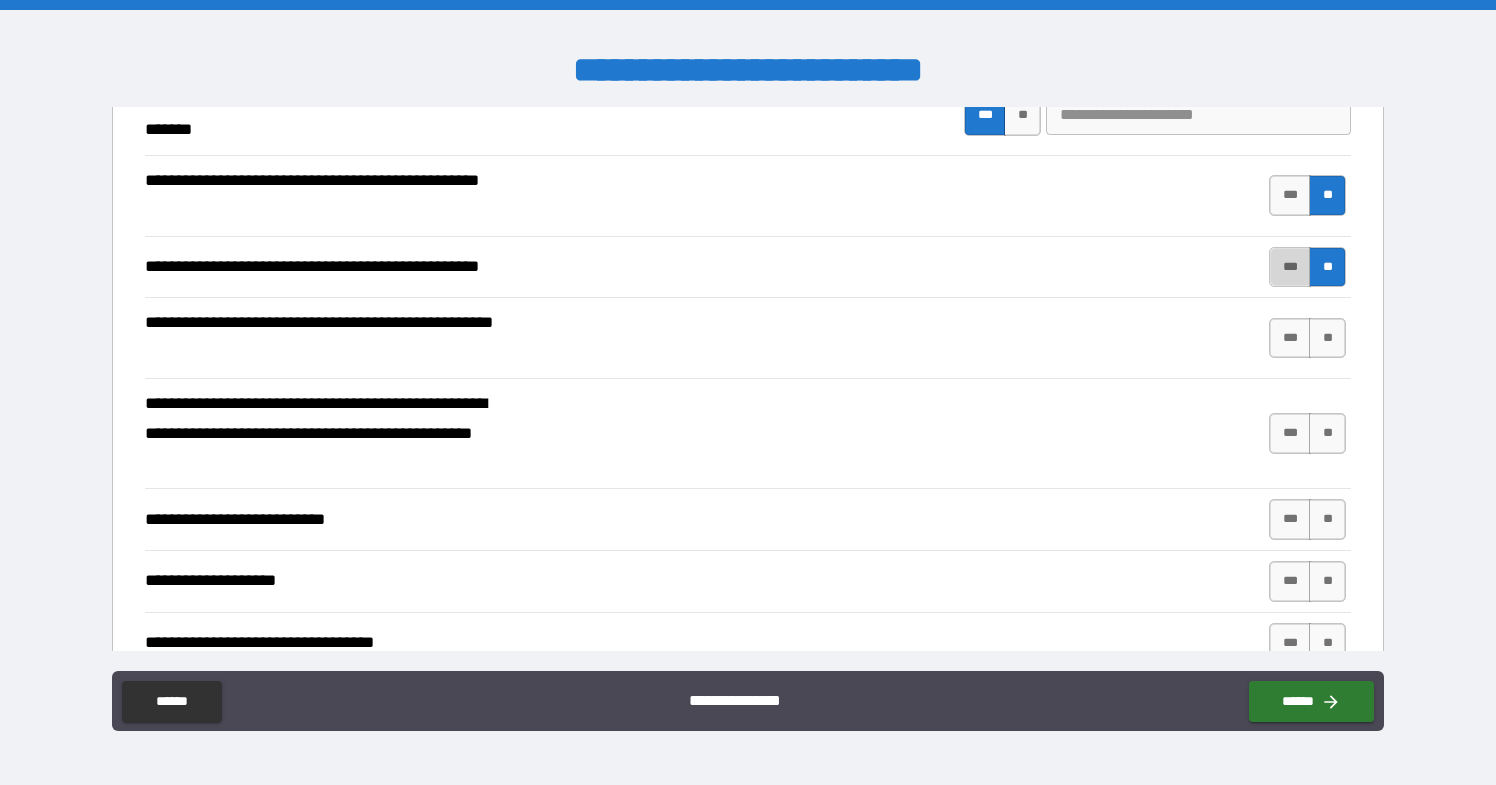 click on "***" at bounding box center (1290, 267) 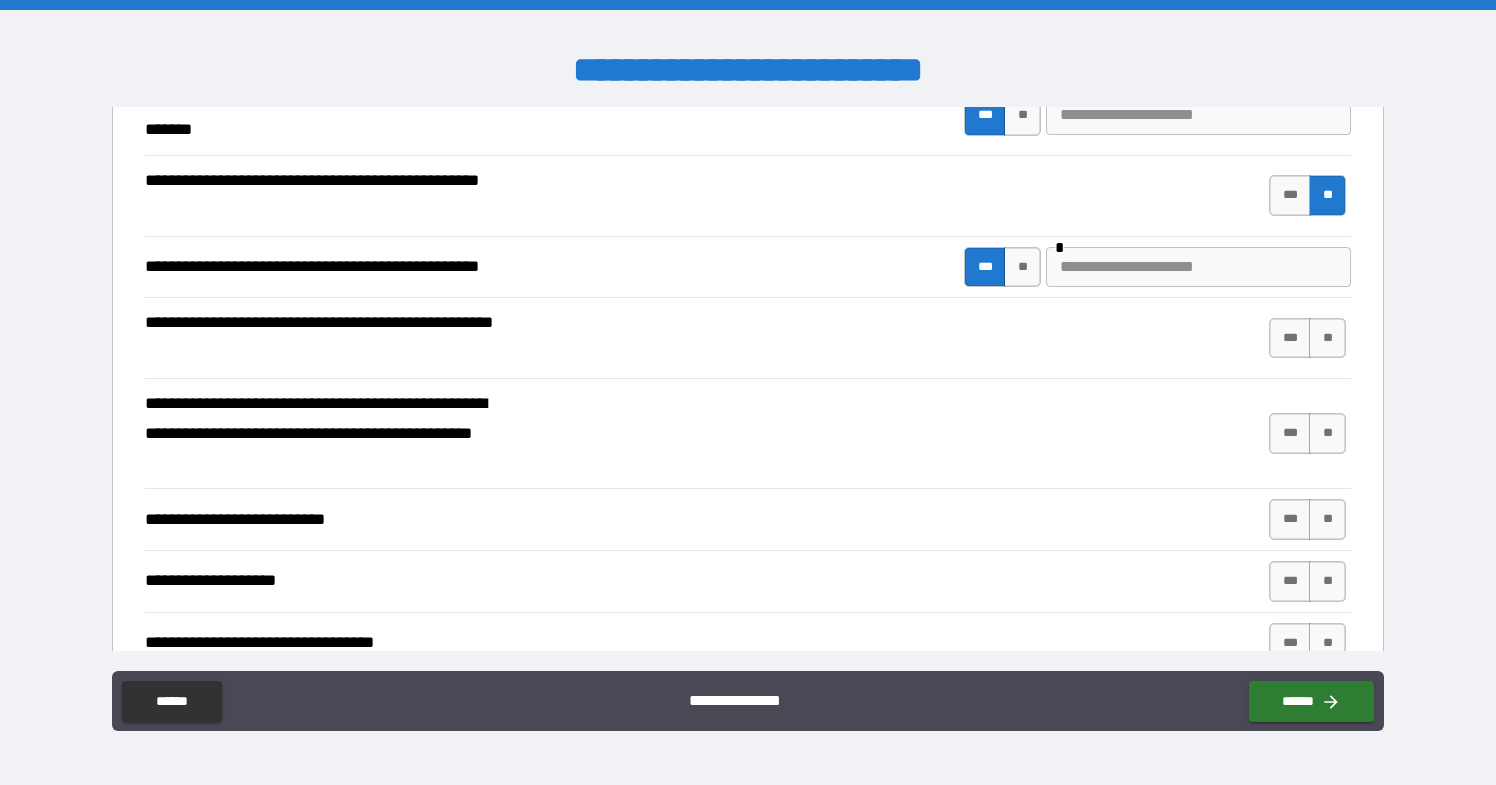 click at bounding box center (1198, 267) 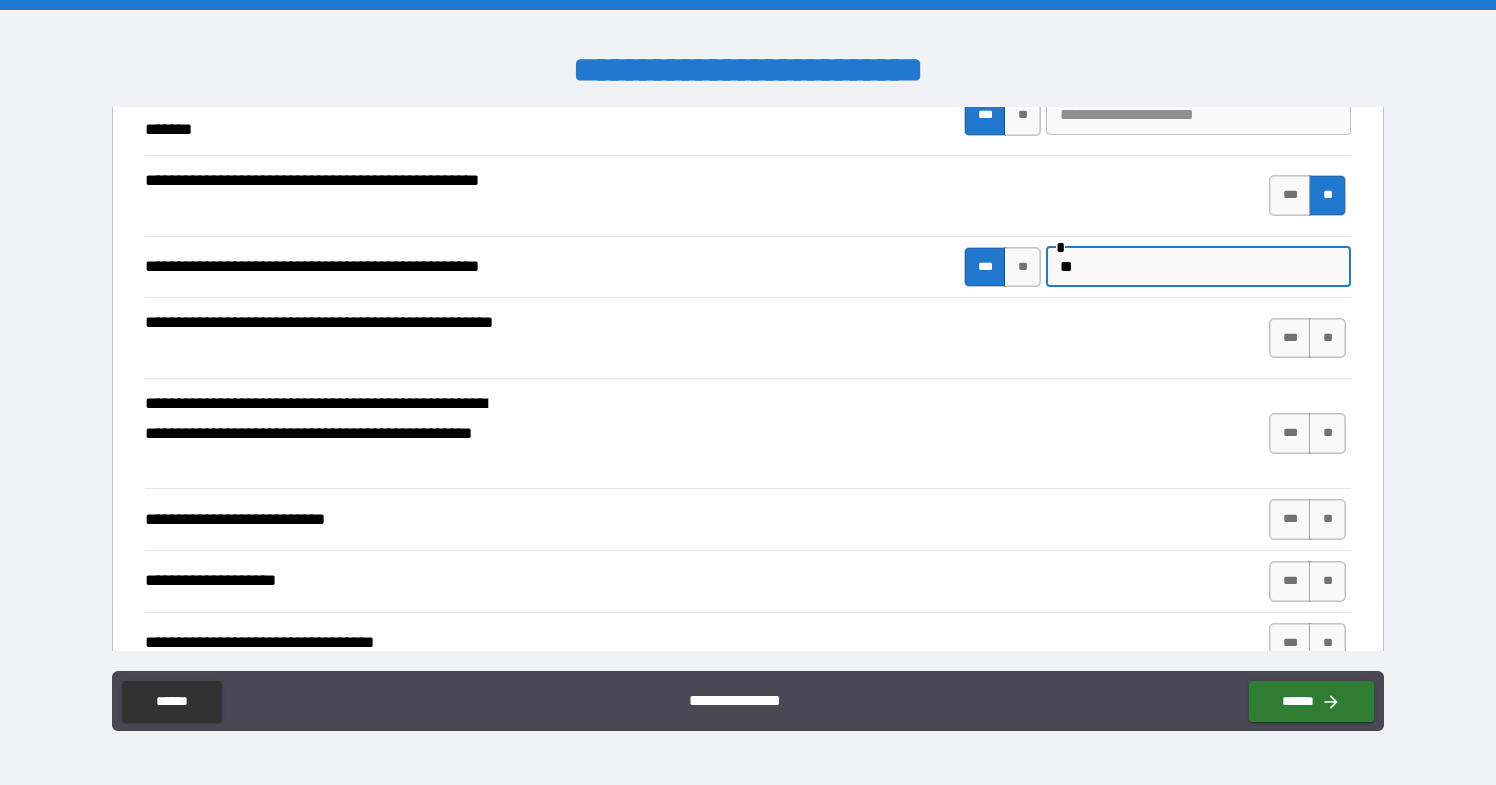 type on "*" 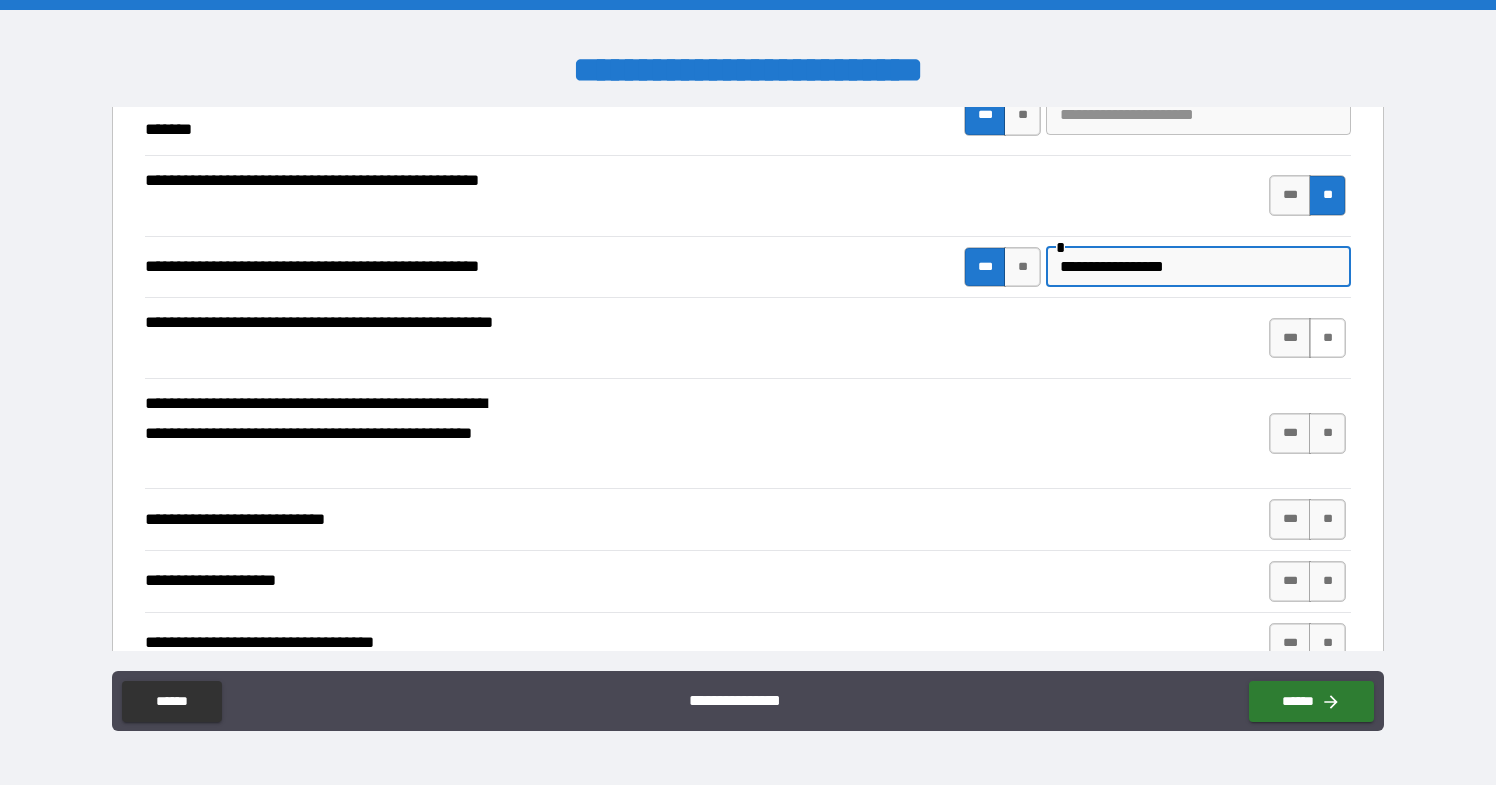 type on "**********" 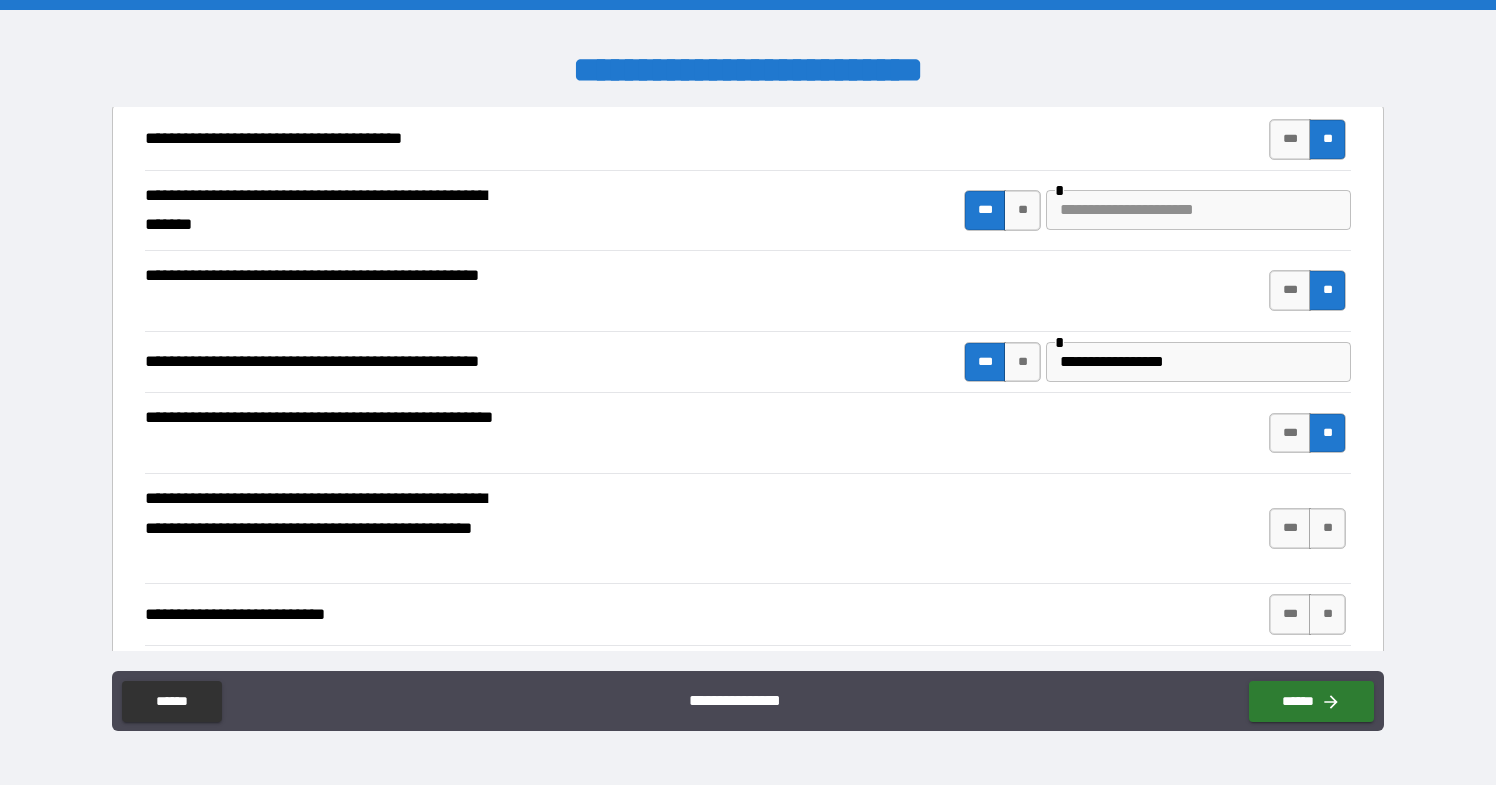 scroll, scrollTop: 390, scrollLeft: 0, axis: vertical 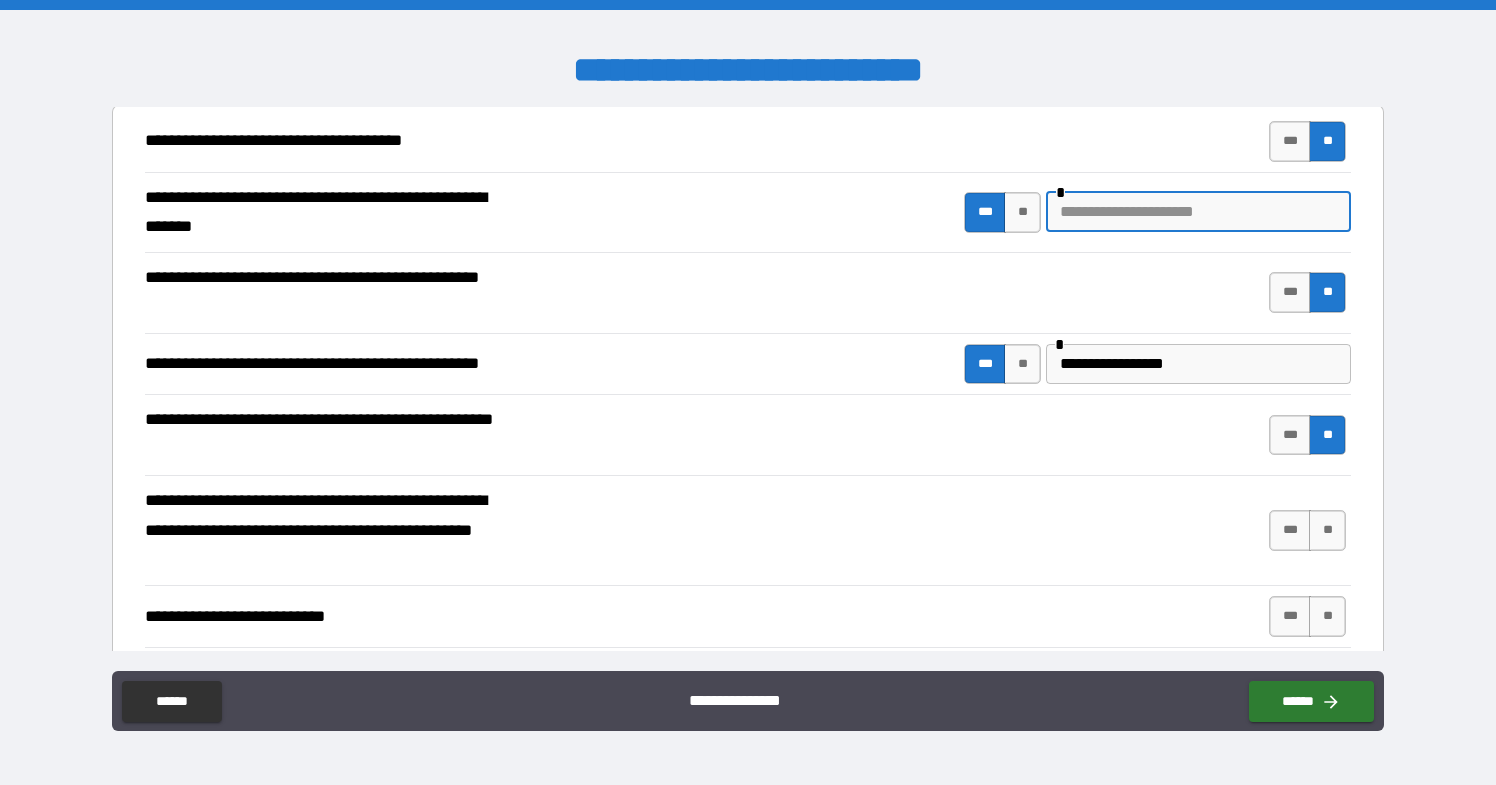 click at bounding box center [1198, 212] 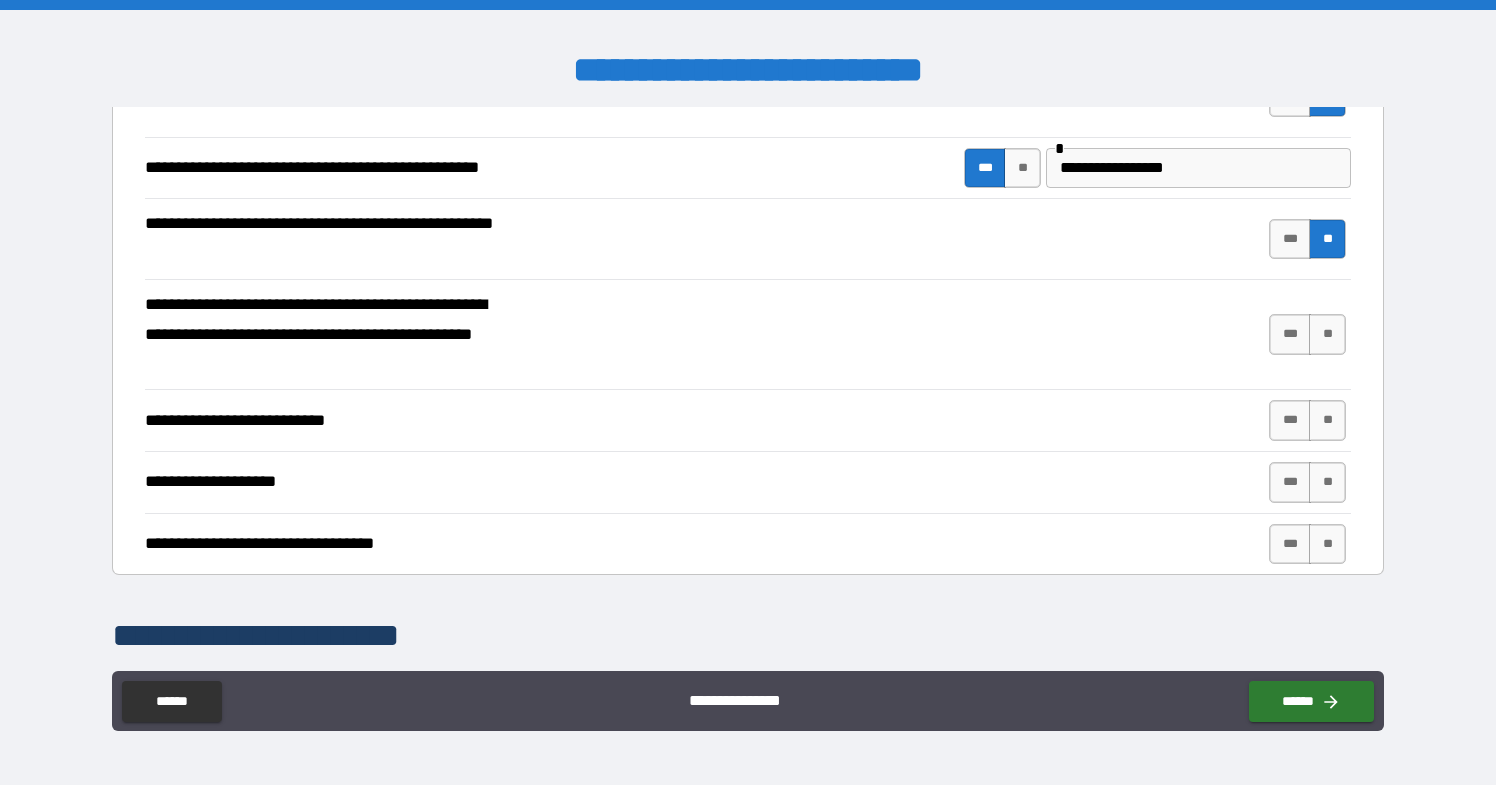 scroll, scrollTop: 628, scrollLeft: 0, axis: vertical 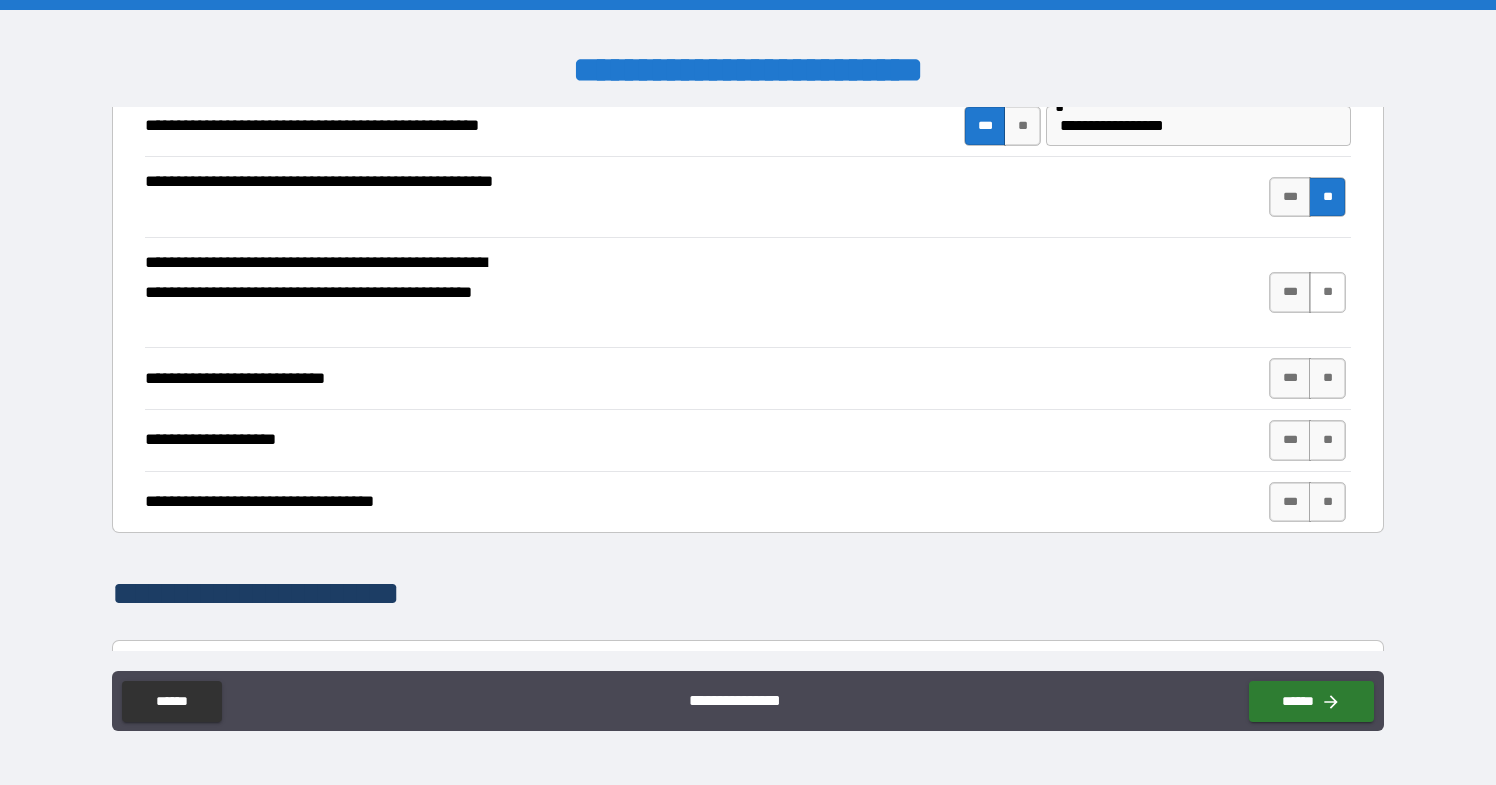 type on "**********" 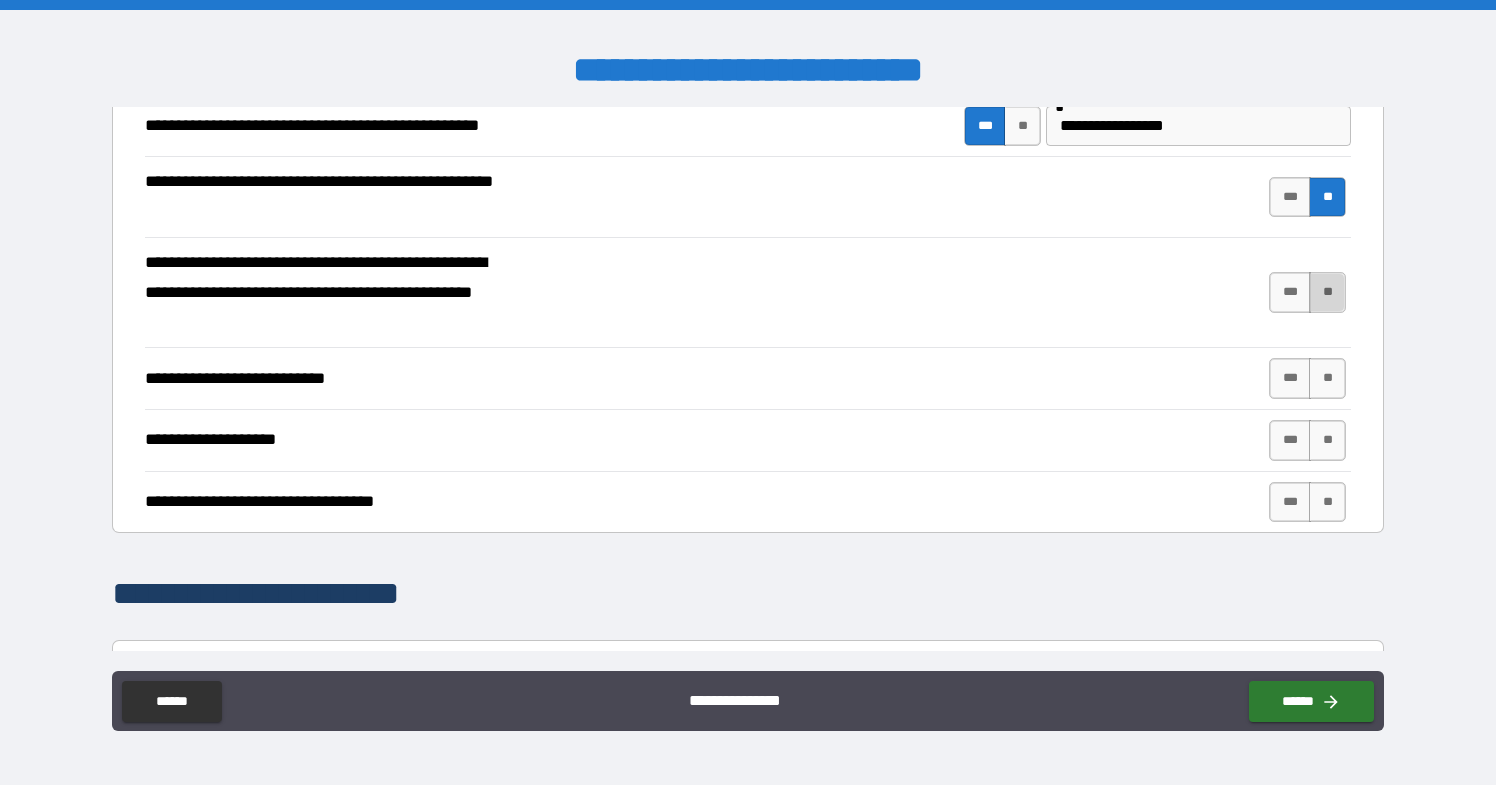 click on "**" at bounding box center (1327, 292) 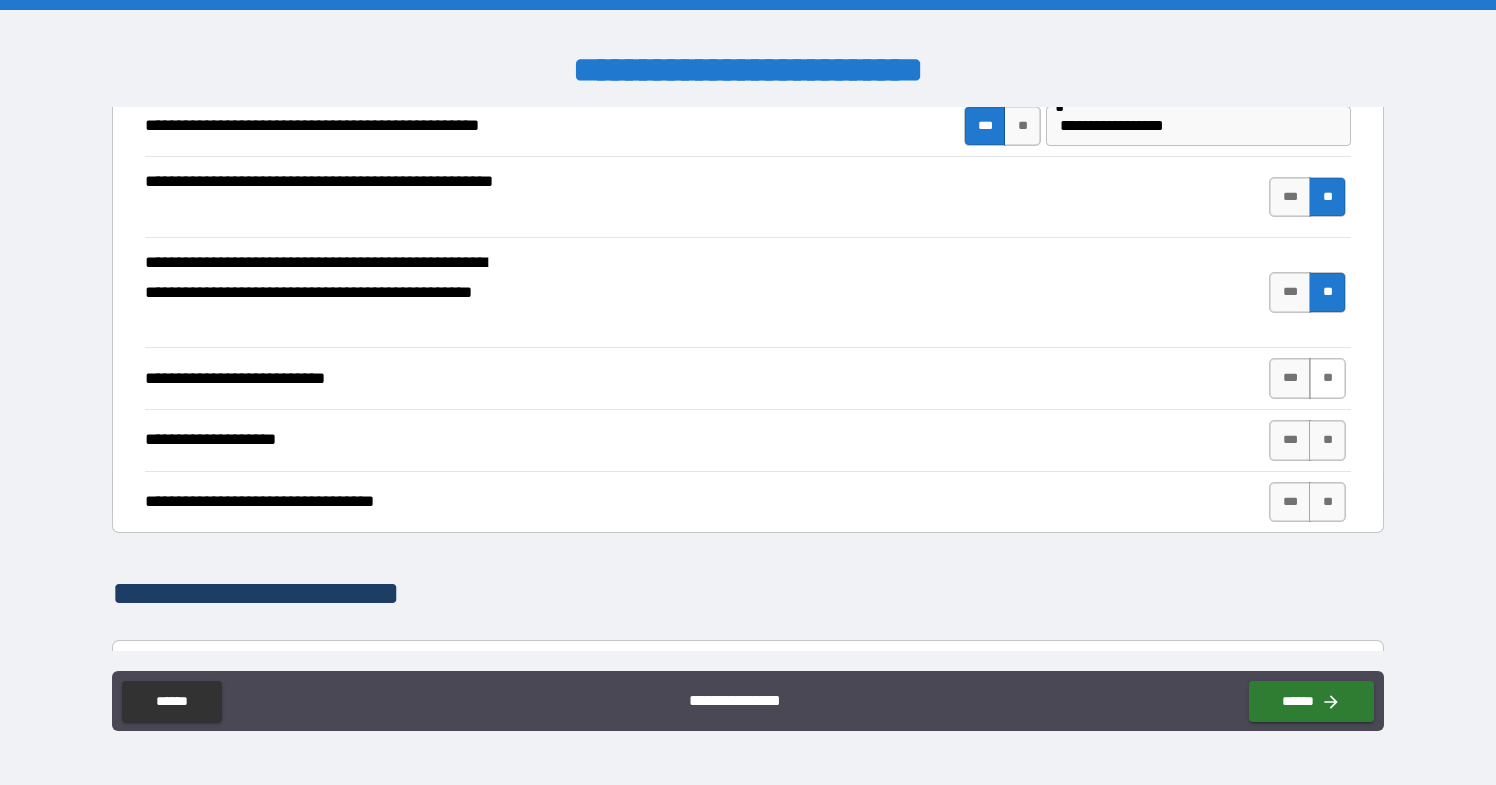 click on "**" at bounding box center (1327, 378) 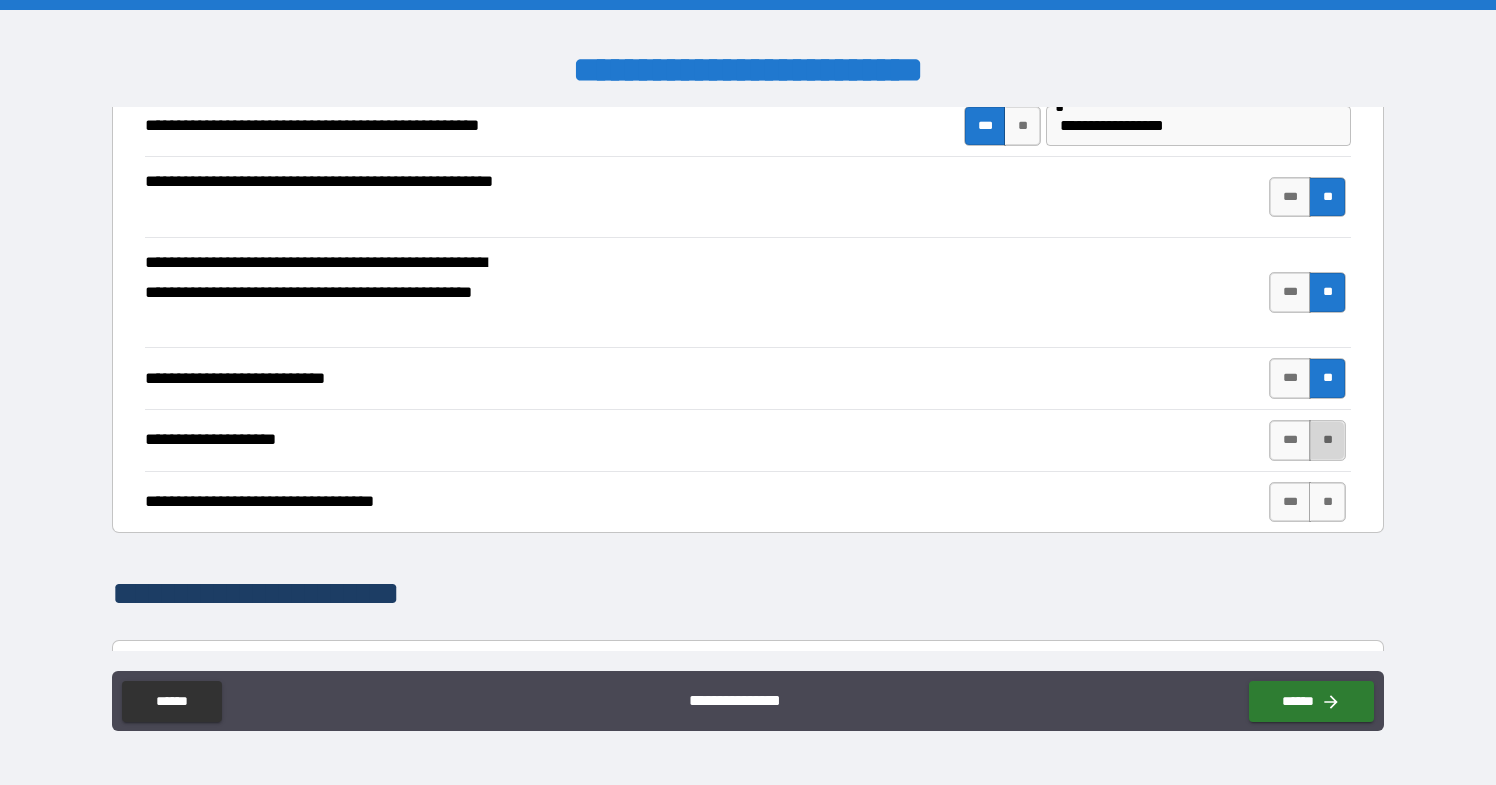 click on "**" at bounding box center (1327, 440) 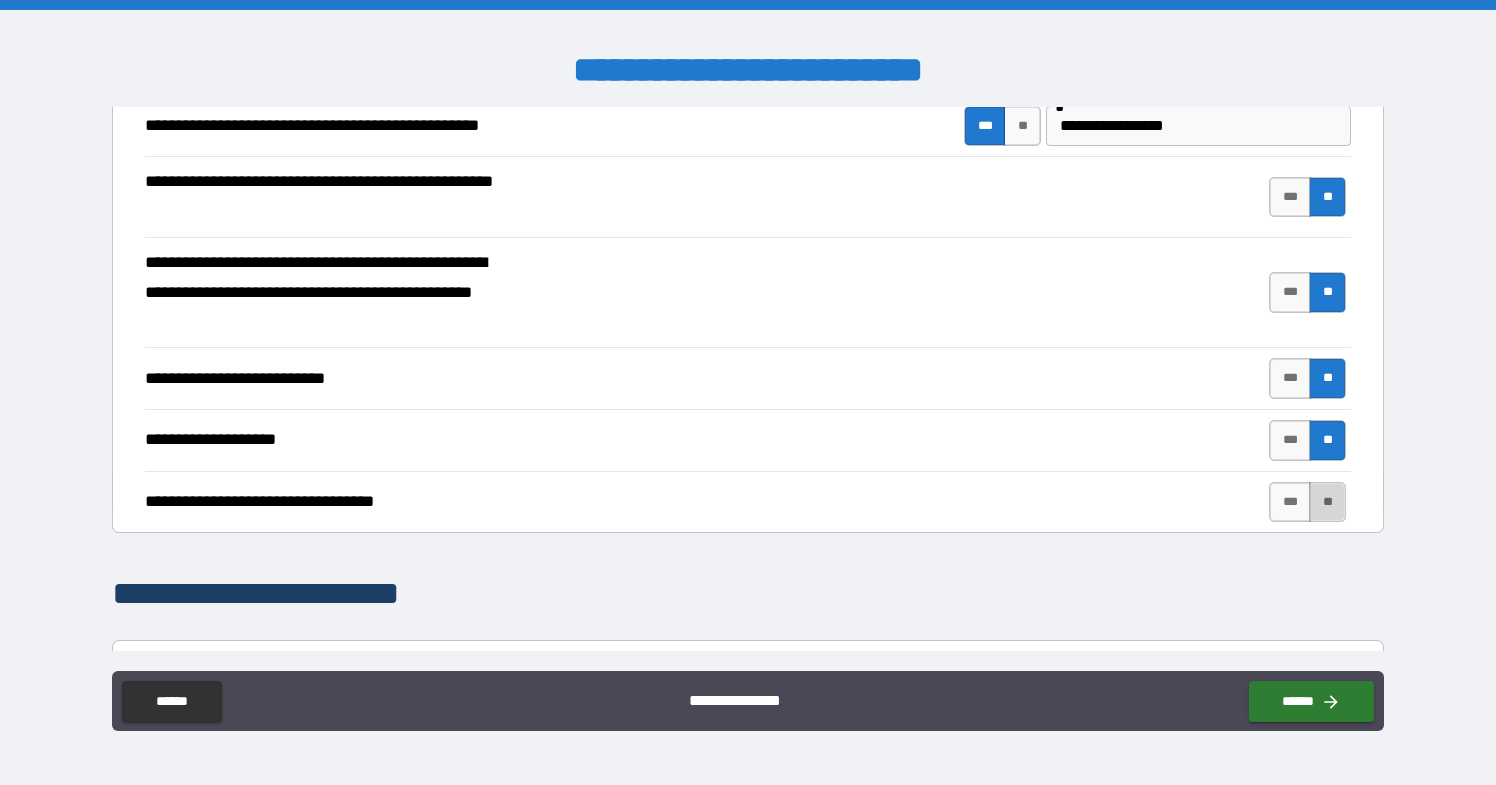 click on "**" at bounding box center (1327, 502) 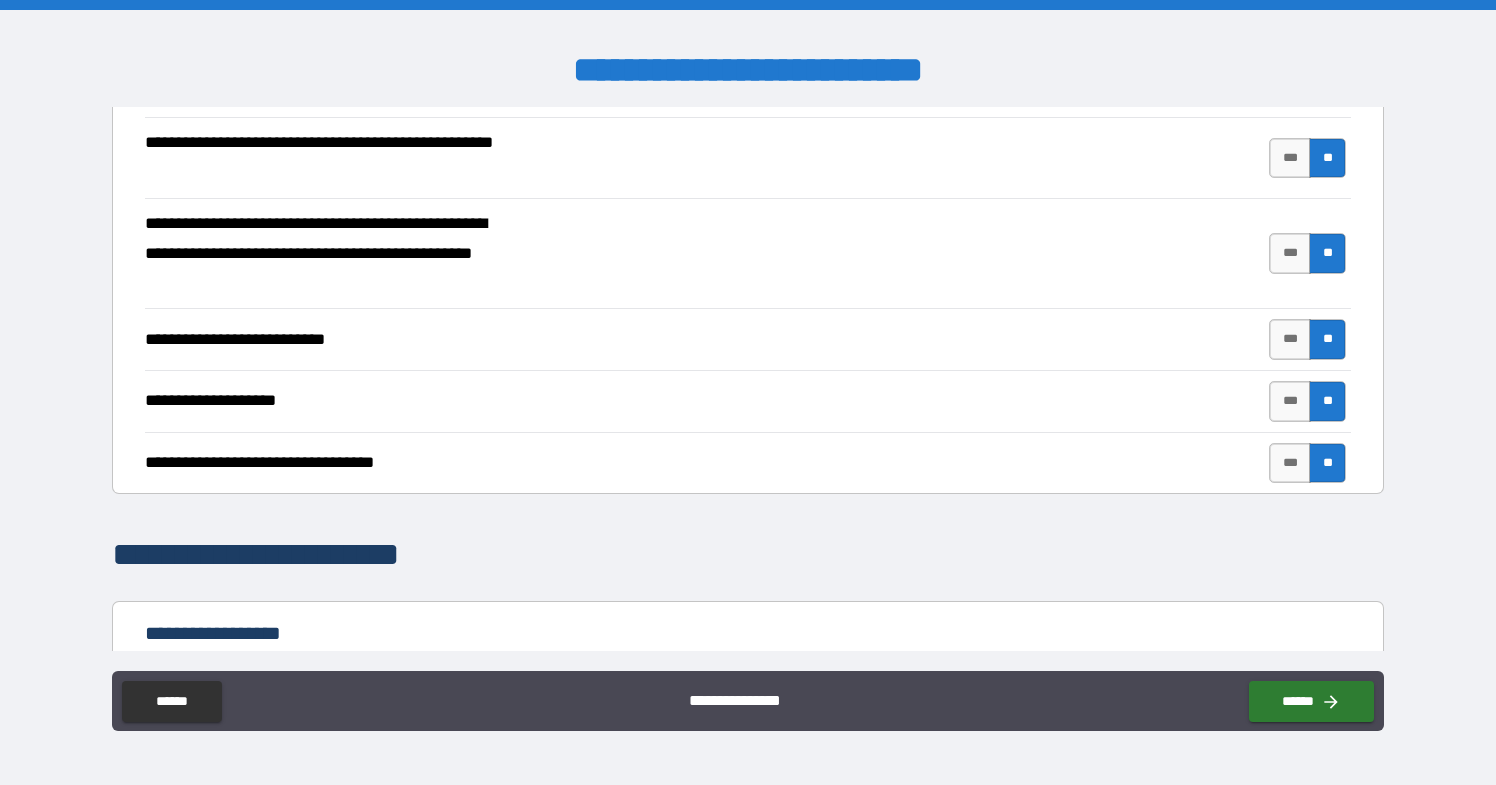 scroll, scrollTop: 428, scrollLeft: 0, axis: vertical 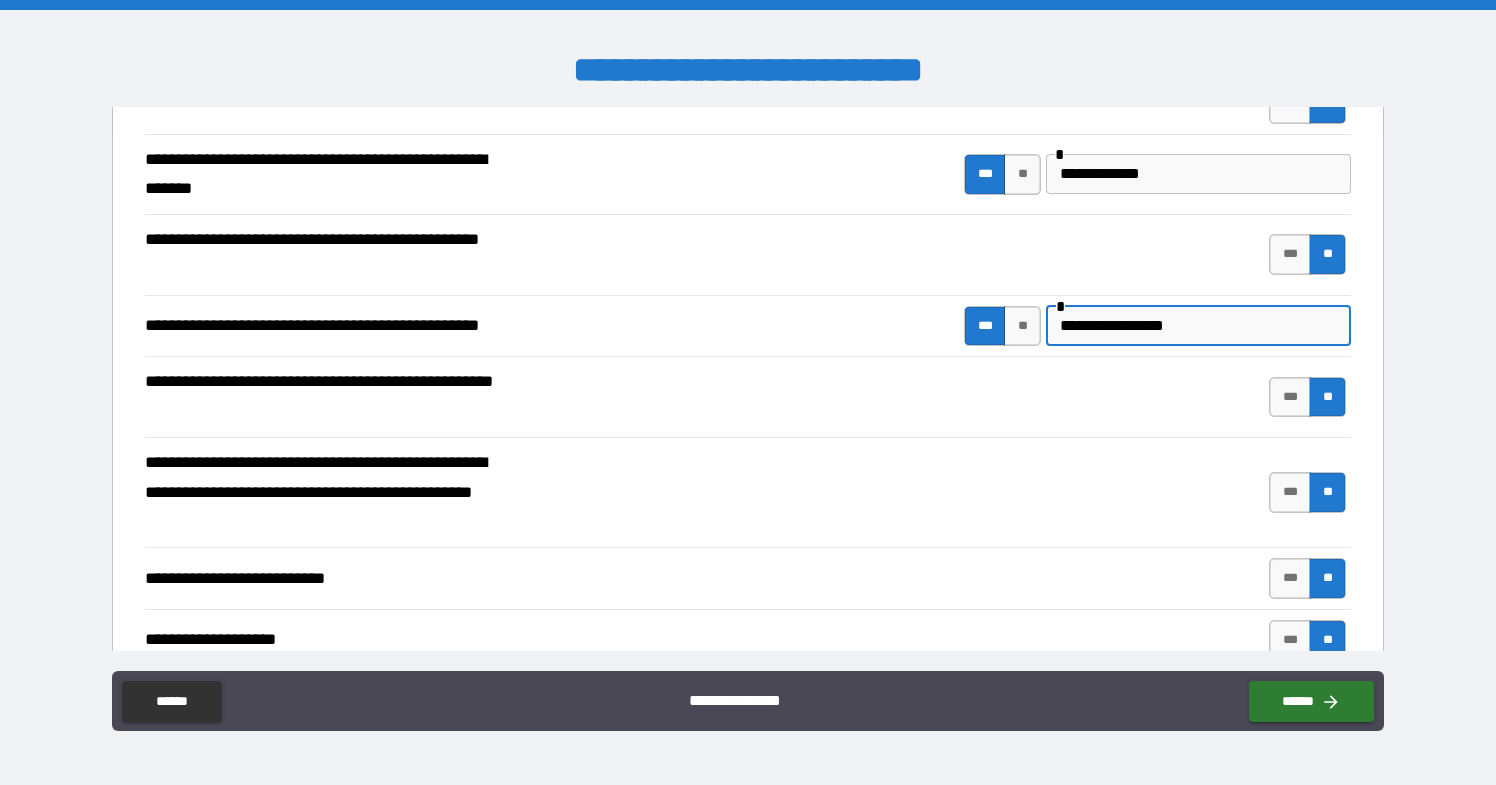 click on "**********" at bounding box center (1198, 326) 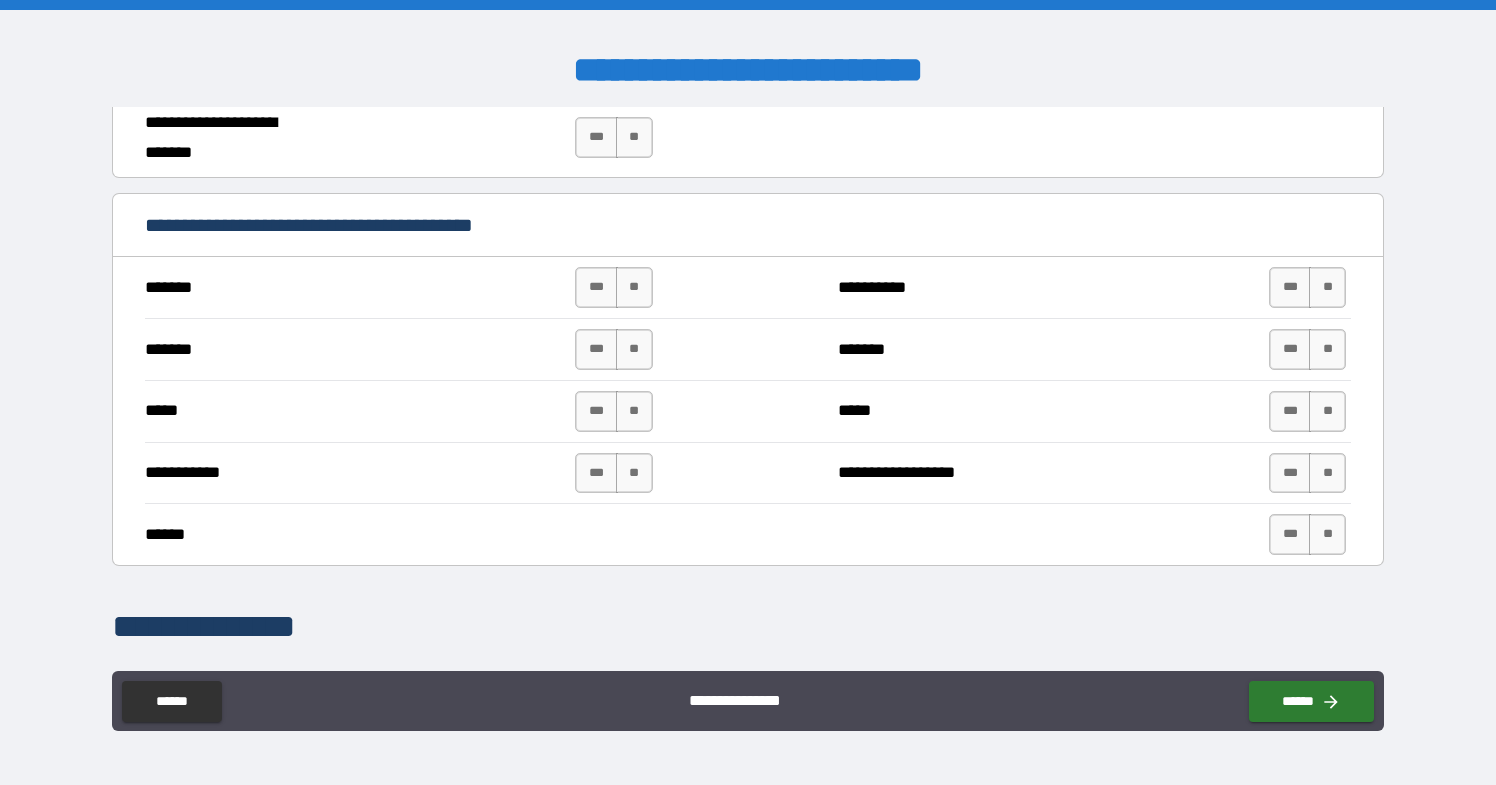 scroll, scrollTop: 1319, scrollLeft: 0, axis: vertical 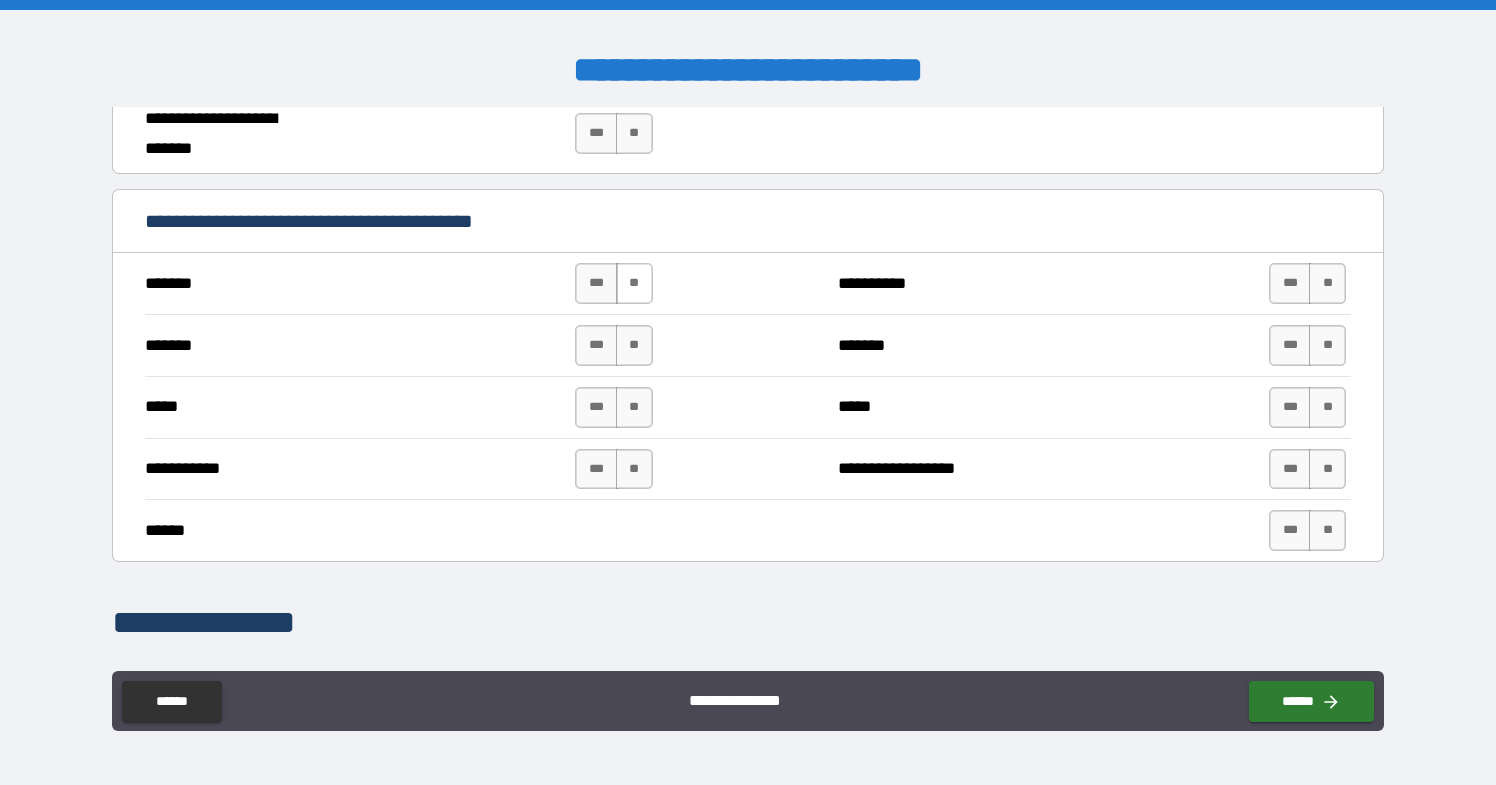 type on "**********" 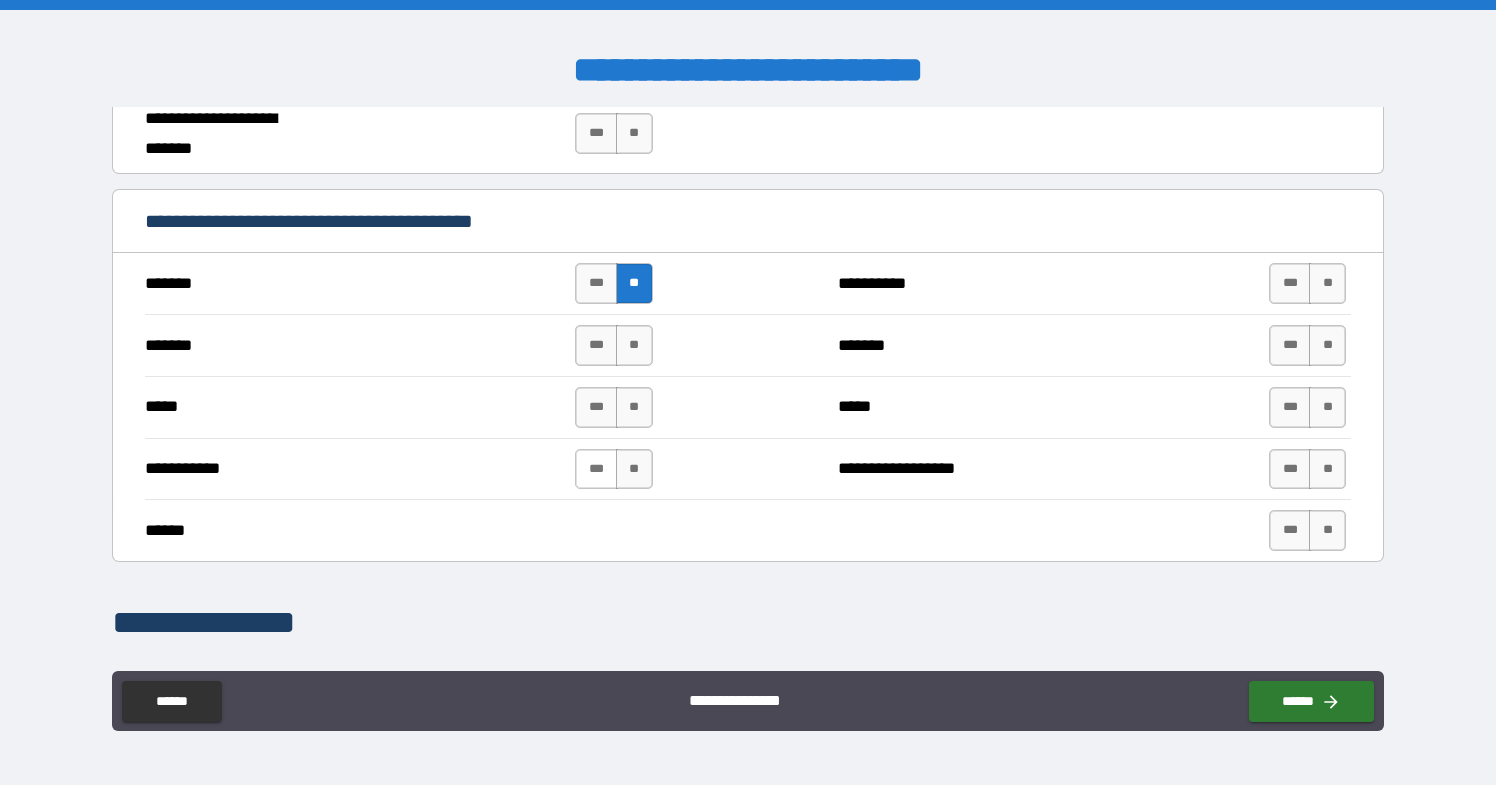 click on "***" at bounding box center (596, 469) 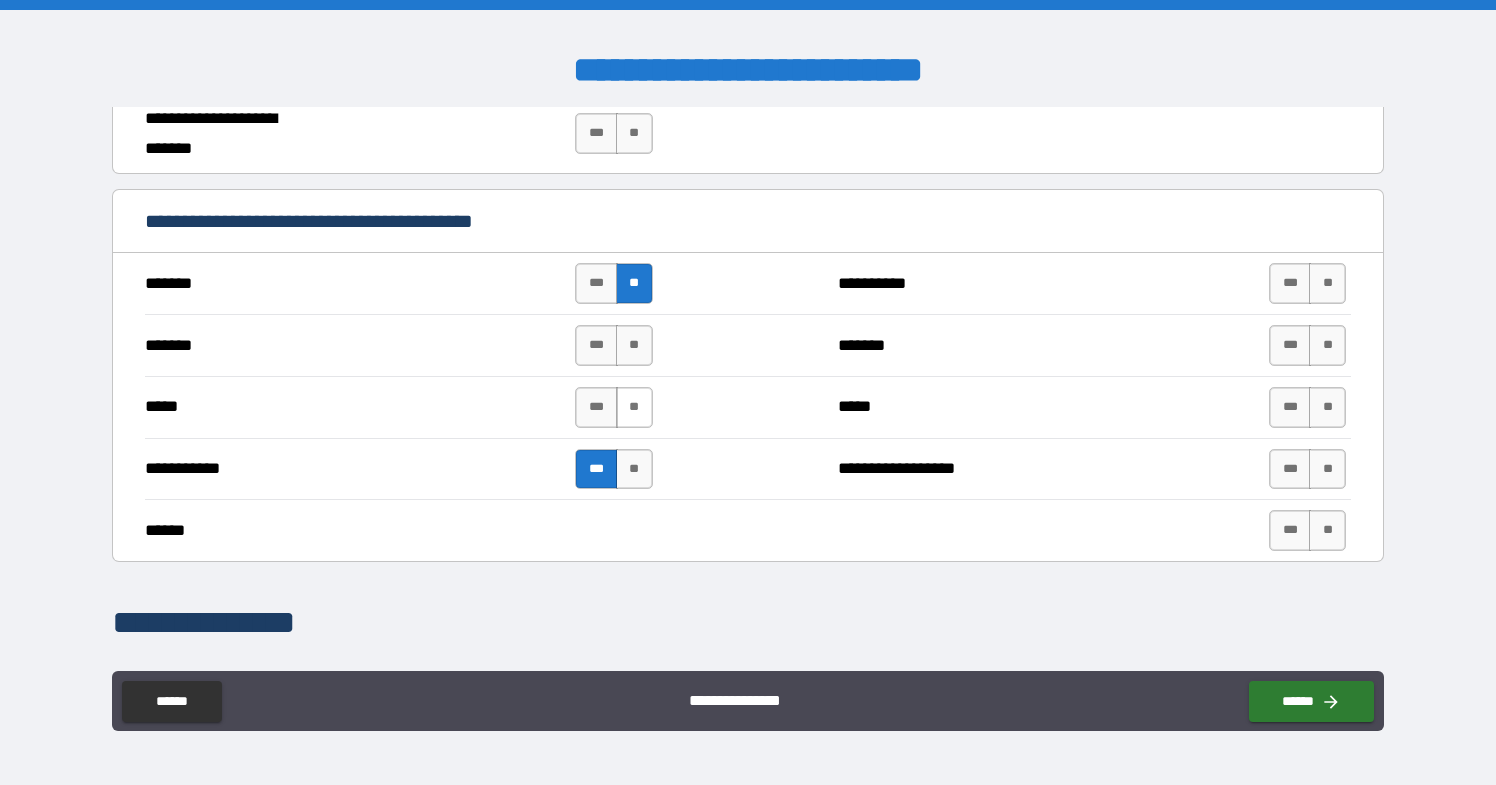 click on "**" at bounding box center [634, 407] 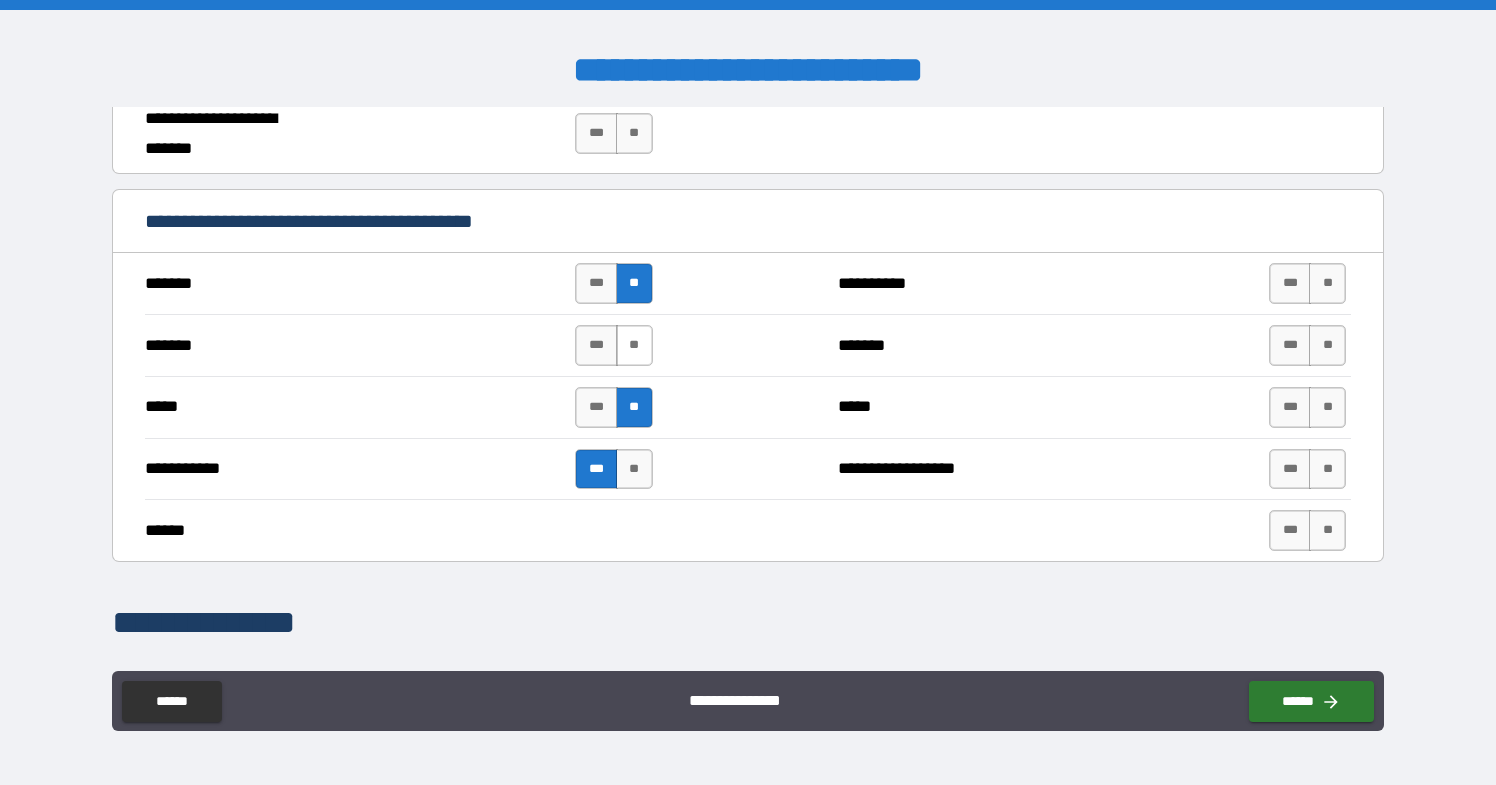 click on "**" at bounding box center (634, 345) 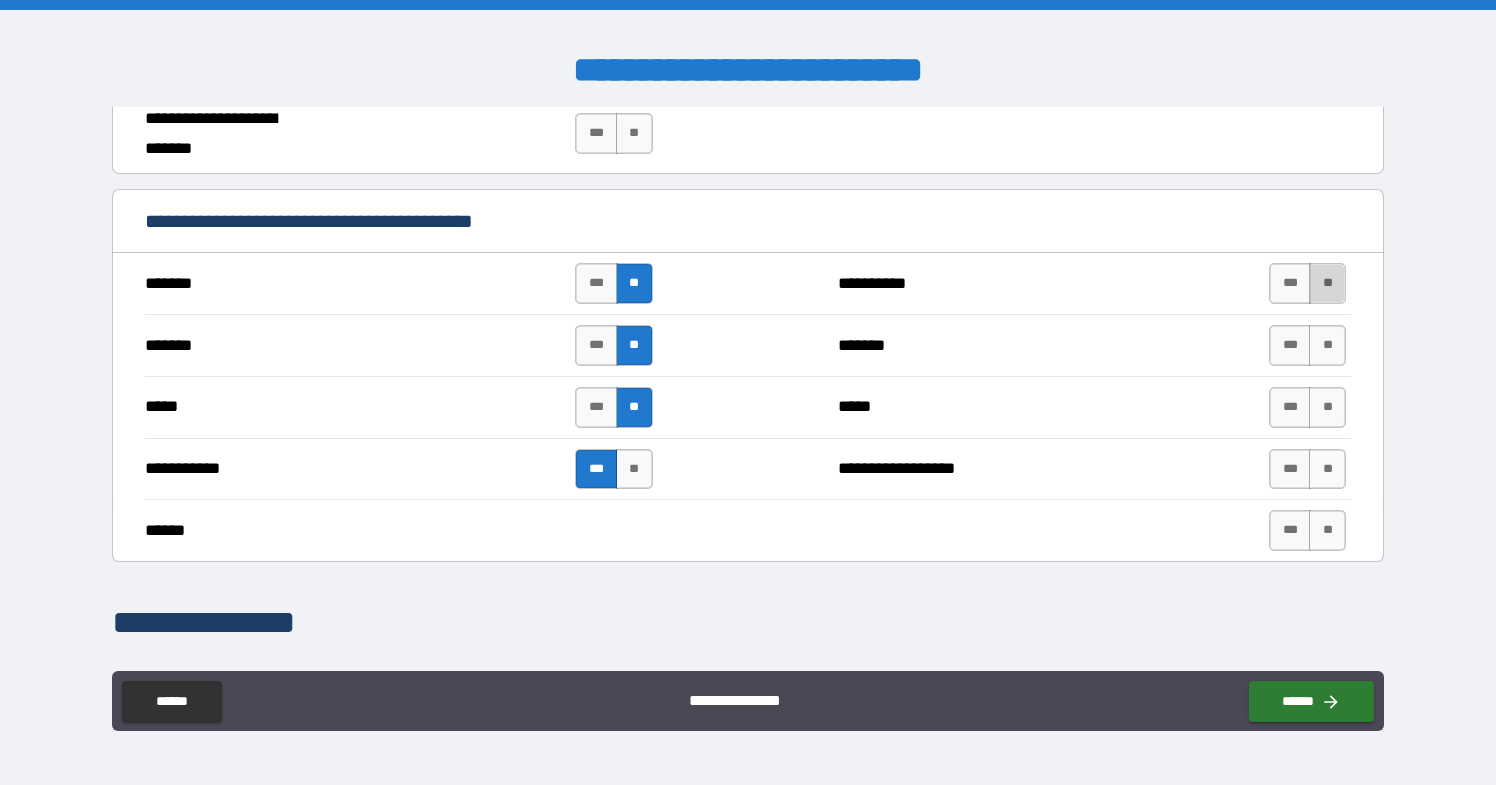click on "**" at bounding box center [1327, 283] 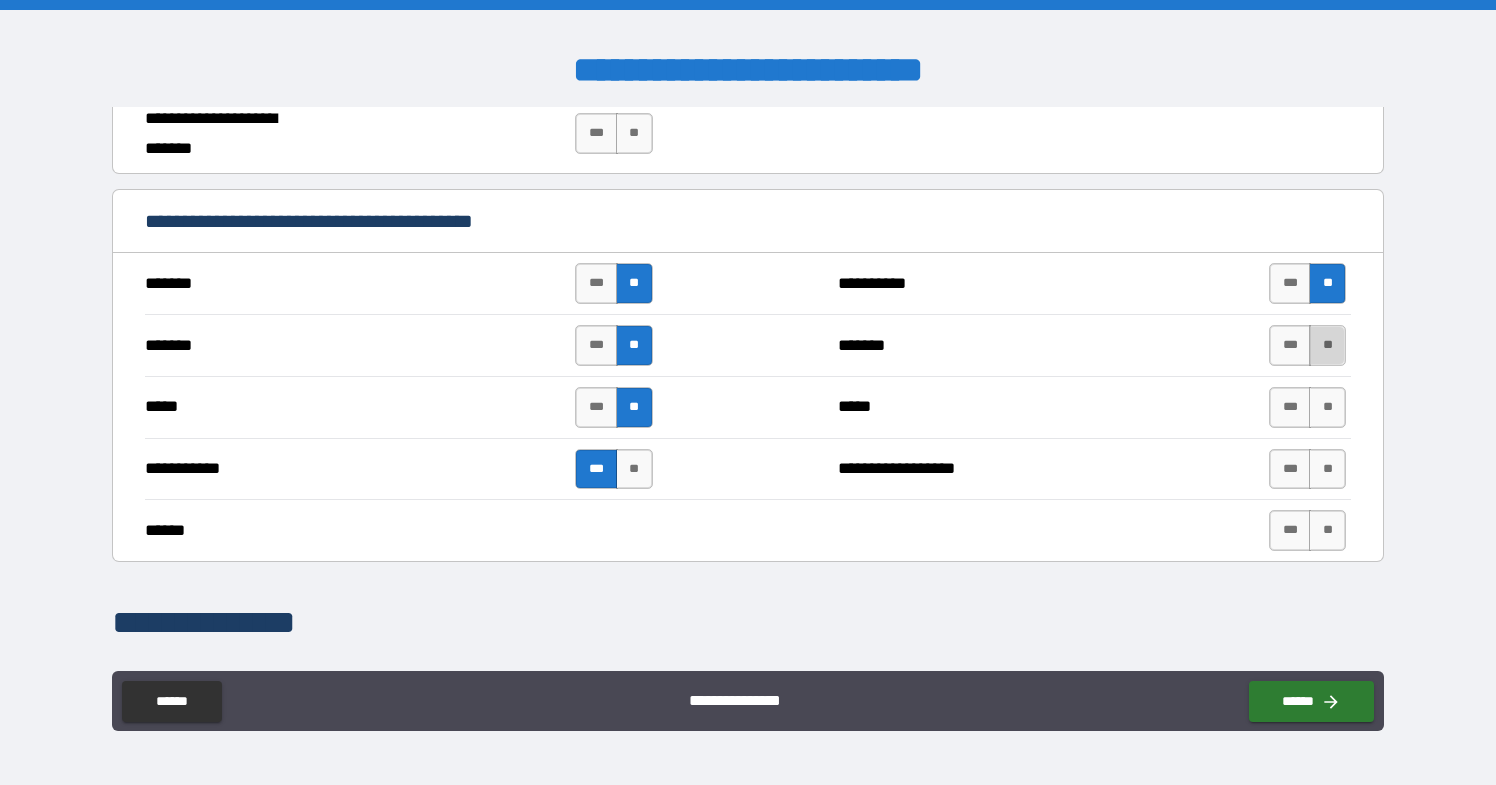 click on "**" at bounding box center [1327, 345] 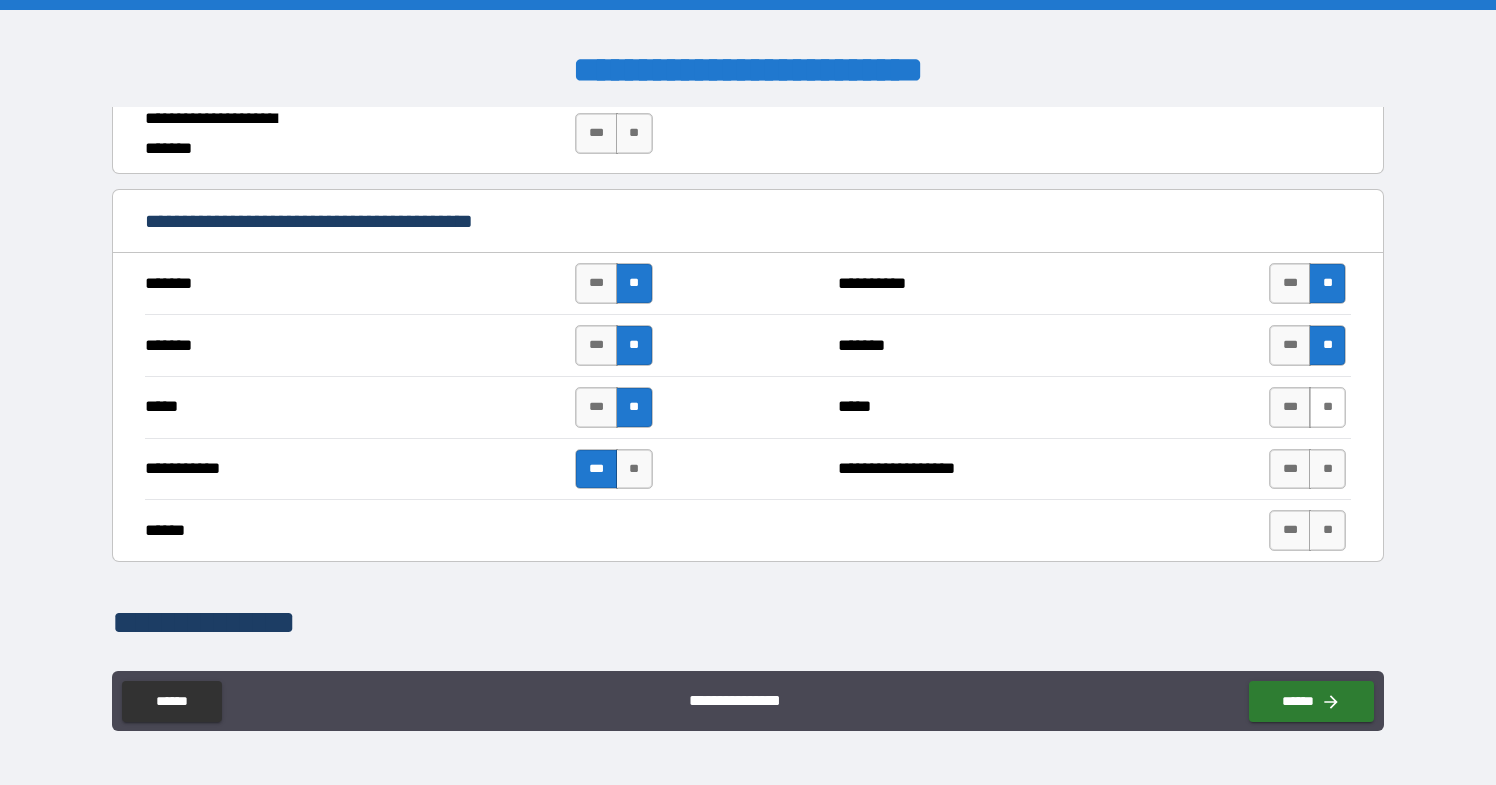 click on "**" at bounding box center [1327, 407] 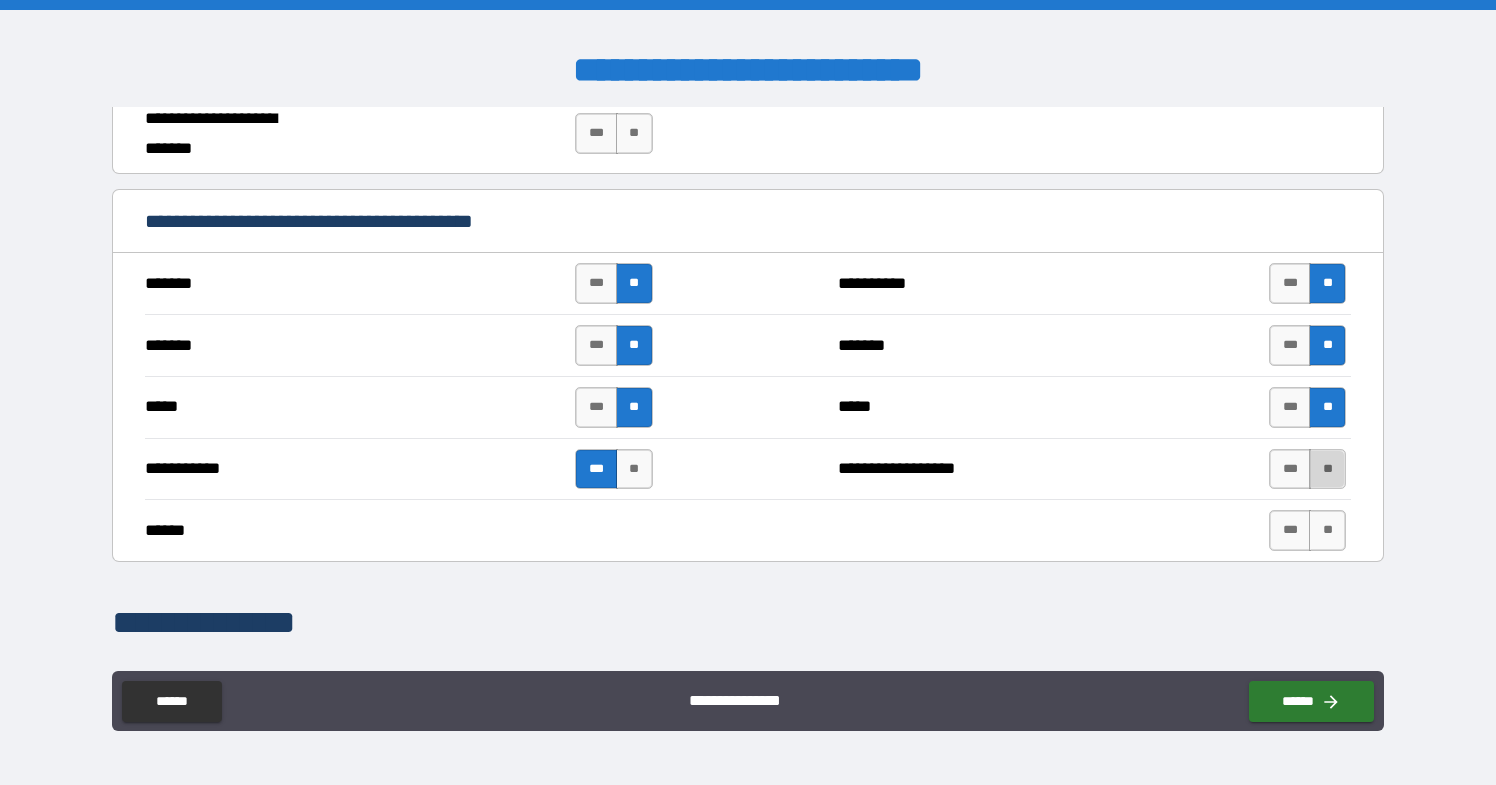 click on "**" at bounding box center (1327, 469) 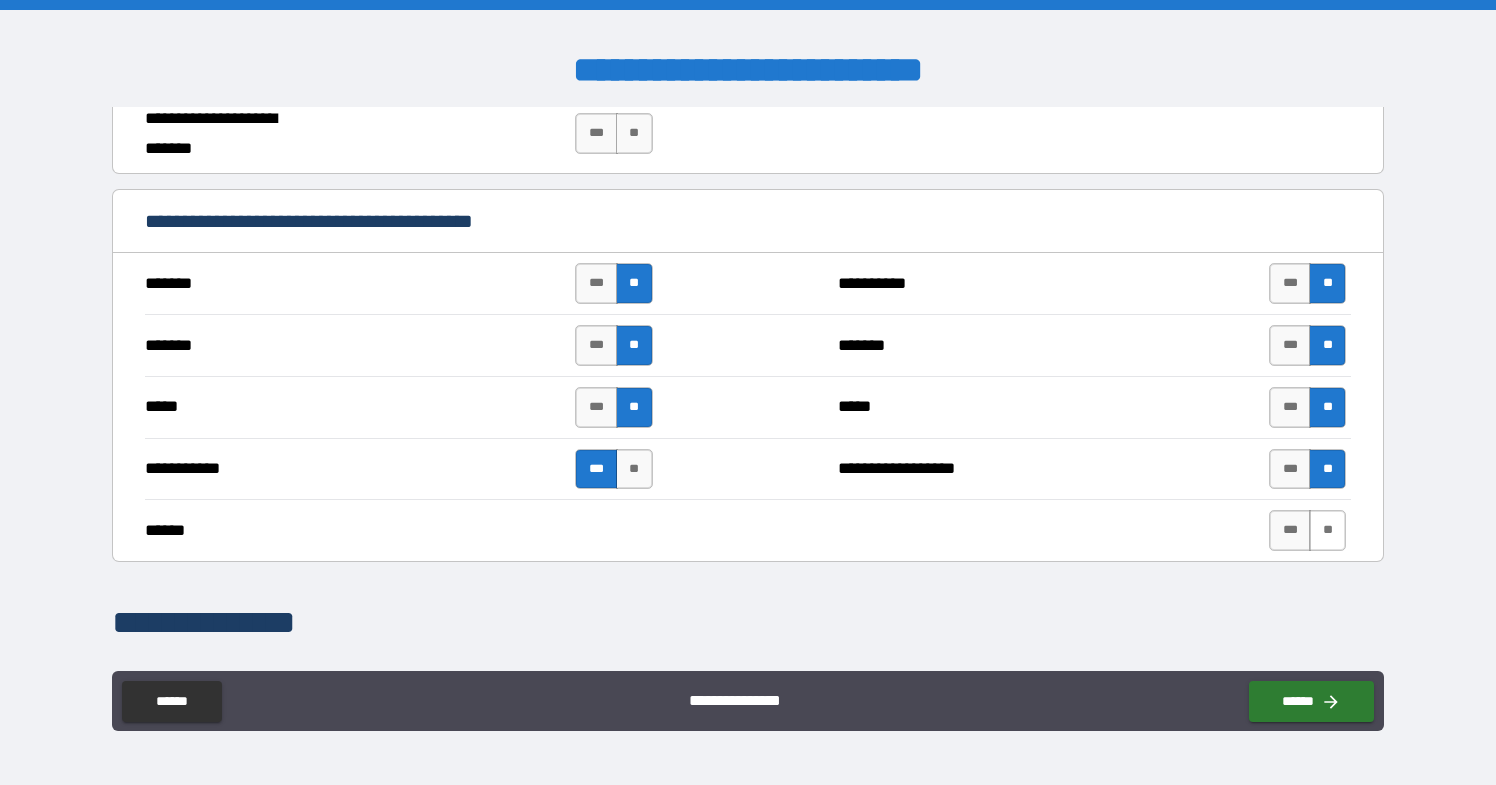 click on "**" at bounding box center (1327, 530) 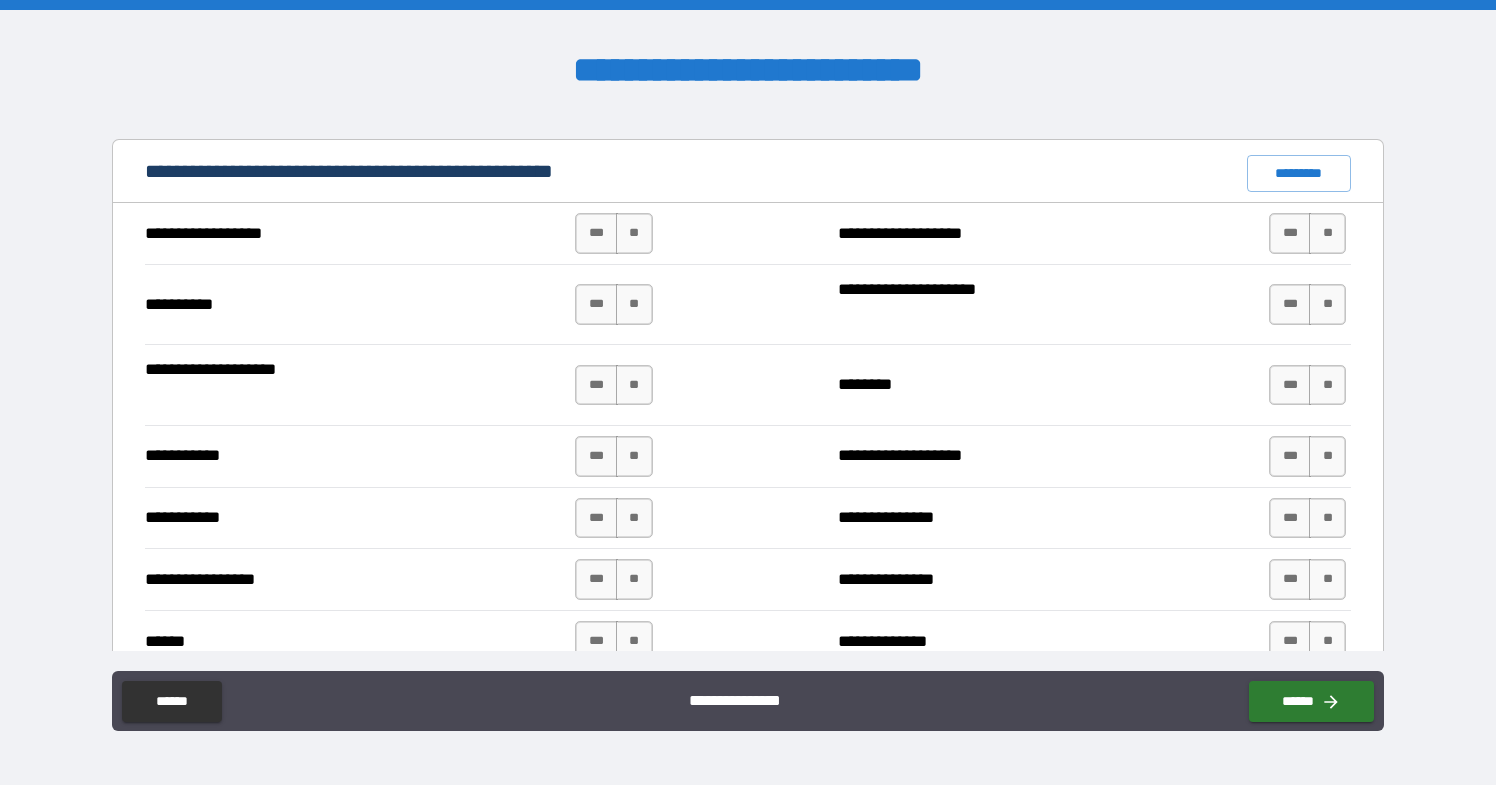 scroll, scrollTop: 1864, scrollLeft: 0, axis: vertical 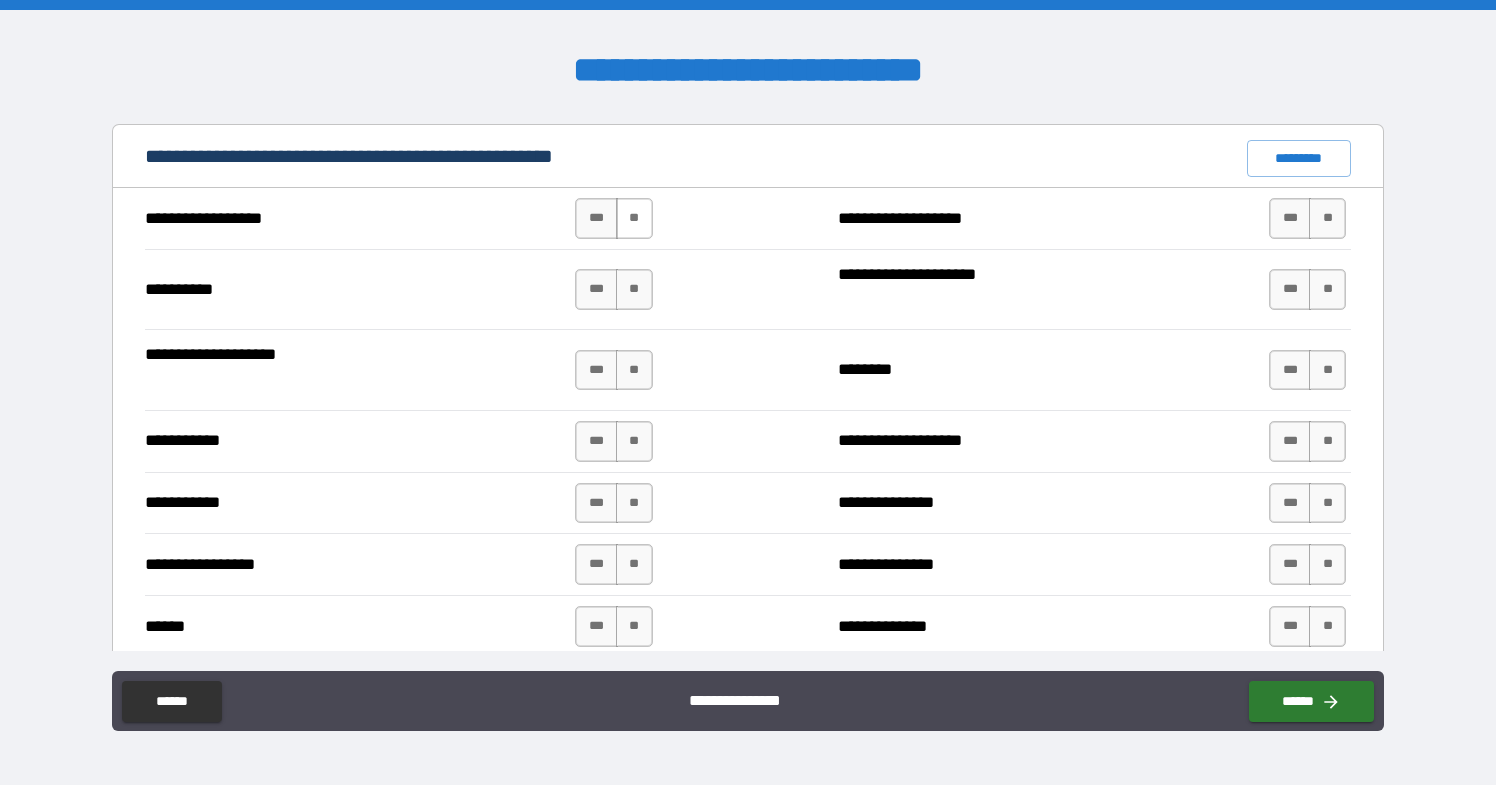 click on "**" at bounding box center [634, 218] 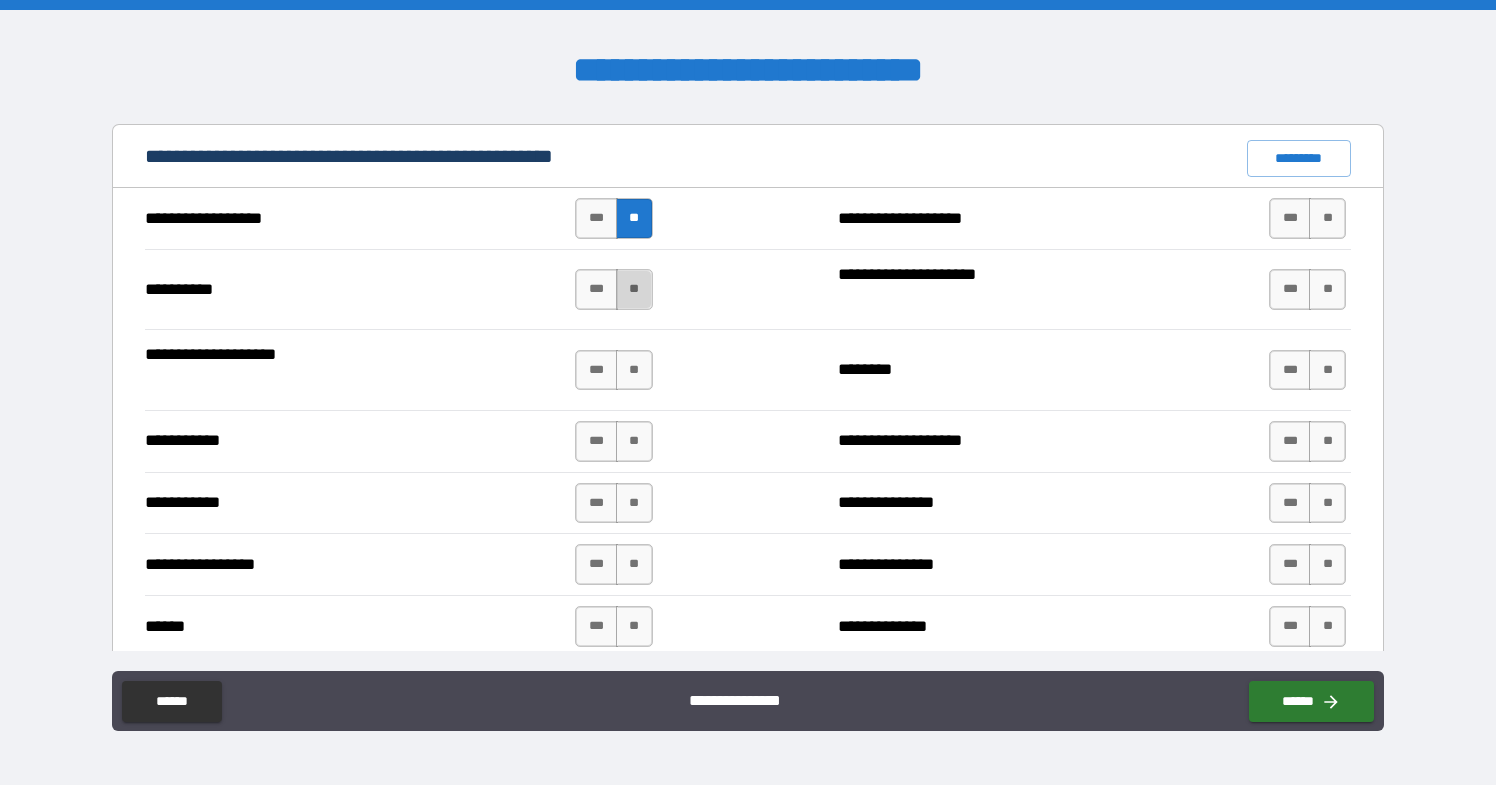 click on "**" at bounding box center [634, 289] 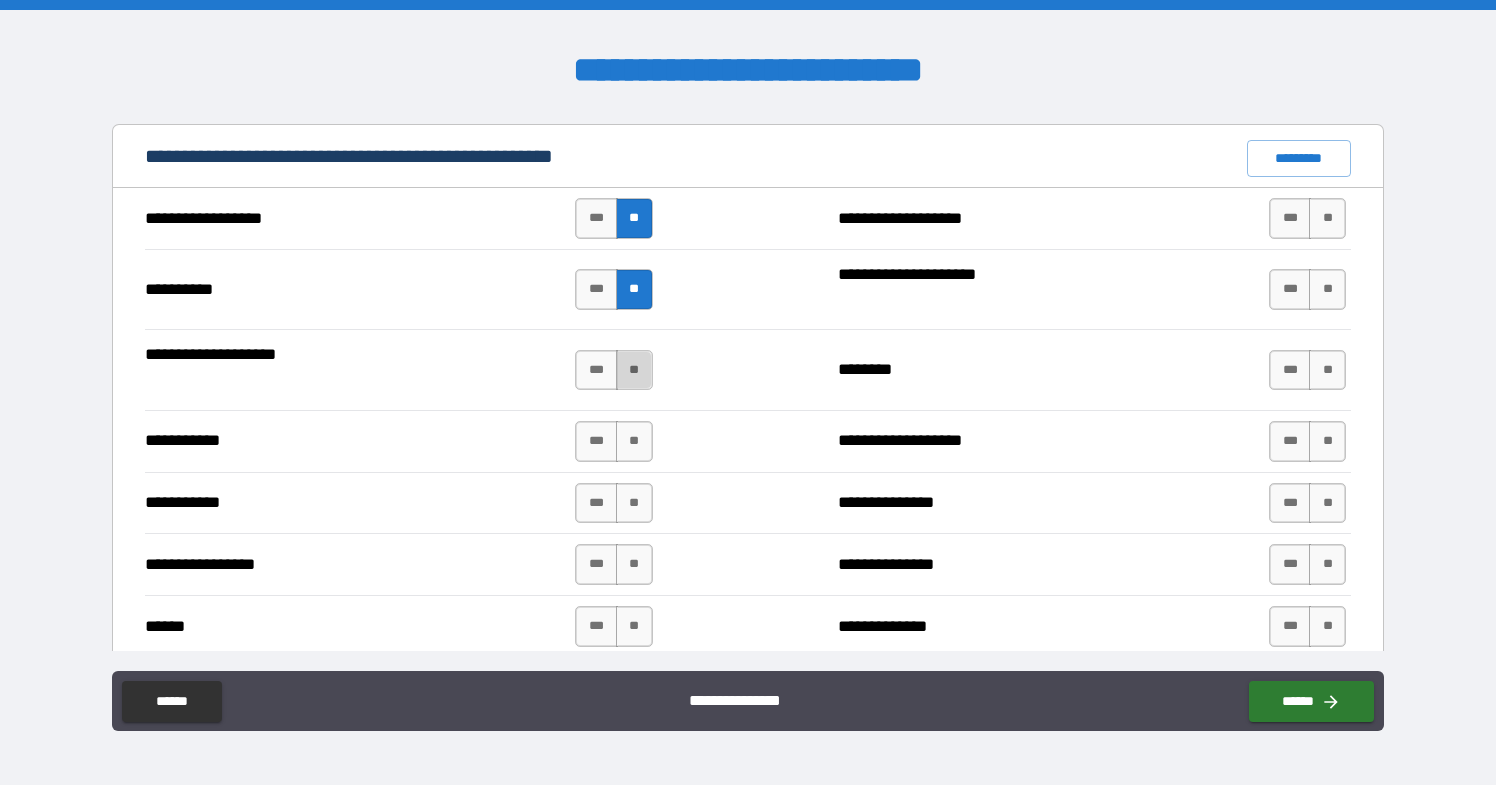 click on "**" at bounding box center (634, 370) 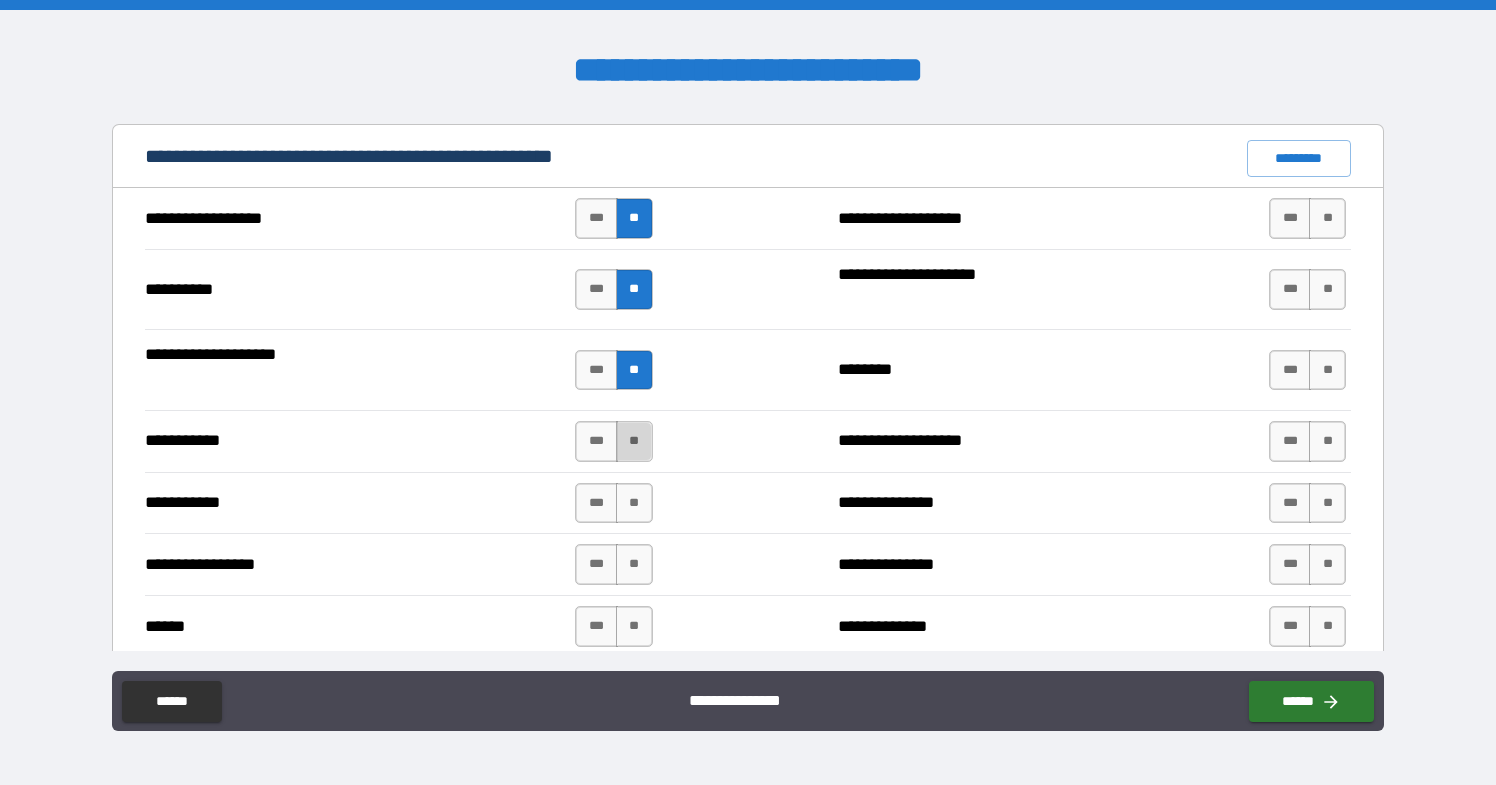 click on "**" at bounding box center (634, 441) 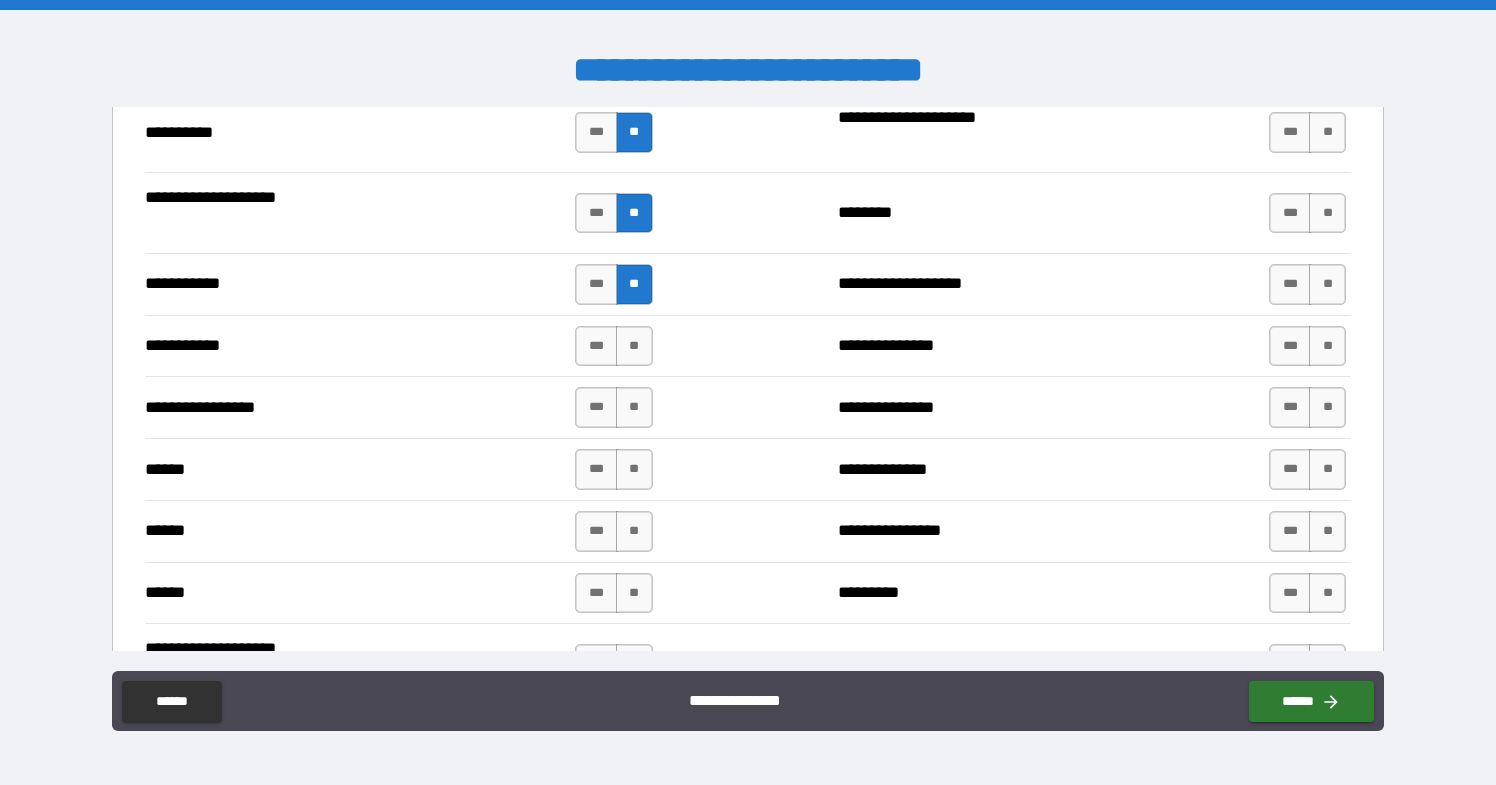 scroll, scrollTop: 2033, scrollLeft: 0, axis: vertical 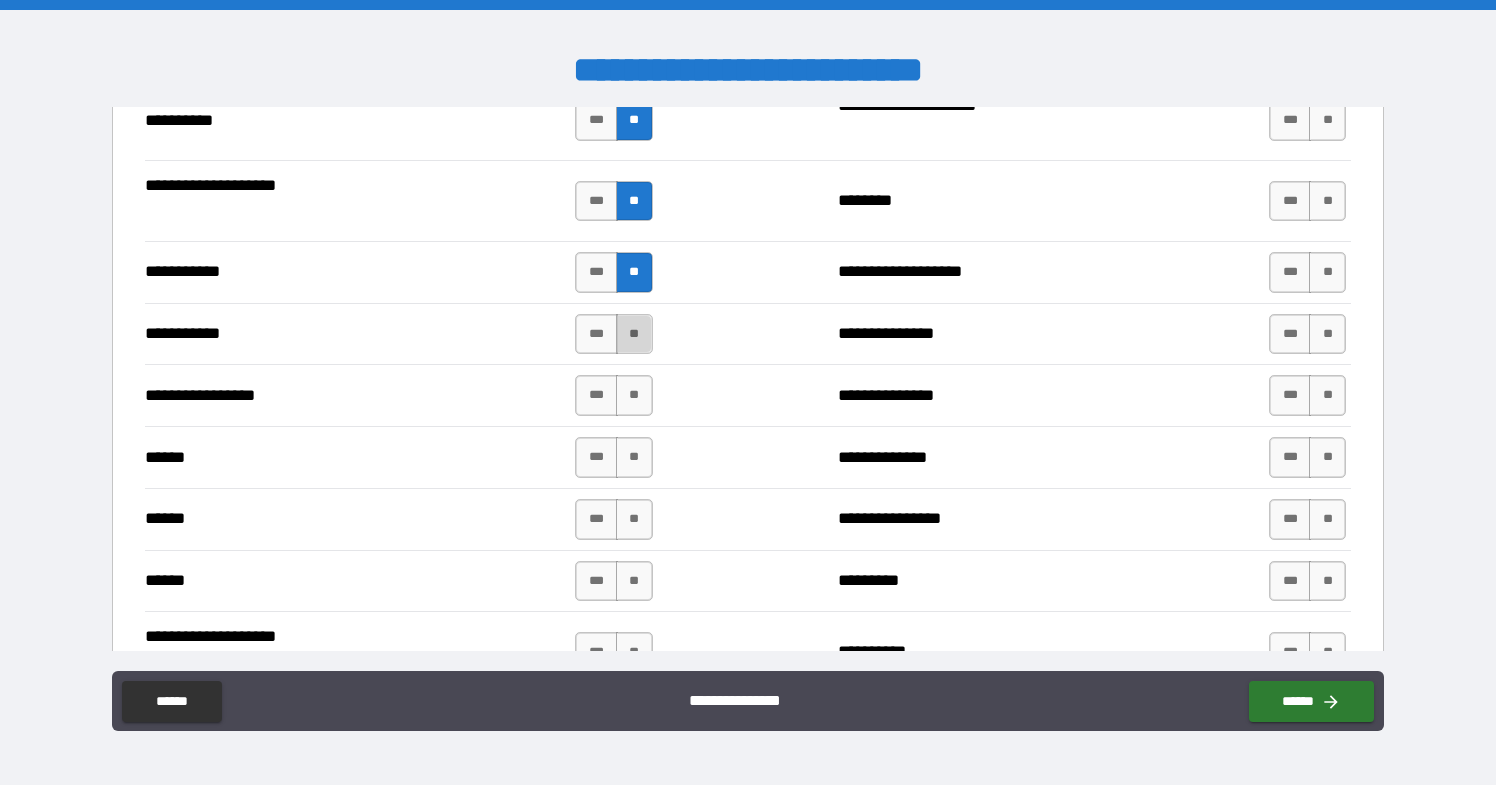 click on "**" at bounding box center (634, 334) 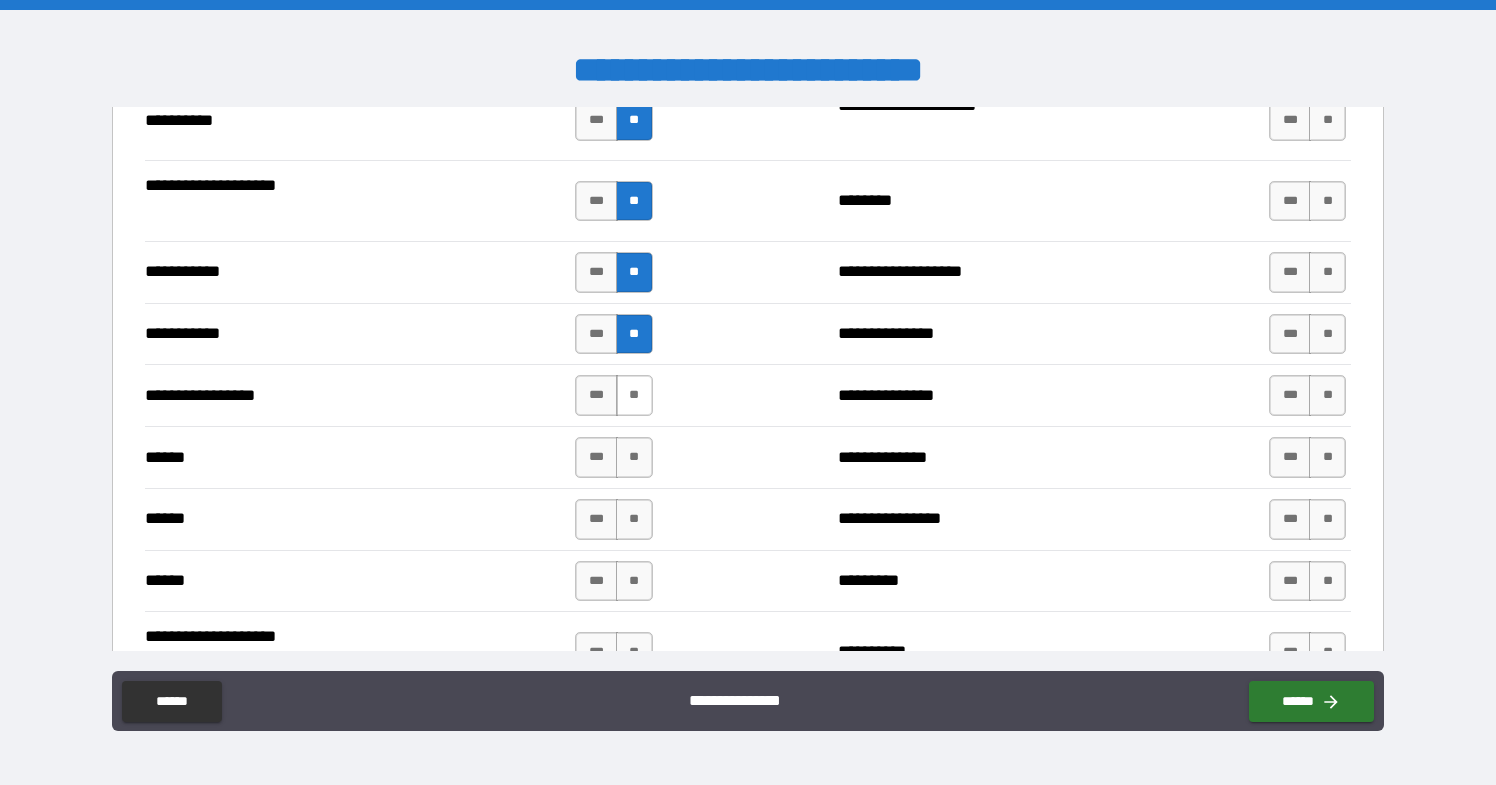 click on "**" at bounding box center [634, 395] 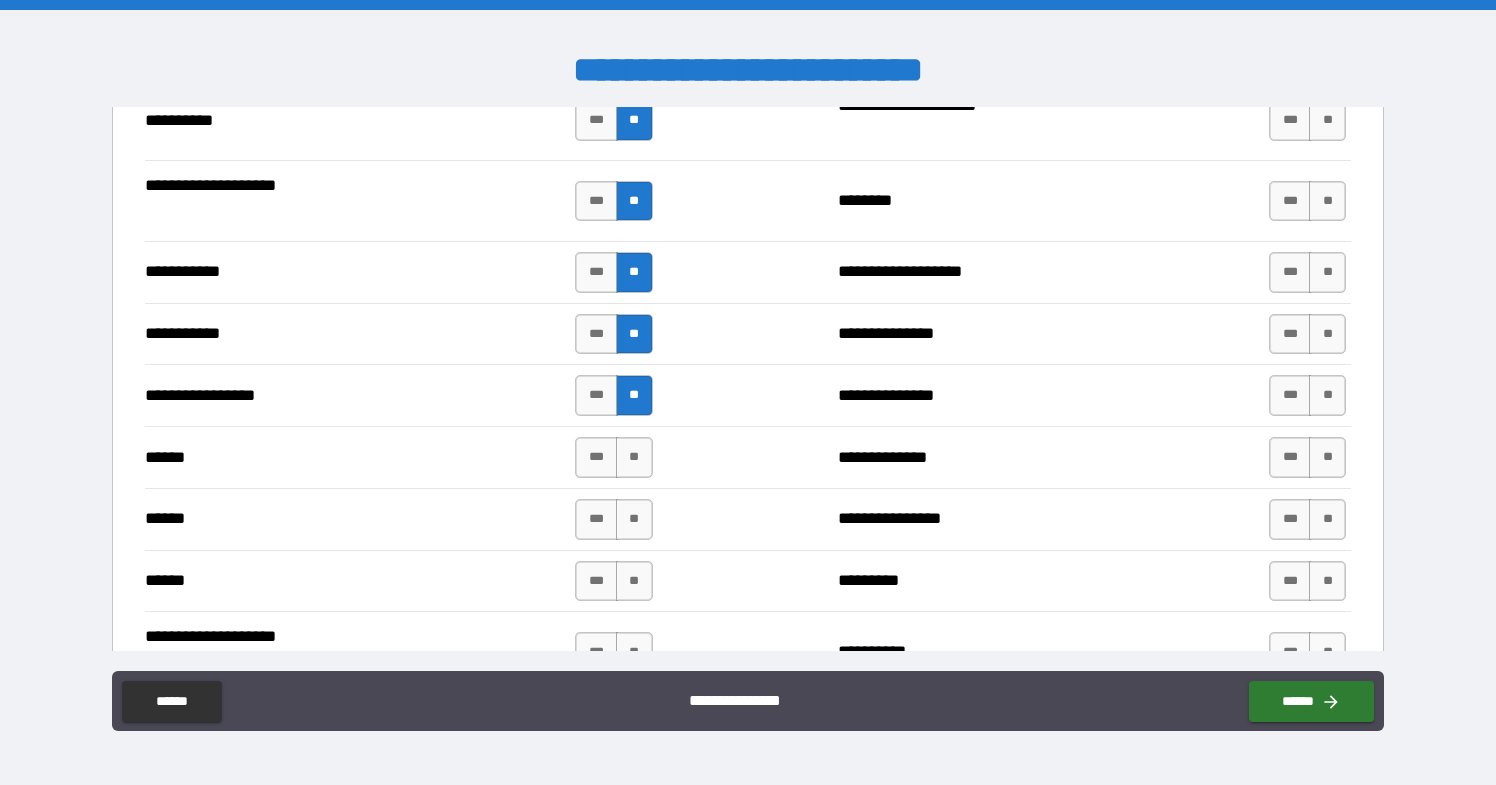 click on "**********" at bounding box center (748, 457) 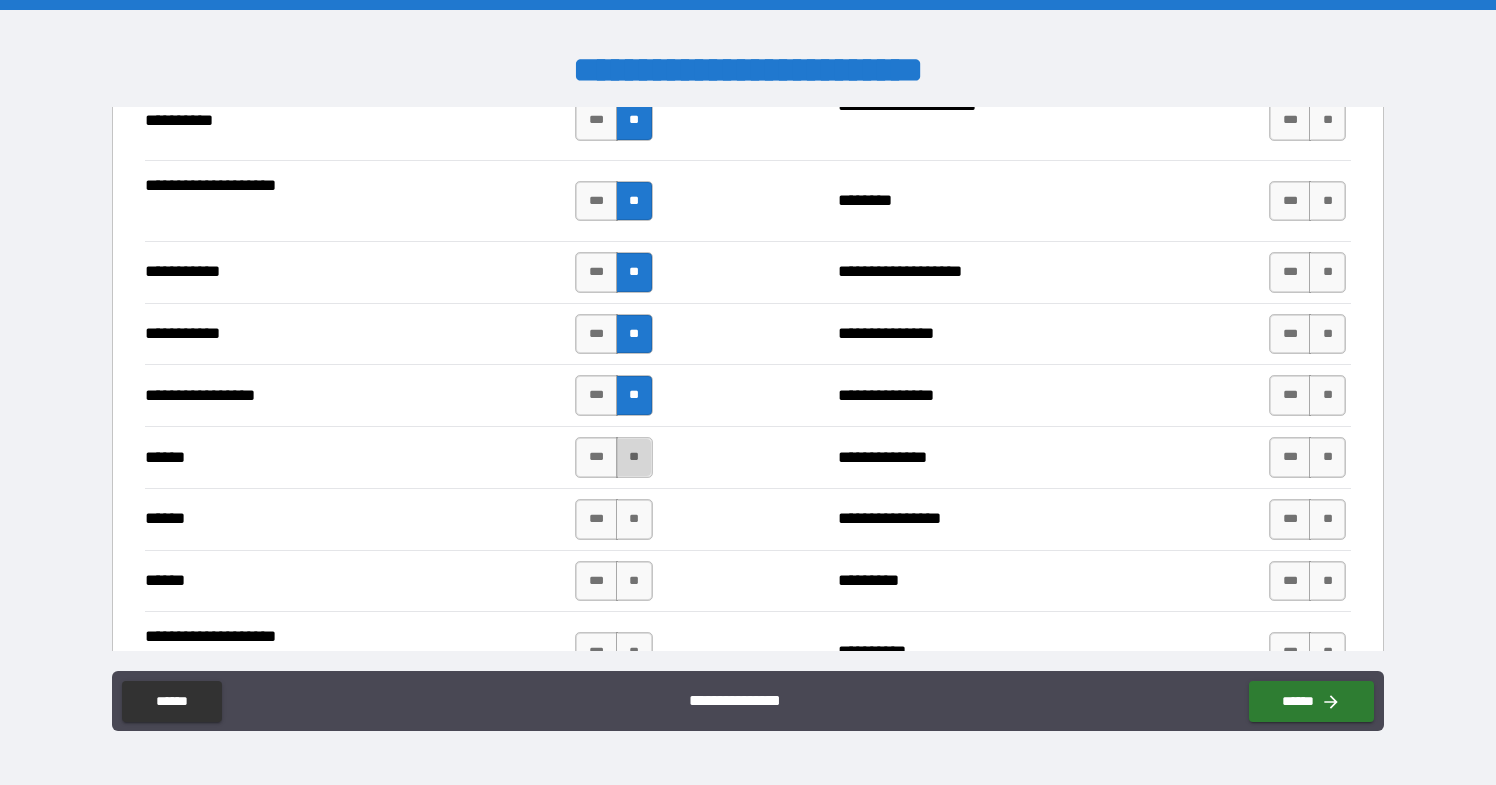 click on "**" at bounding box center [634, 457] 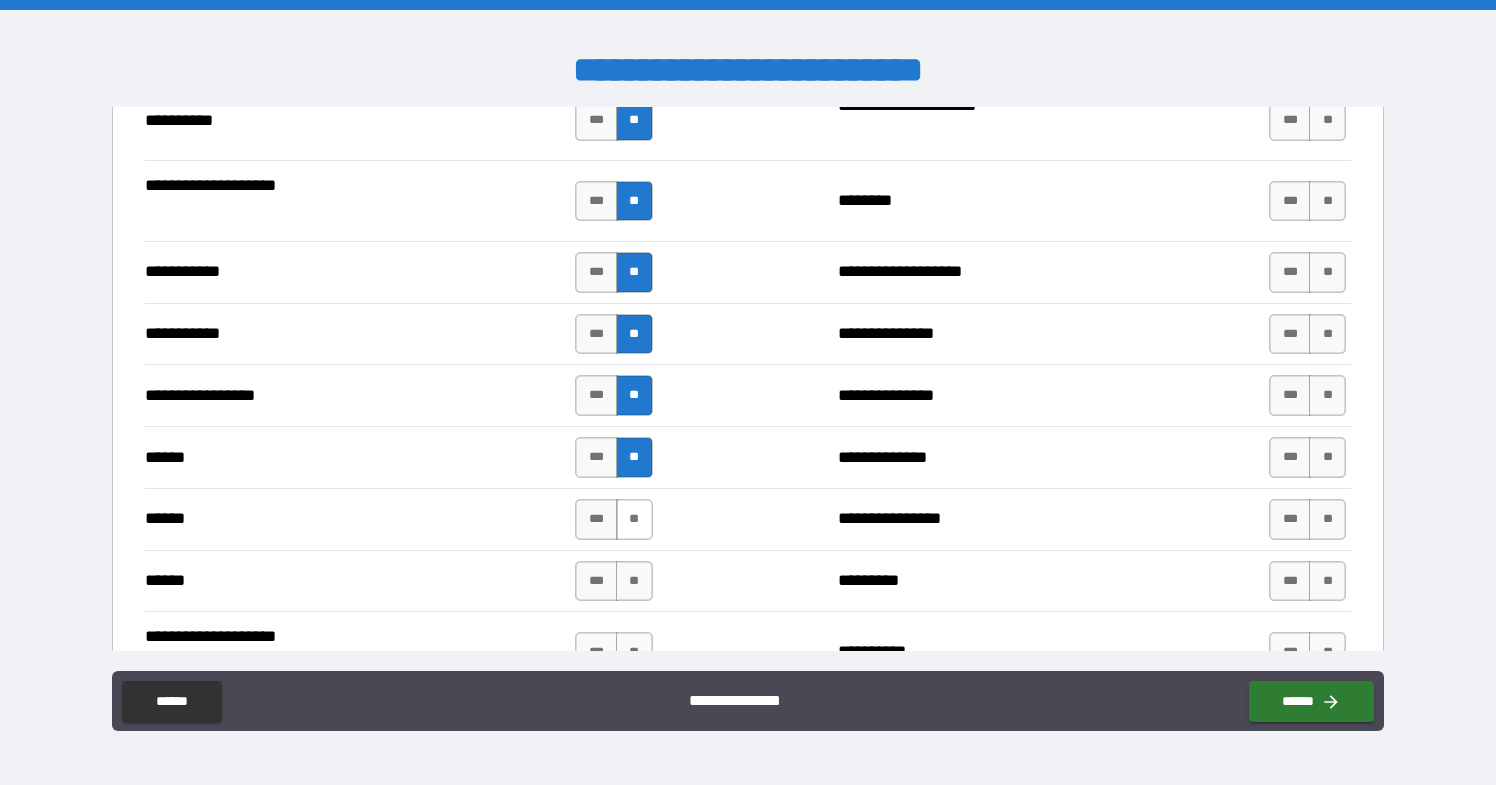 click on "**" at bounding box center (634, 519) 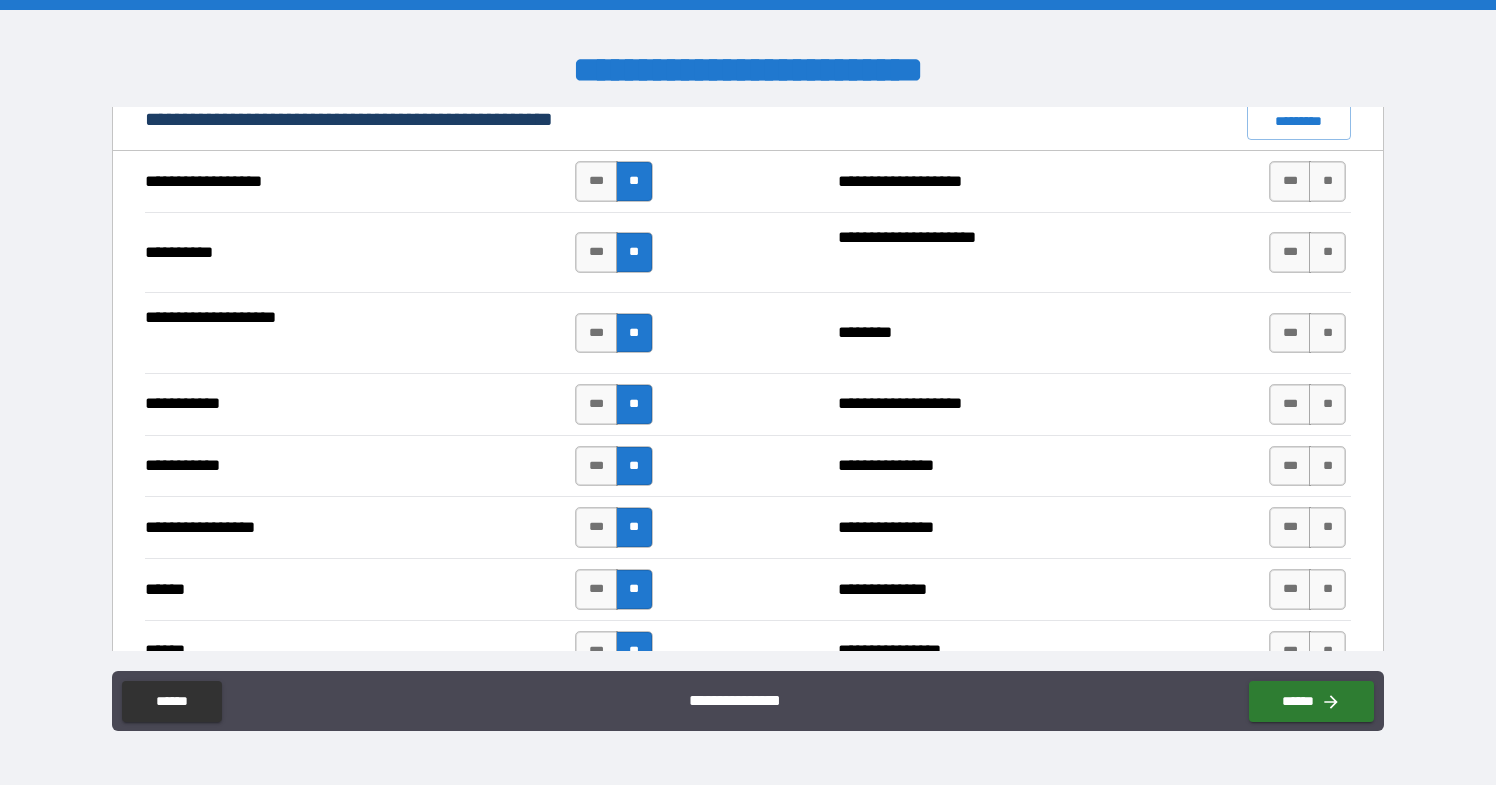 scroll, scrollTop: 1891, scrollLeft: 0, axis: vertical 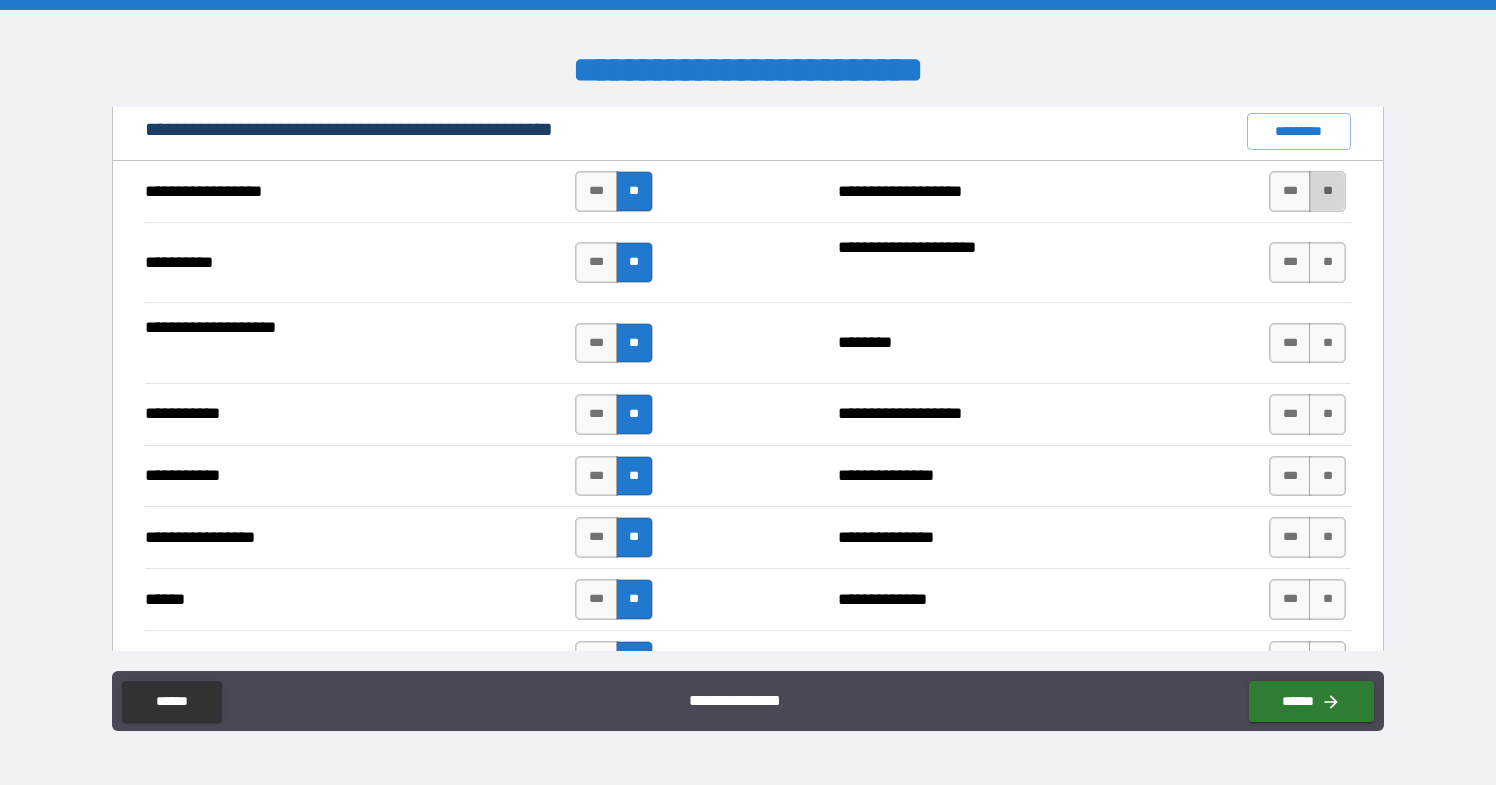 click on "**" at bounding box center (1327, 191) 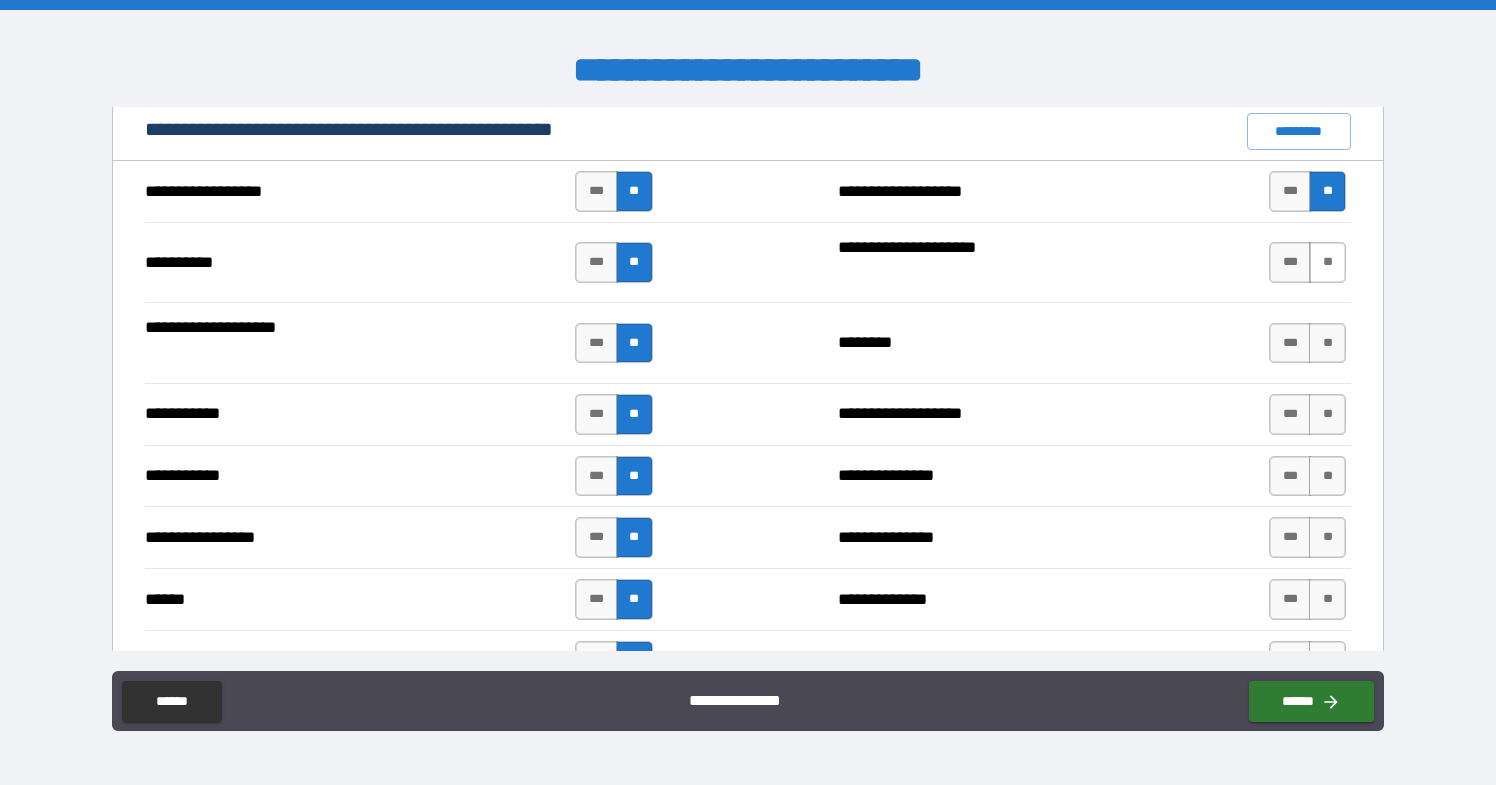 click on "**" at bounding box center [1327, 262] 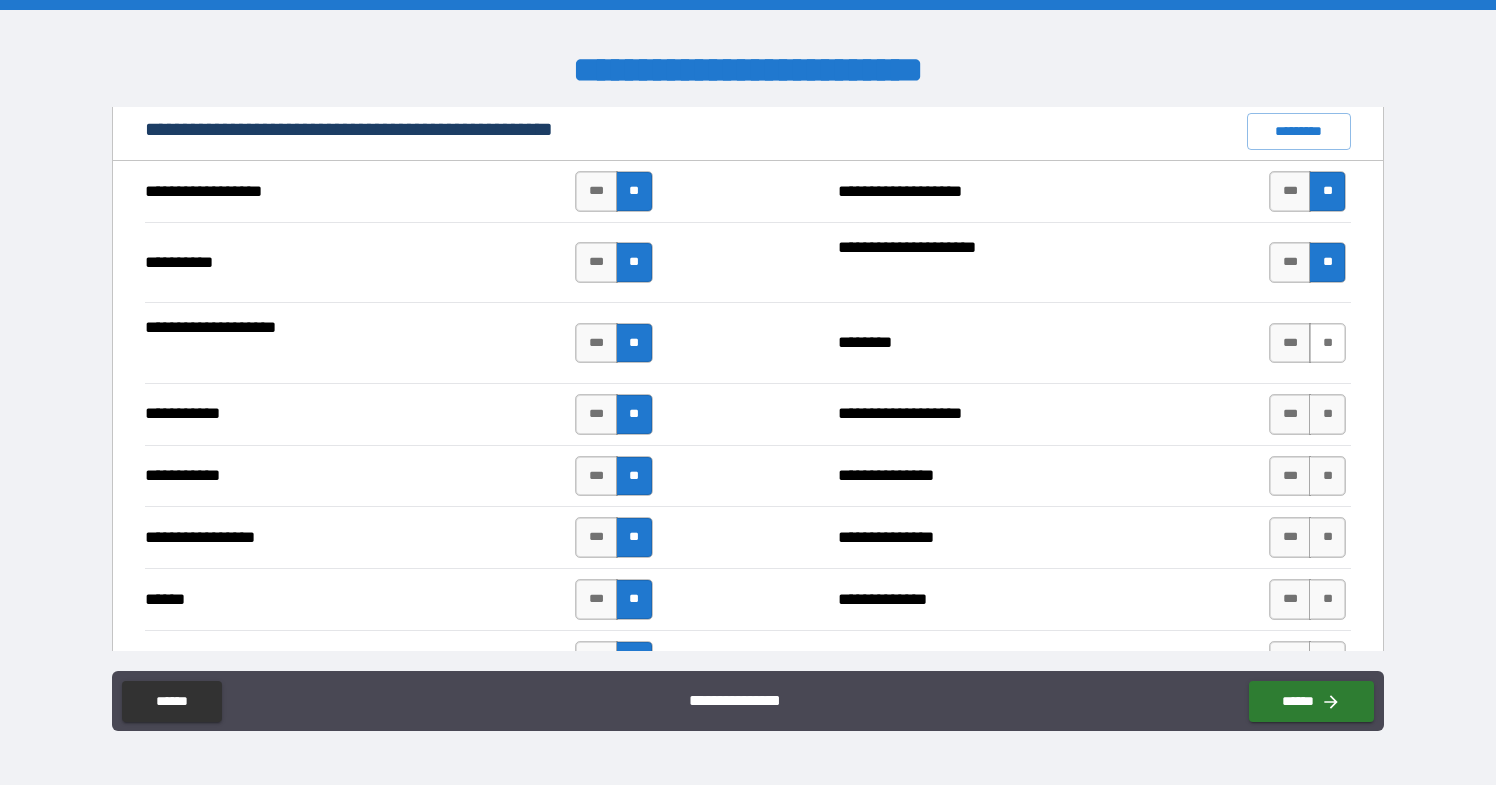 click on "**" at bounding box center [1327, 343] 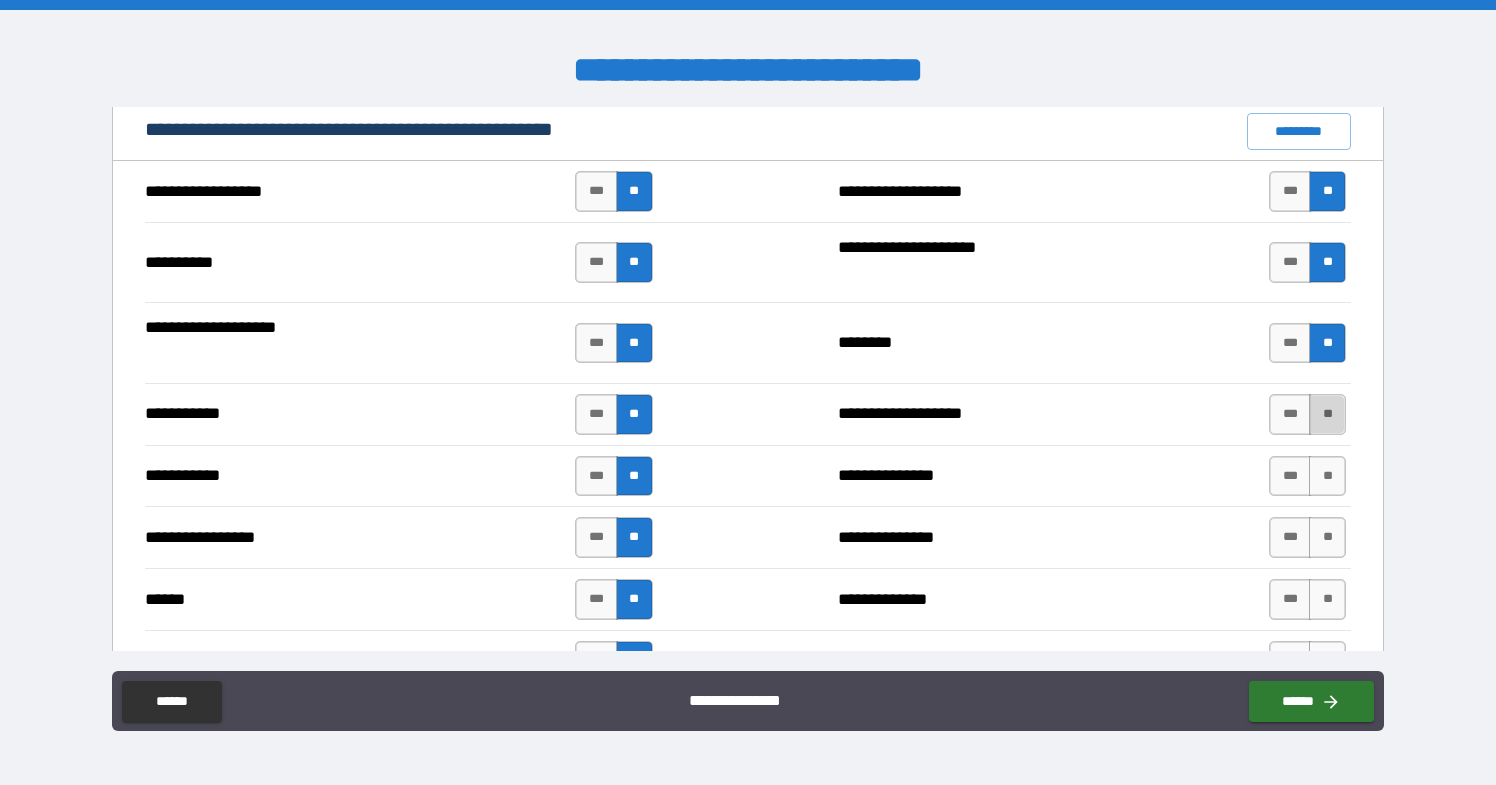 click on "**" at bounding box center [1327, 414] 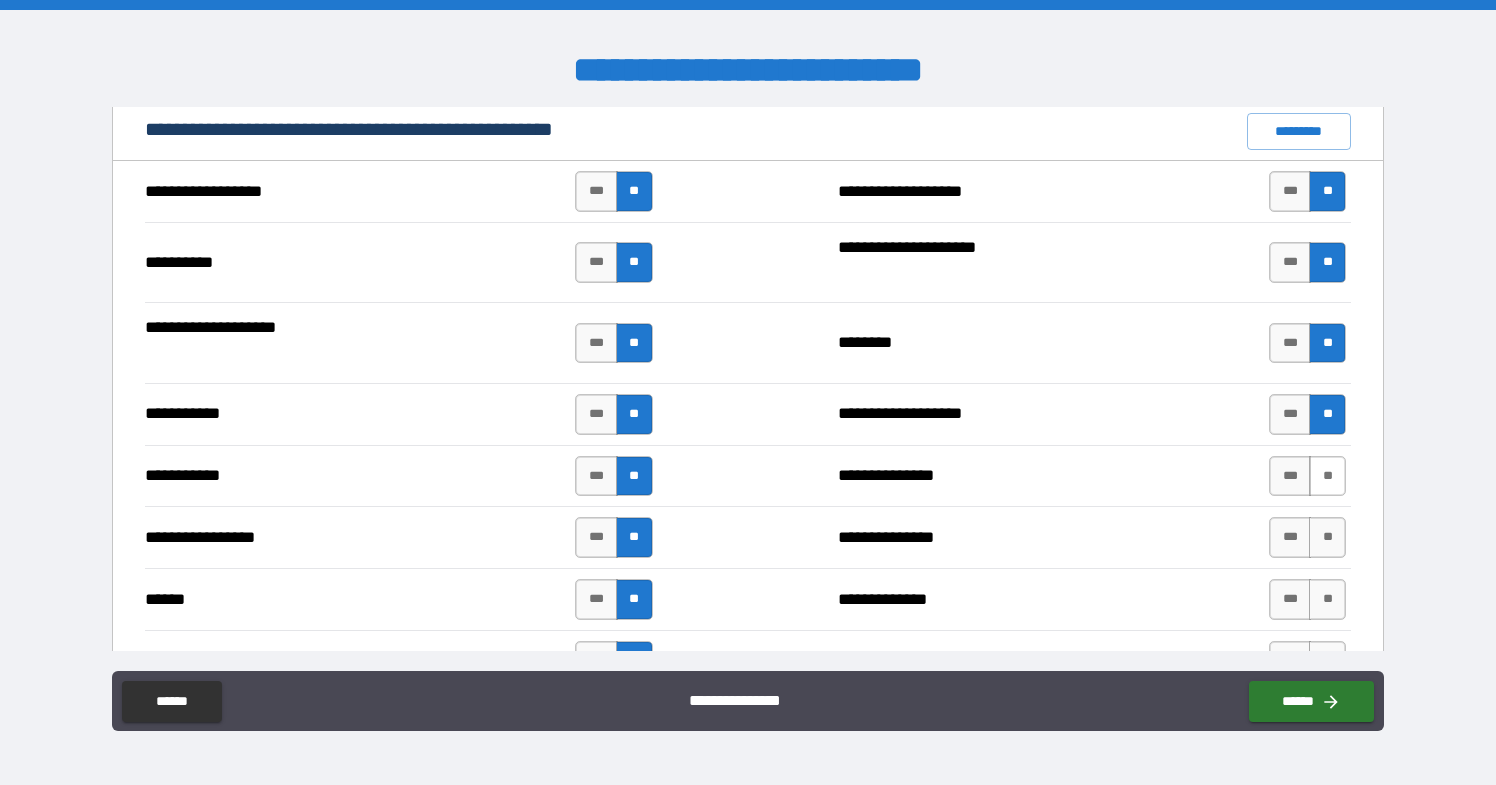 click on "**" at bounding box center (1327, 476) 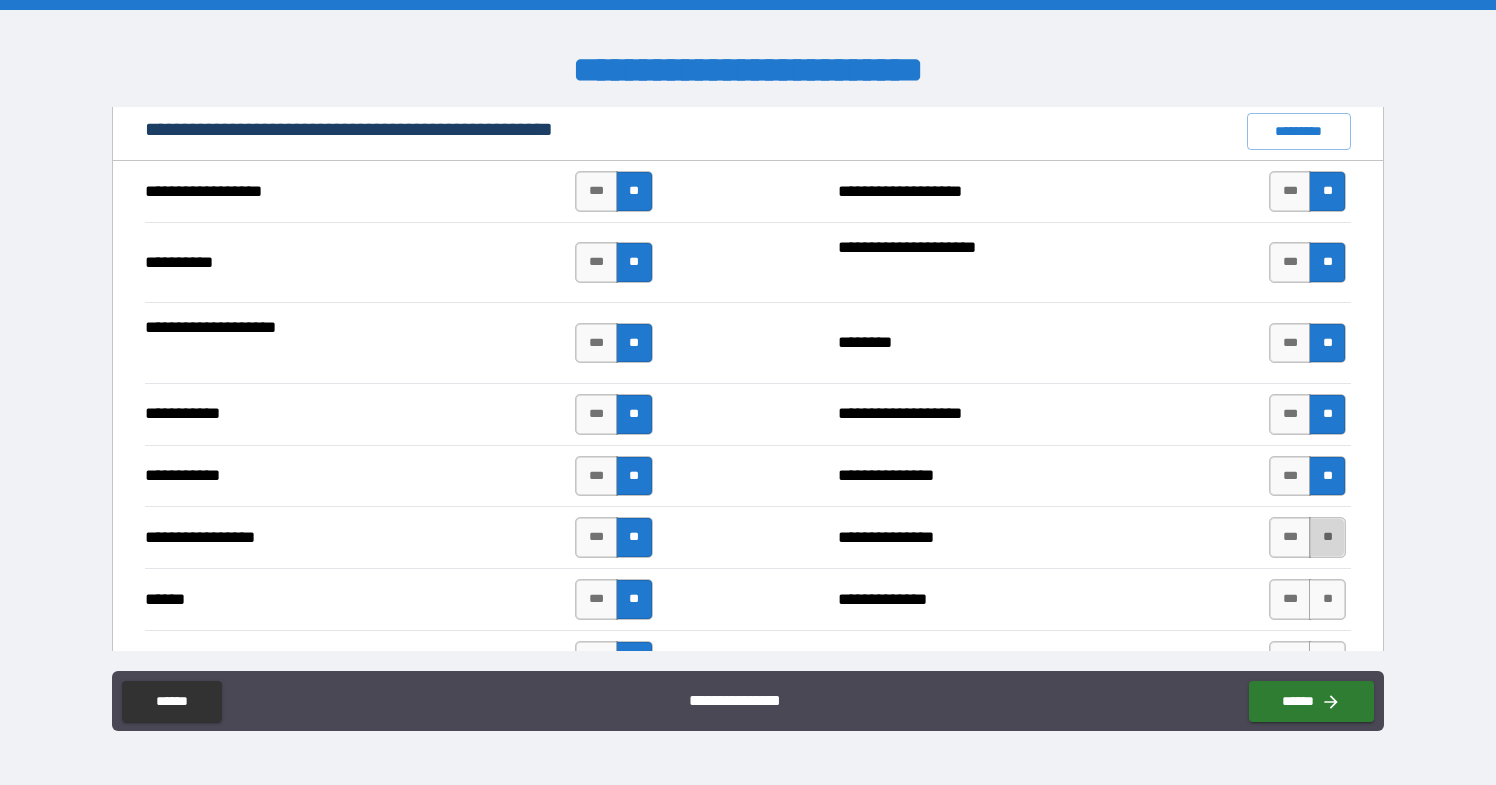 click on "**" at bounding box center [1327, 537] 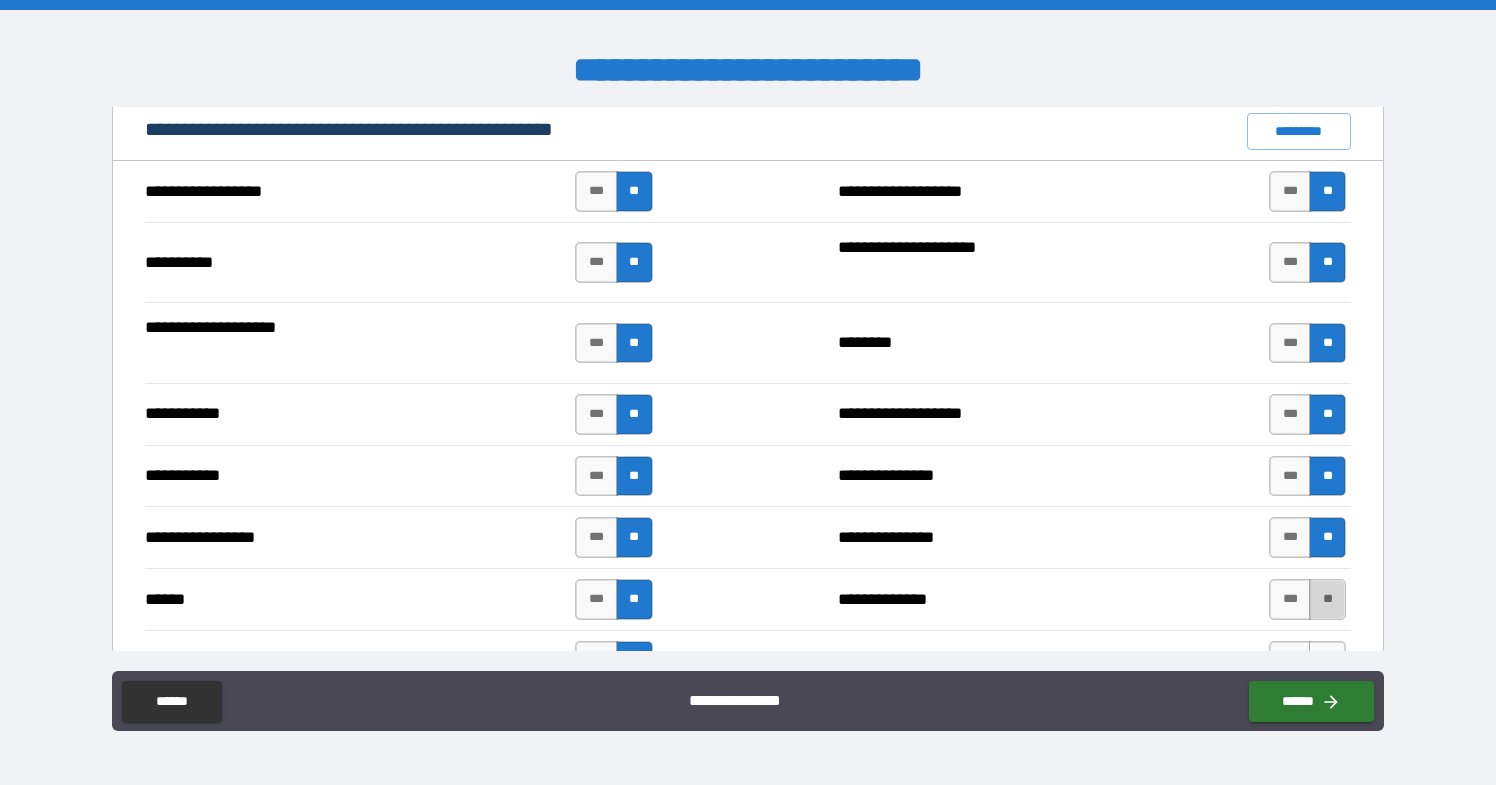 click on "**" at bounding box center (1327, 599) 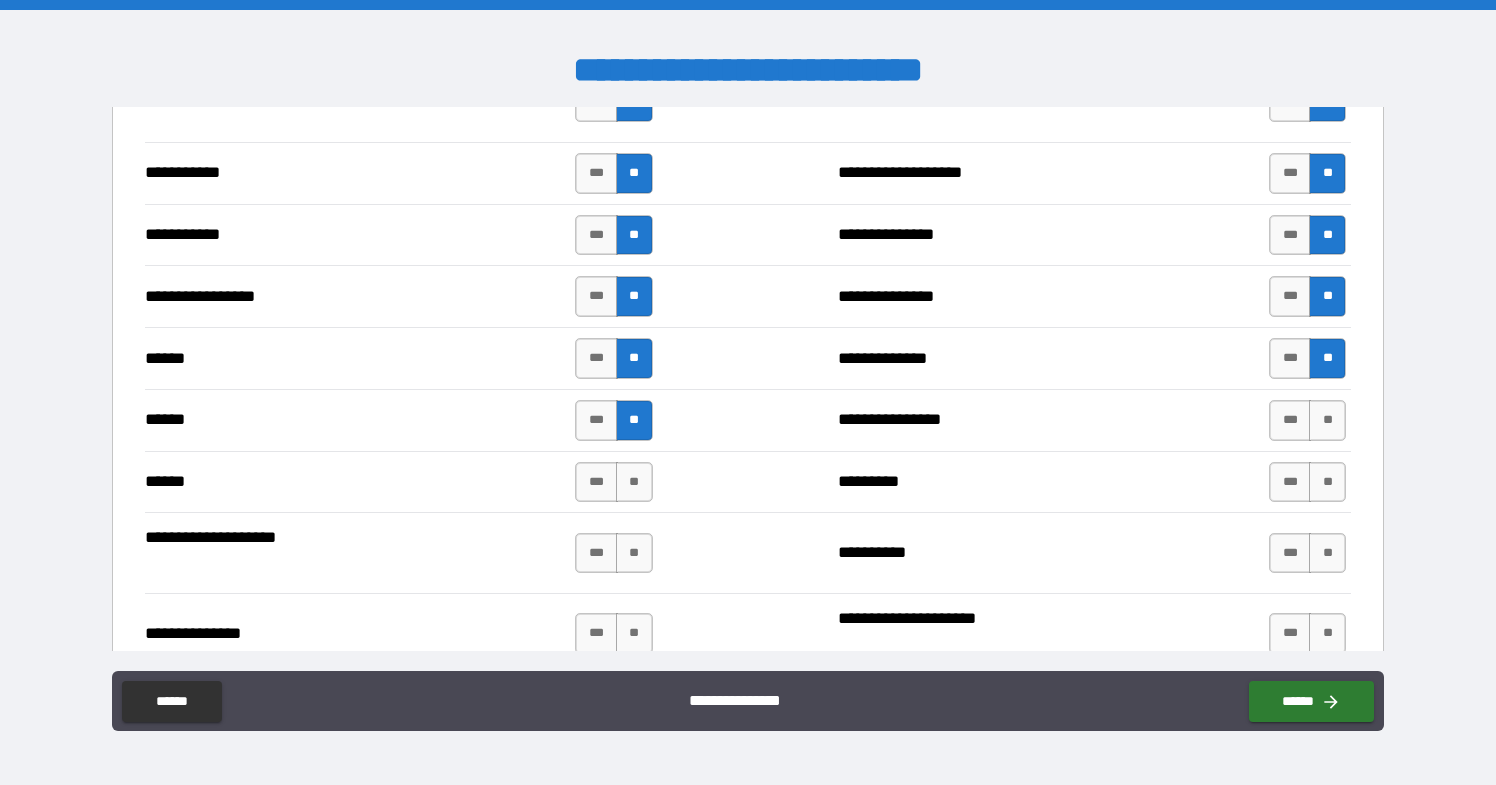 scroll, scrollTop: 2152, scrollLeft: 0, axis: vertical 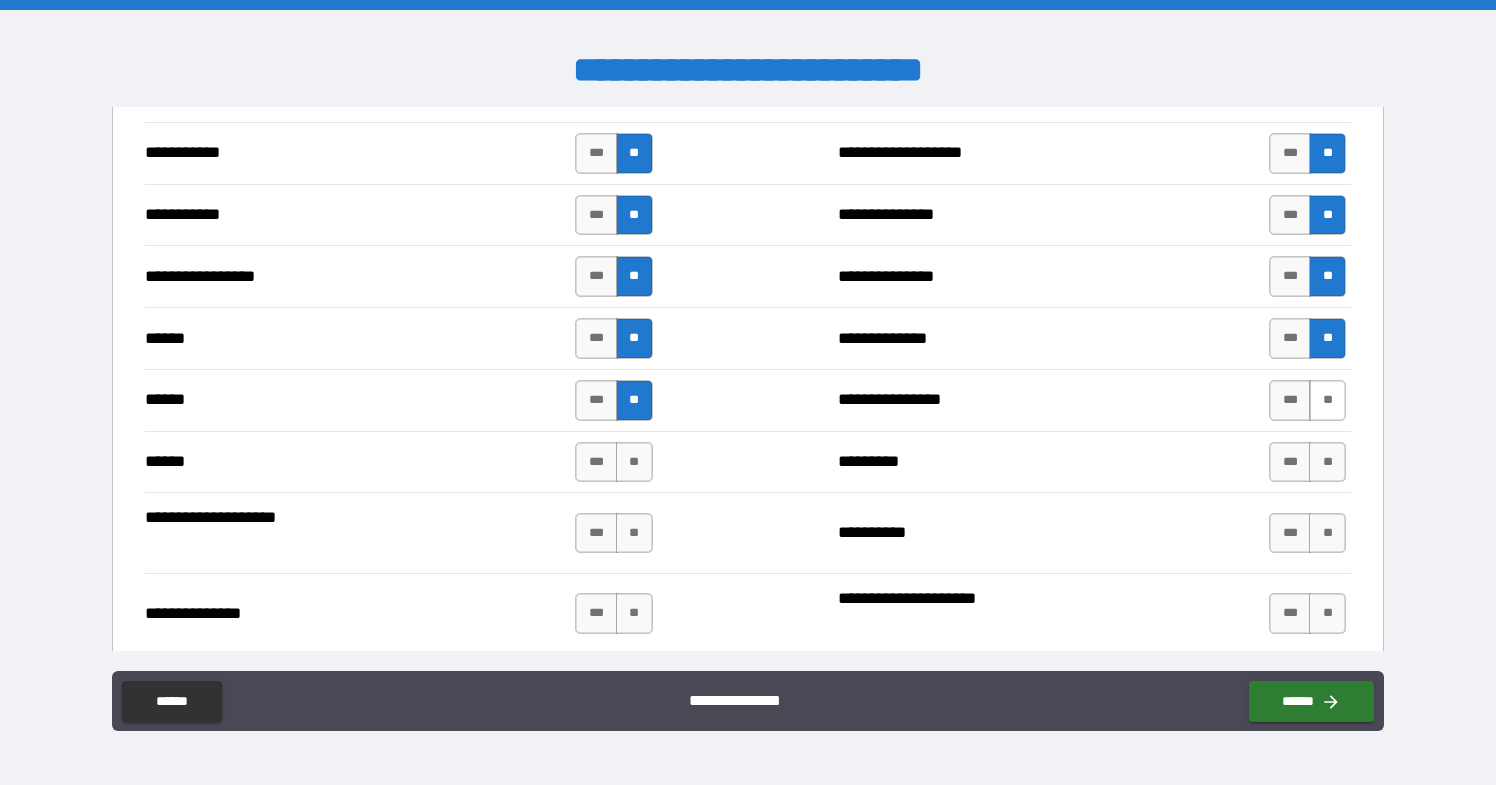 click on "**" at bounding box center (1327, 400) 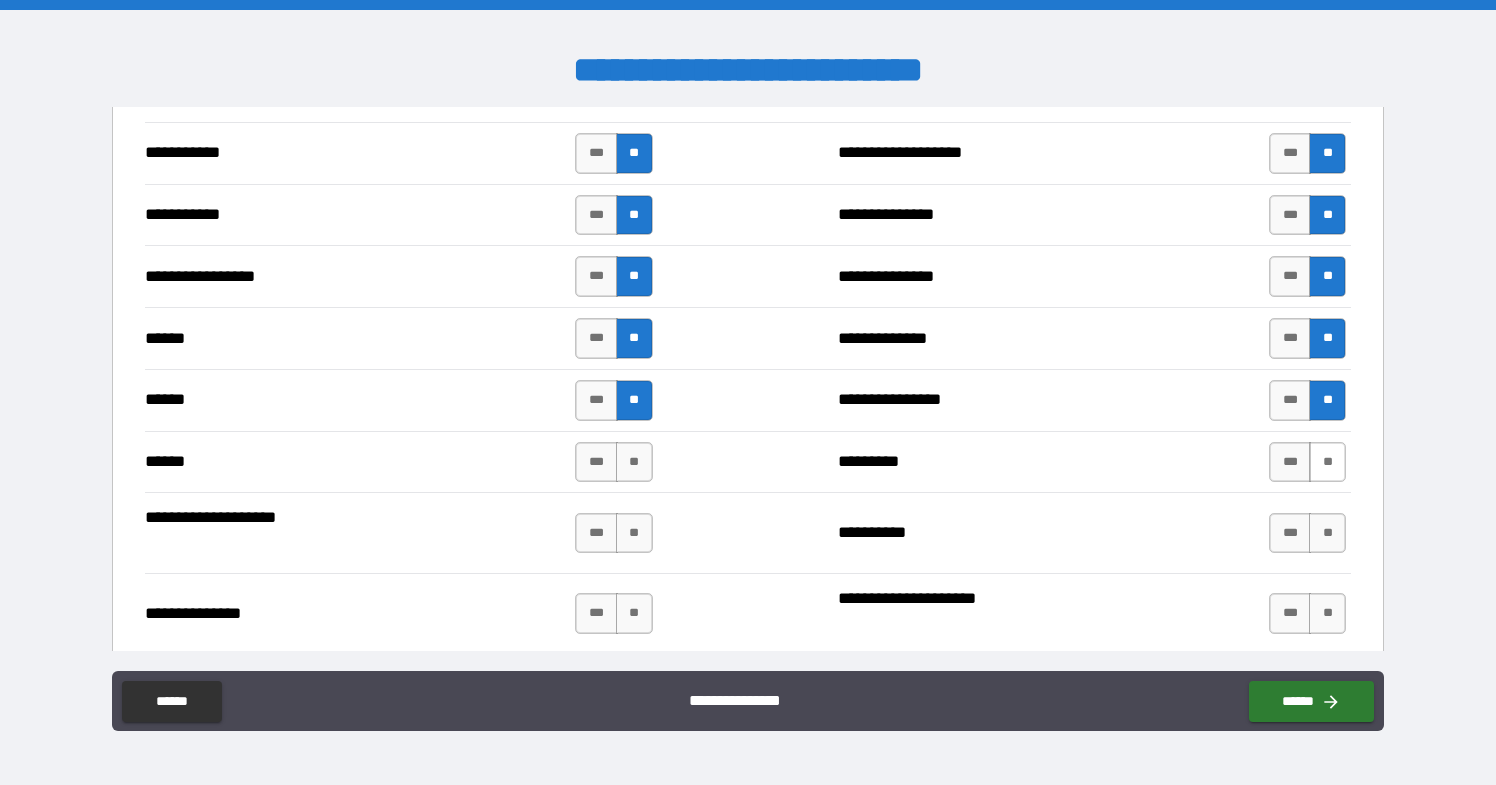 click on "**" at bounding box center [1327, 462] 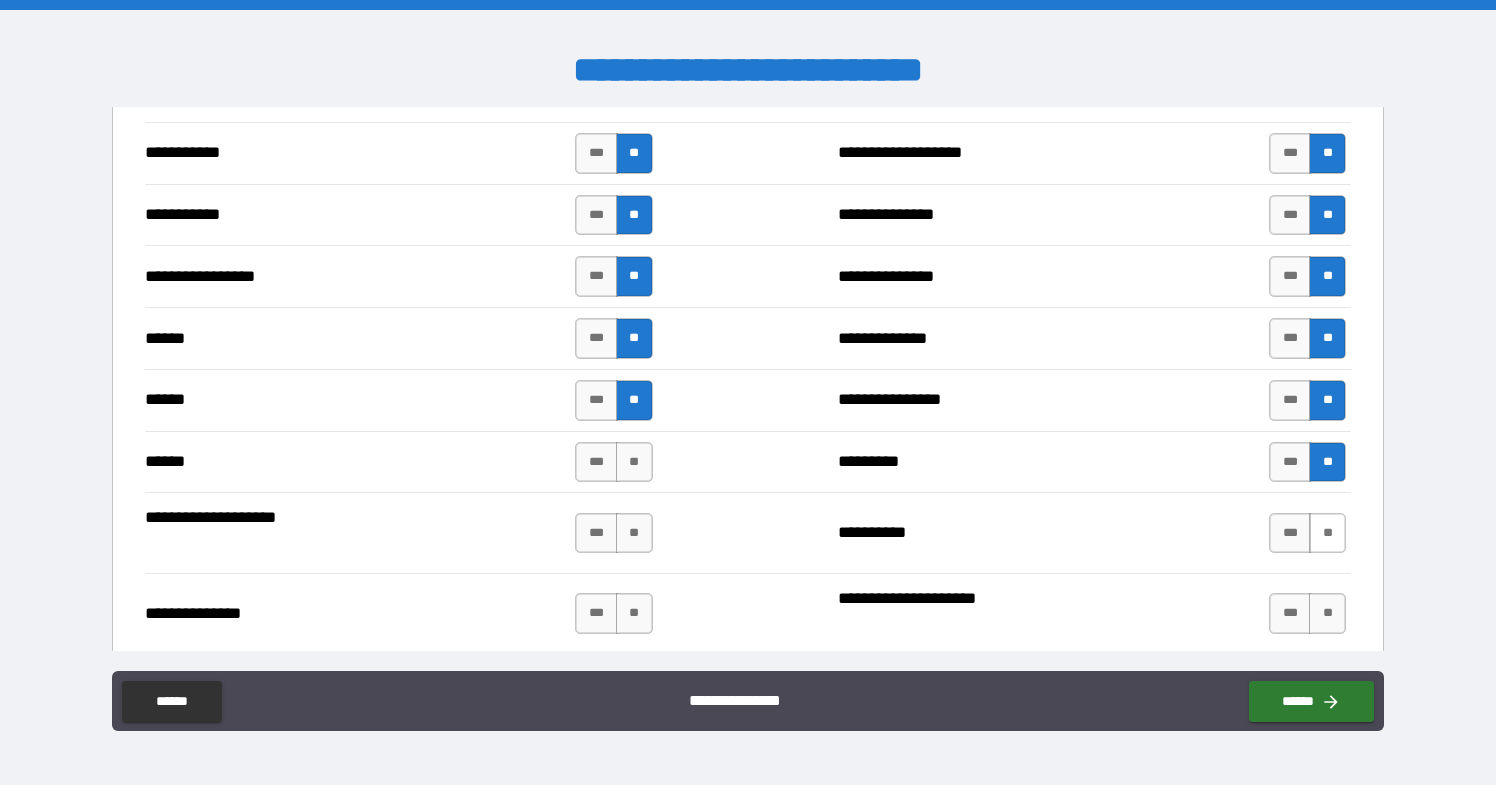 click on "**" at bounding box center (1327, 533) 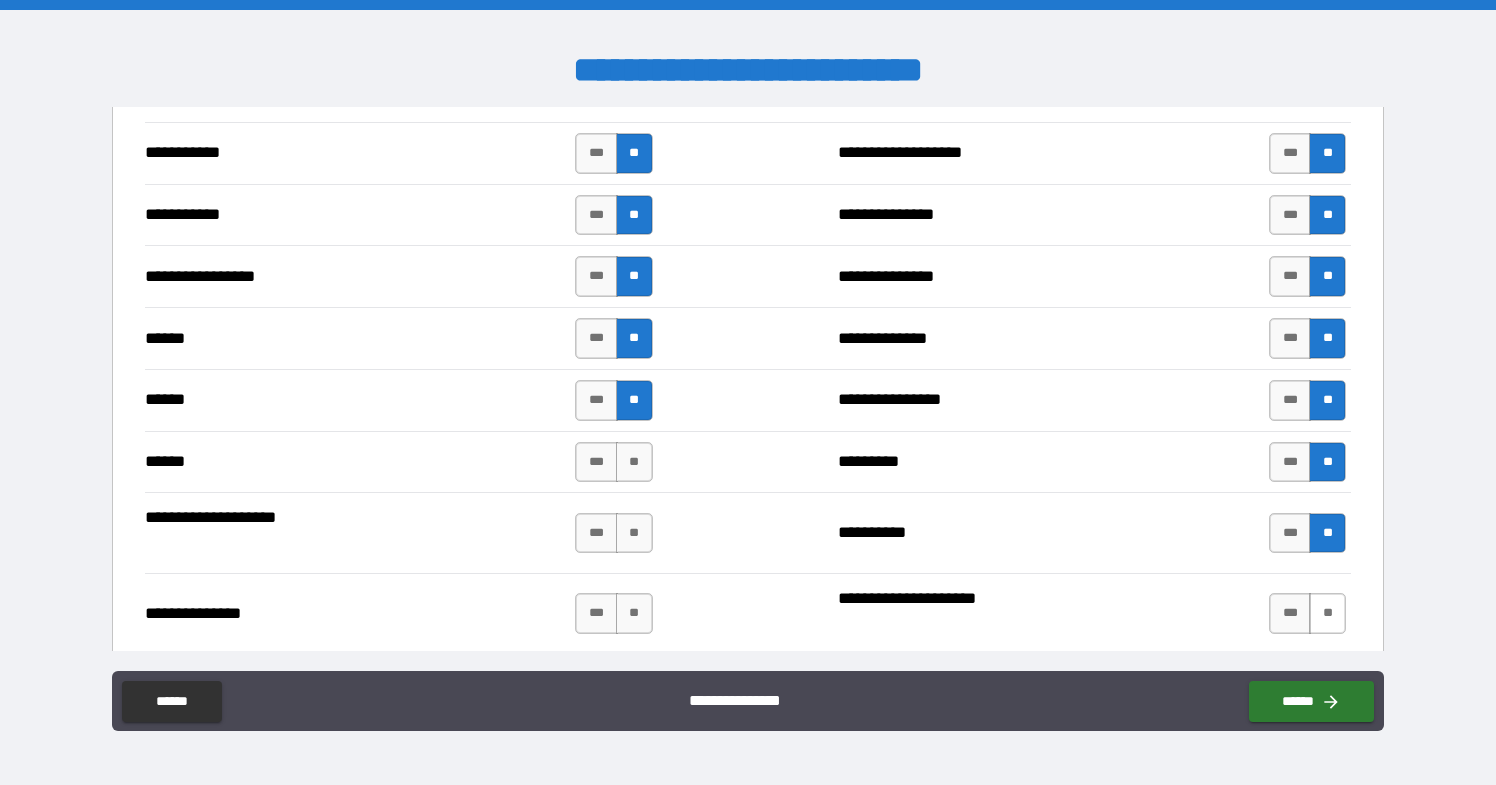click on "**" at bounding box center (1327, 613) 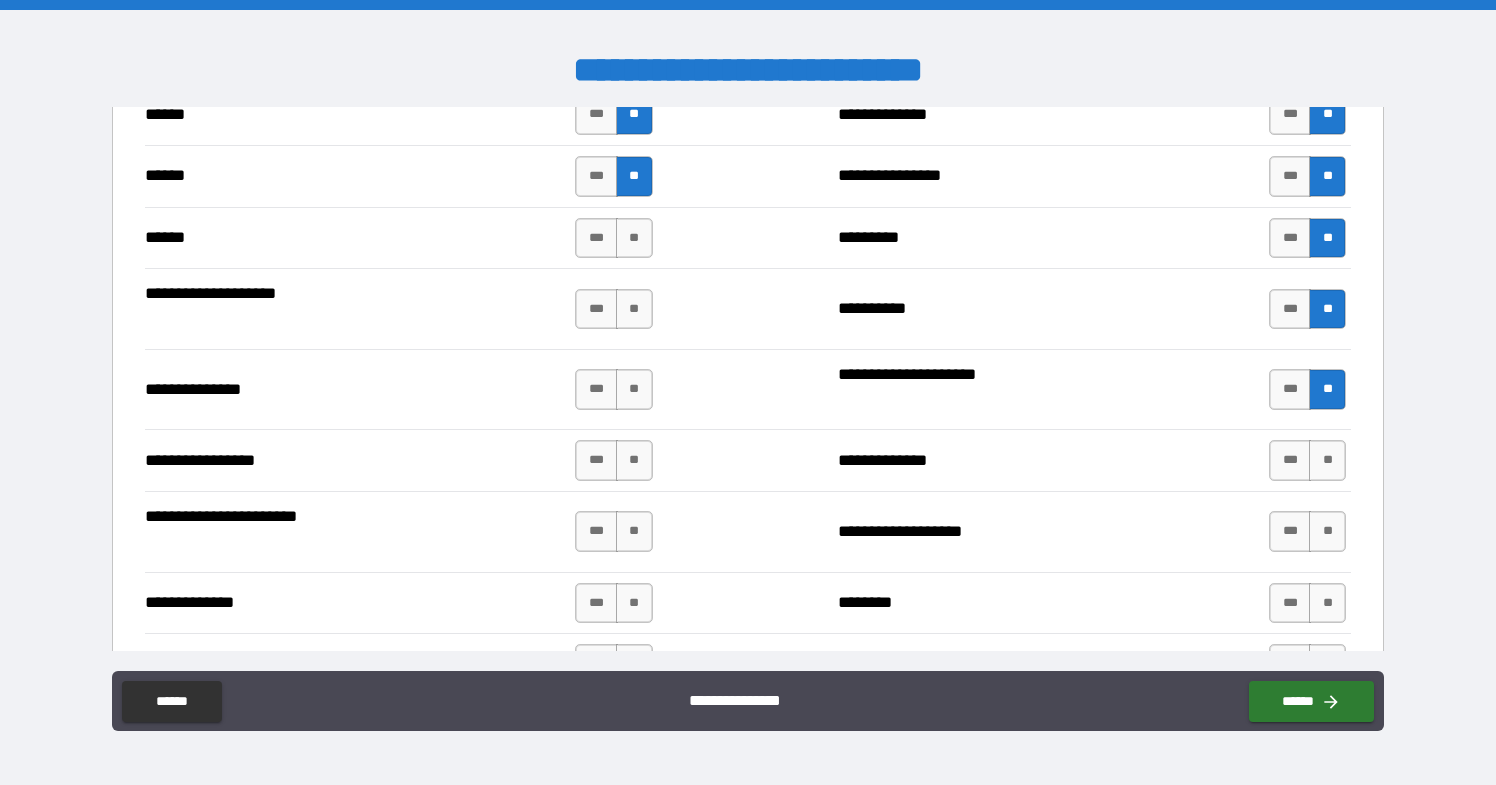 scroll, scrollTop: 2382, scrollLeft: 0, axis: vertical 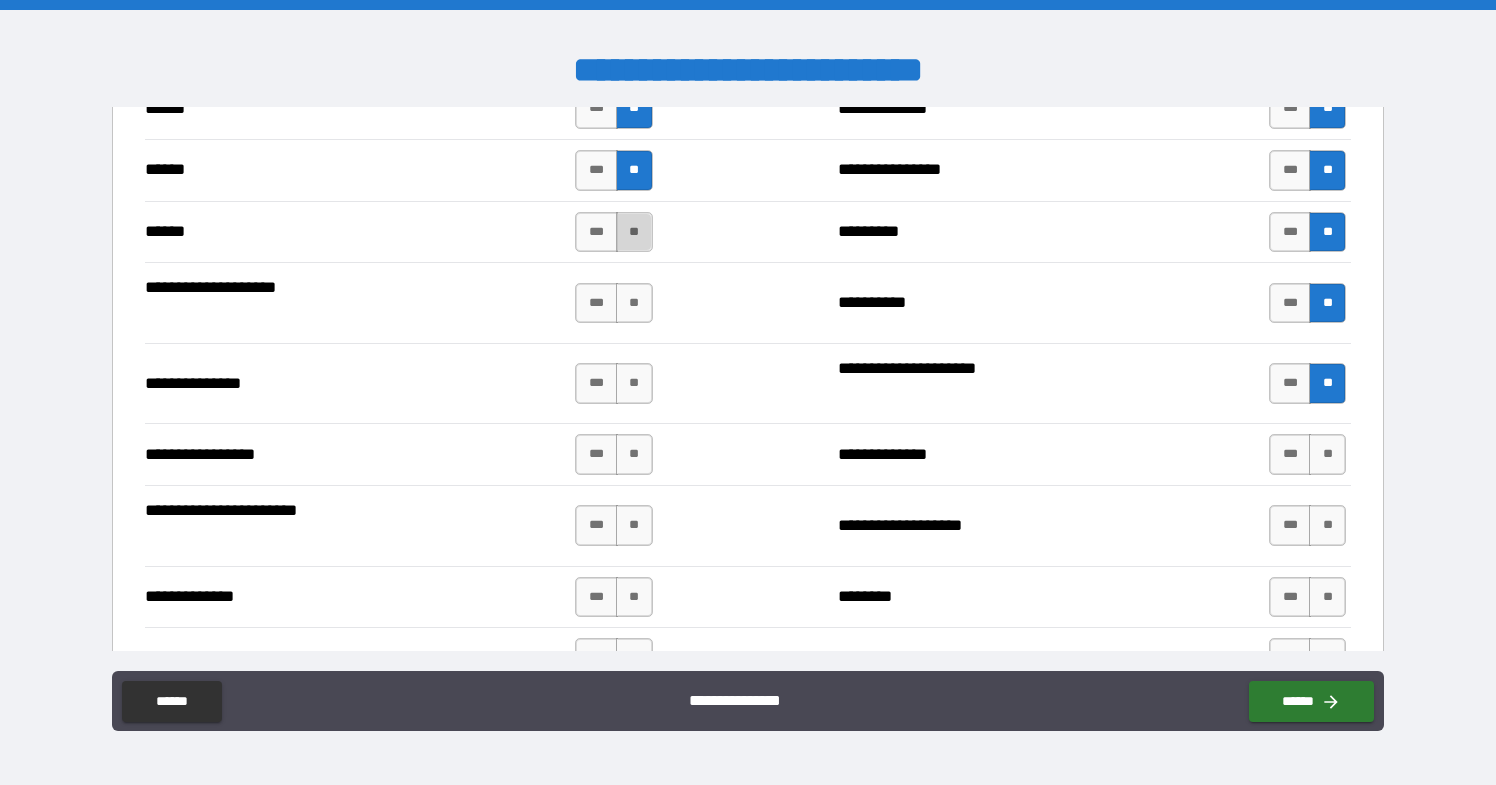 click on "**" at bounding box center [634, 232] 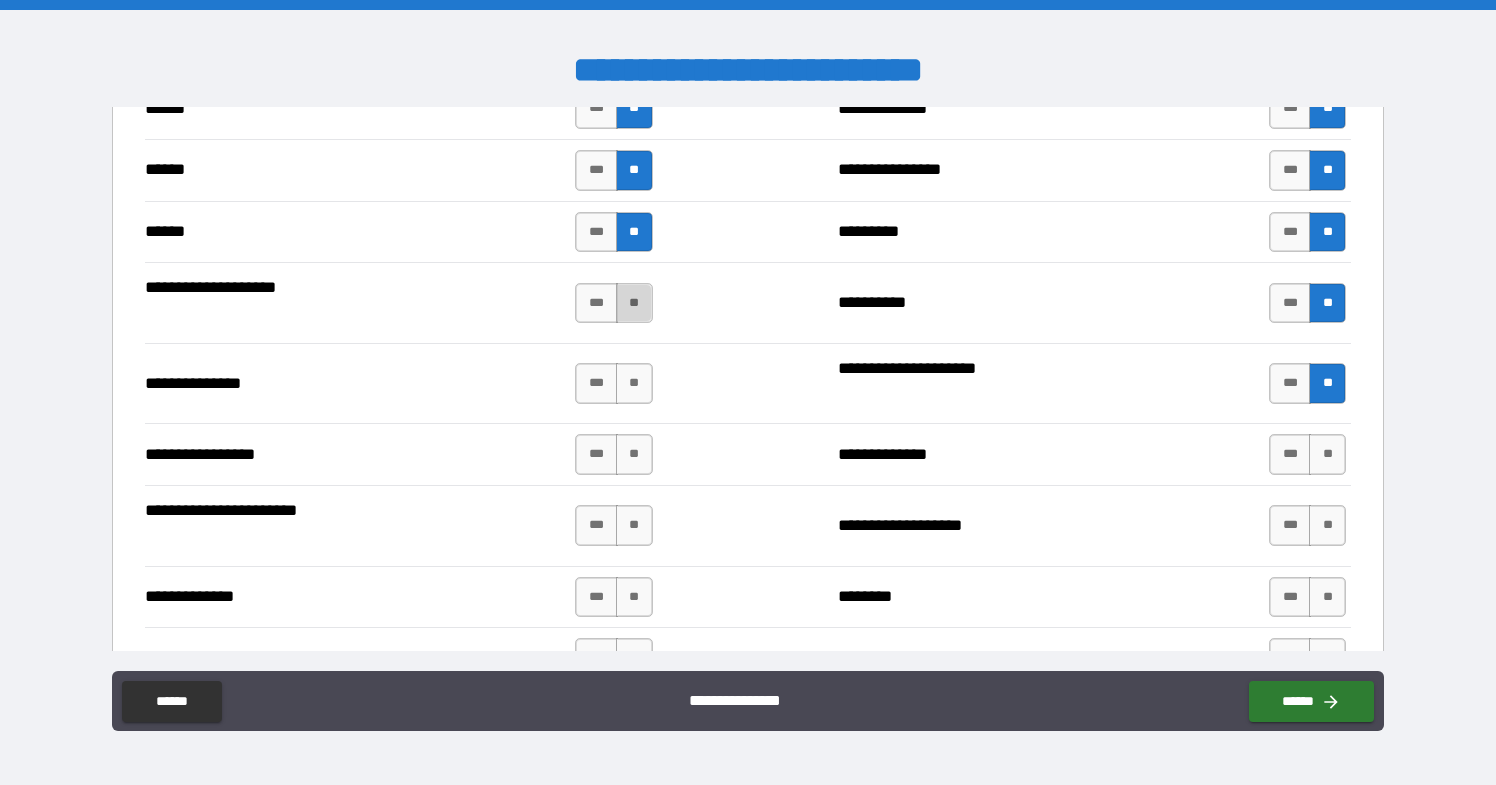 click on "**" at bounding box center [634, 303] 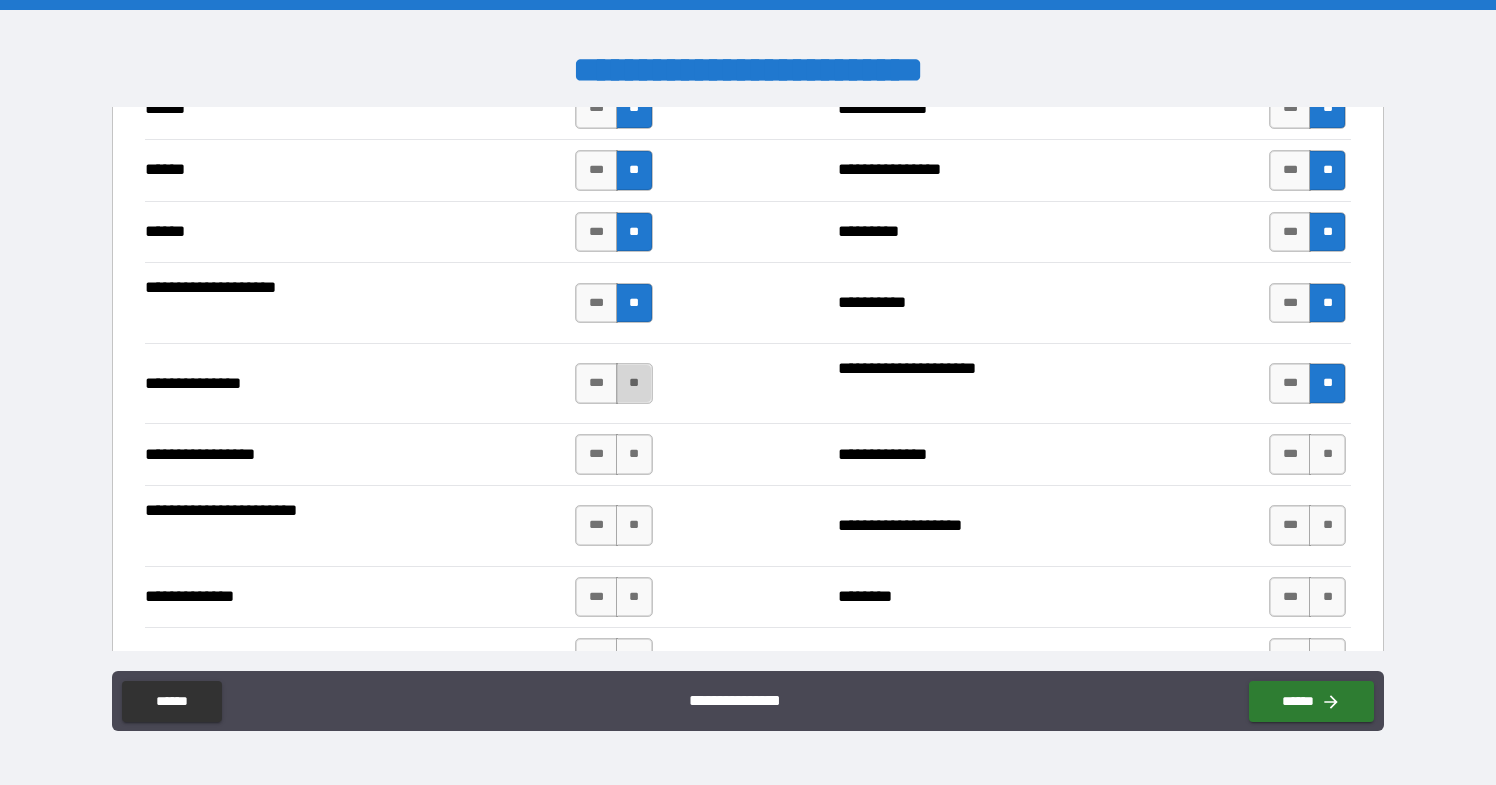 click on "**" at bounding box center (634, 383) 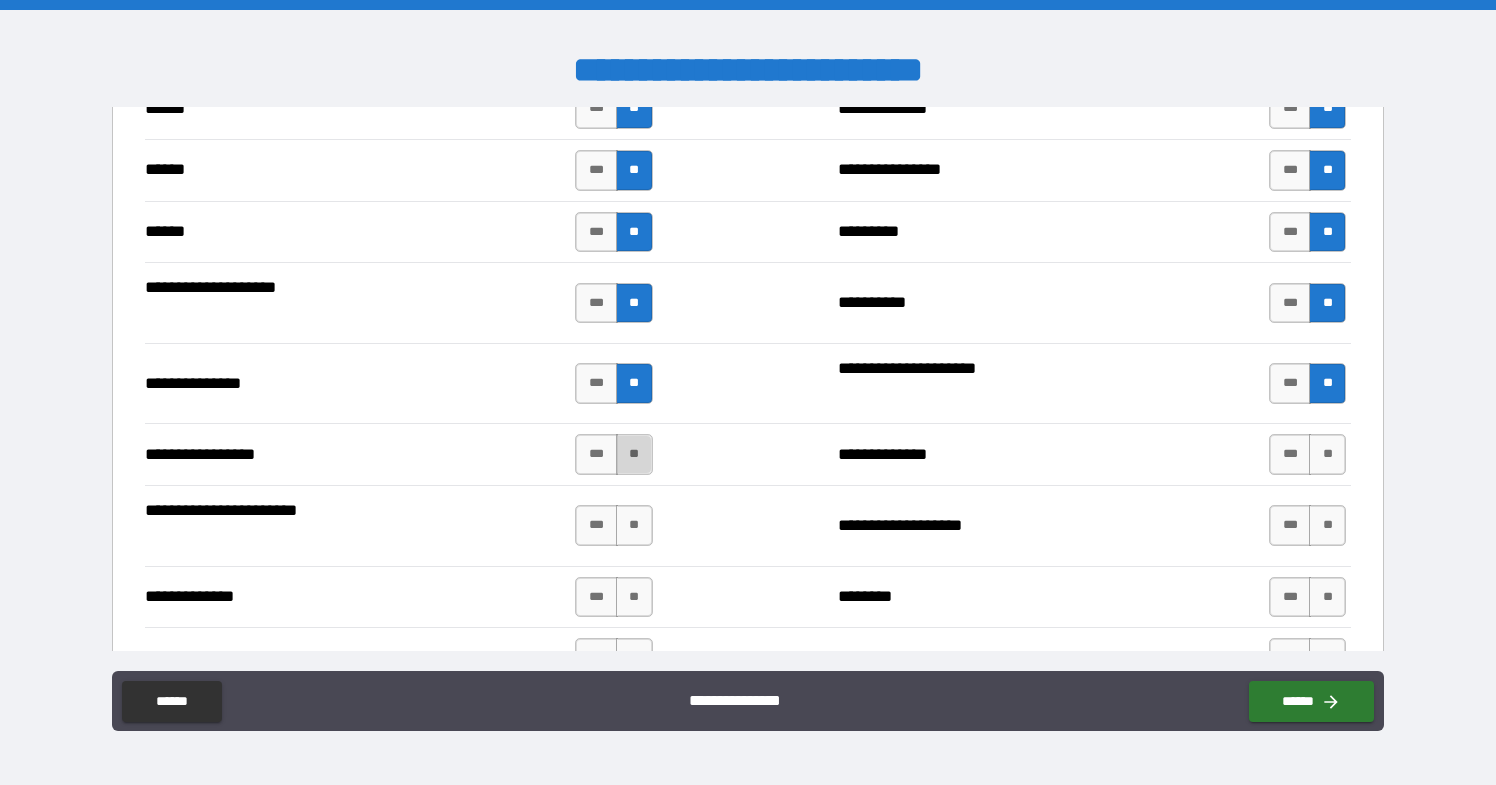 click on "**" at bounding box center [634, 454] 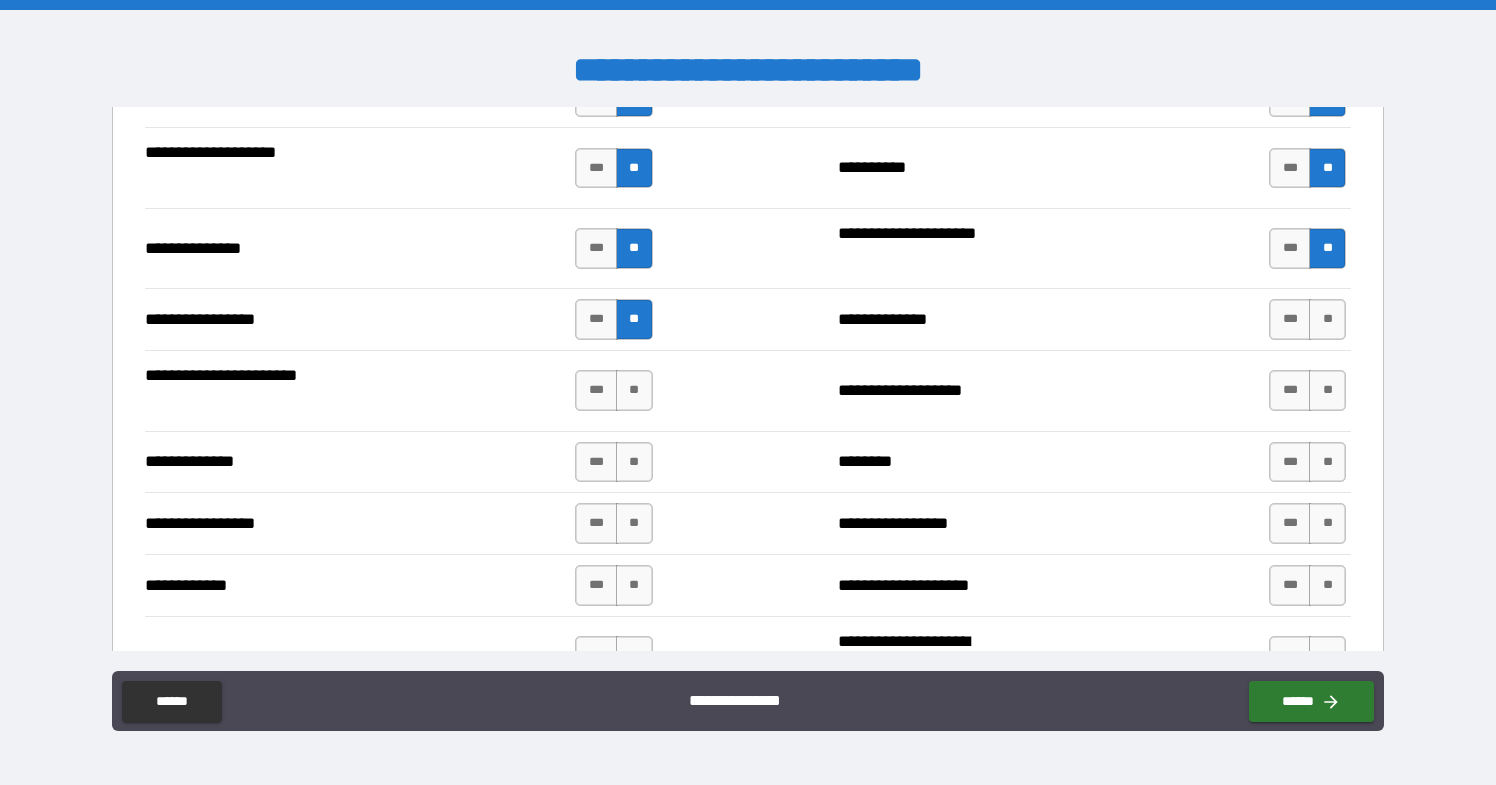 scroll, scrollTop: 2524, scrollLeft: 0, axis: vertical 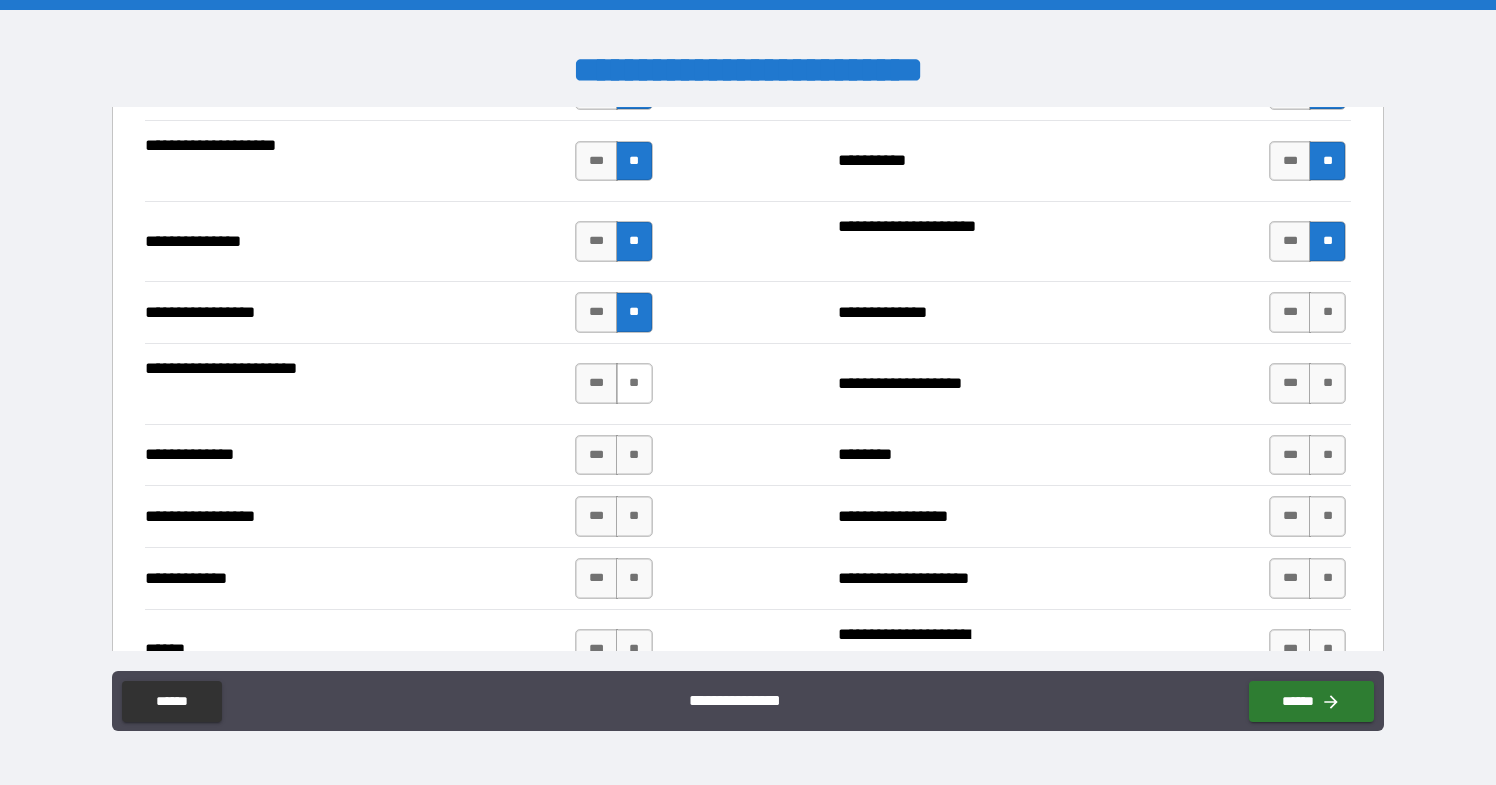 click on "**" at bounding box center [634, 383] 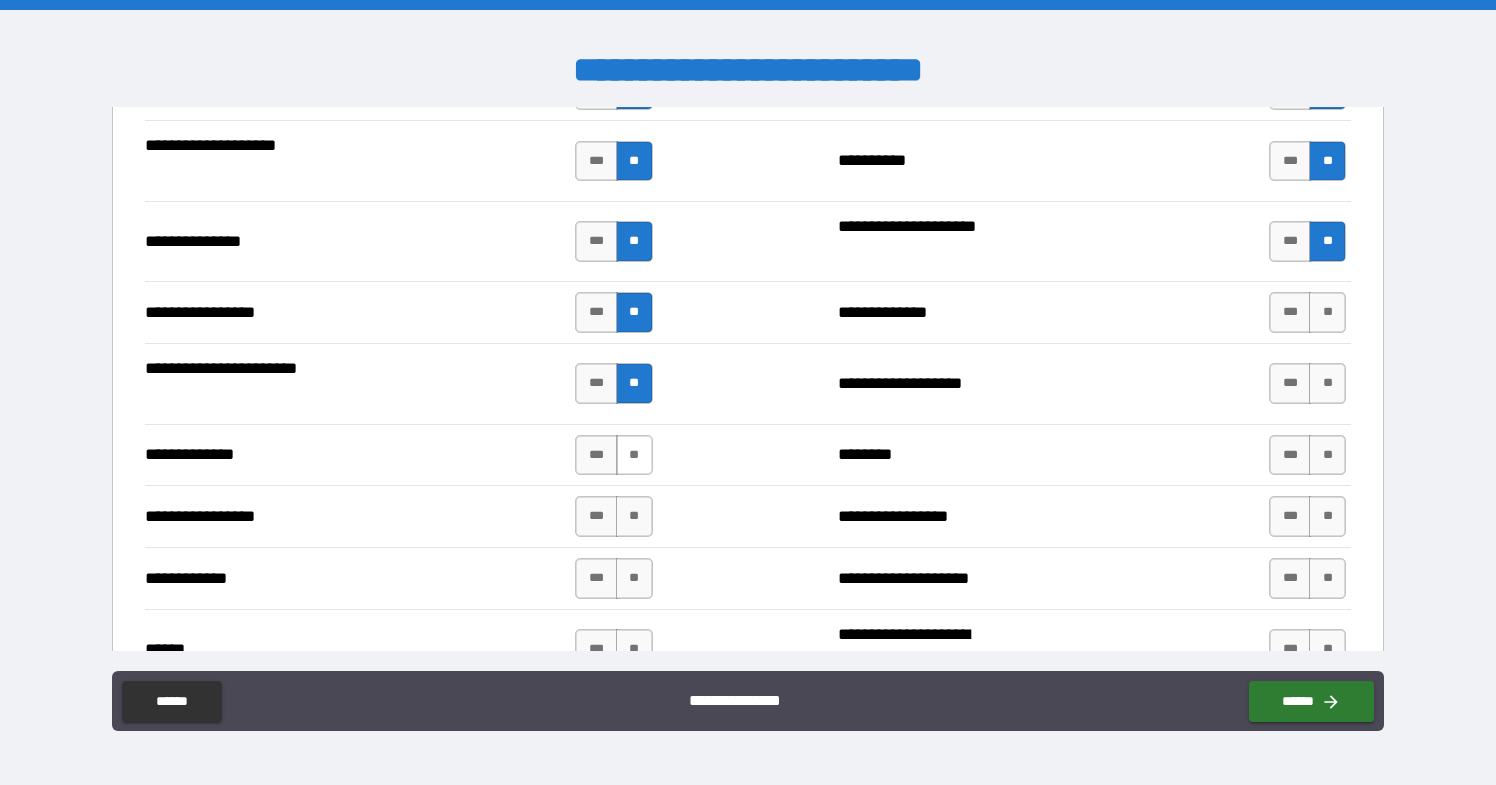 click on "**" at bounding box center (634, 455) 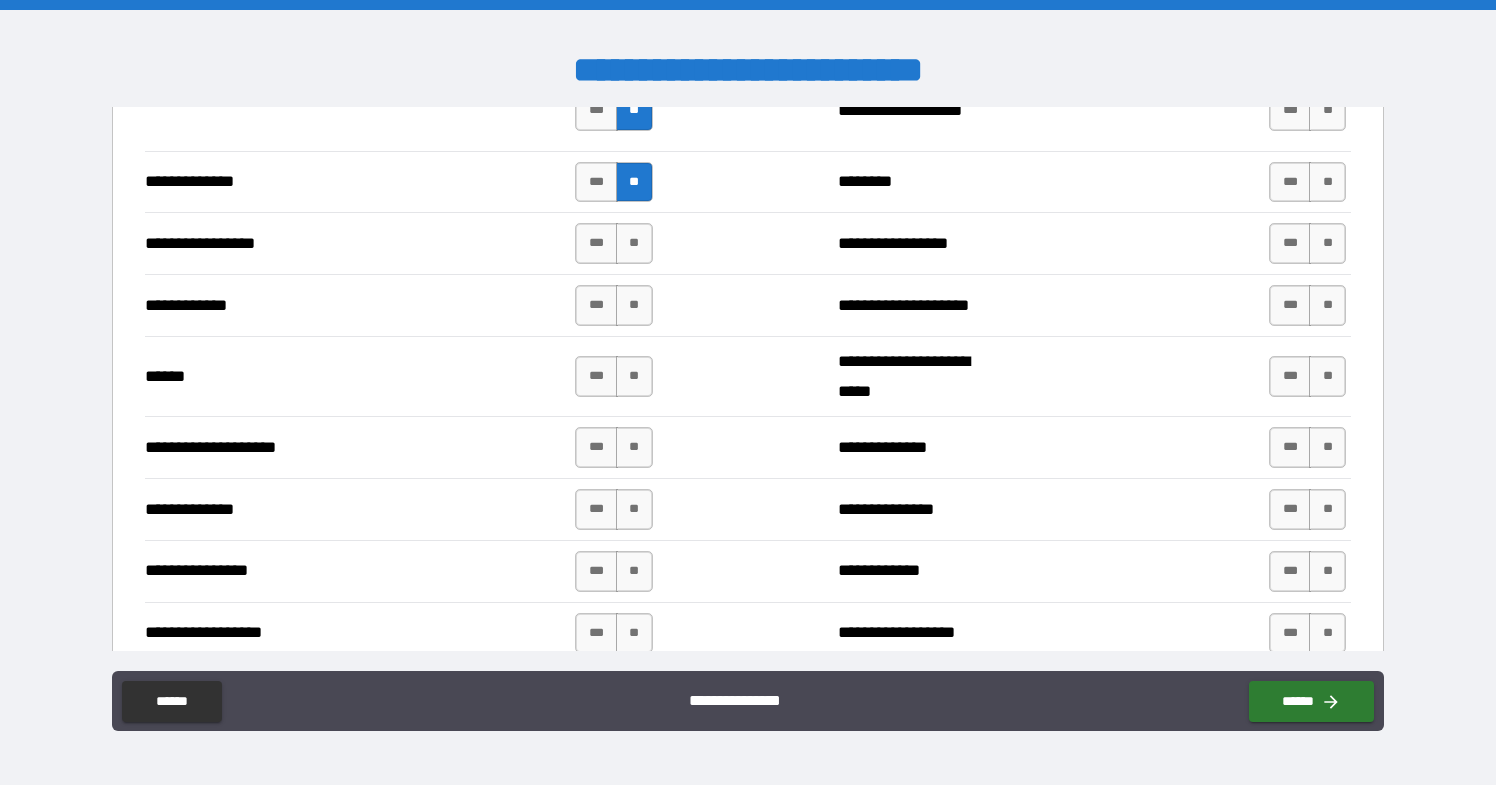 scroll, scrollTop: 2827, scrollLeft: 0, axis: vertical 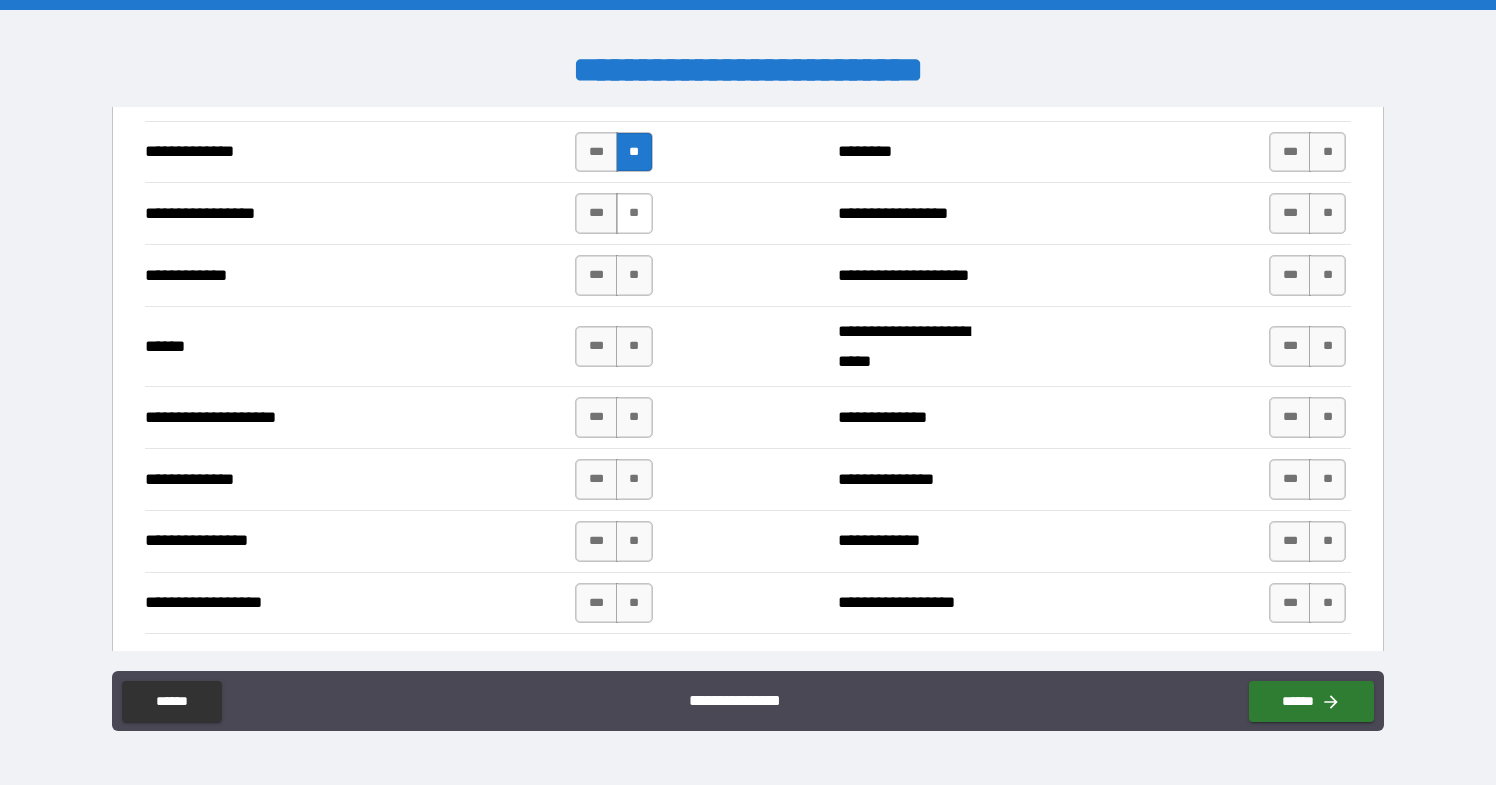 click on "**" at bounding box center (634, 213) 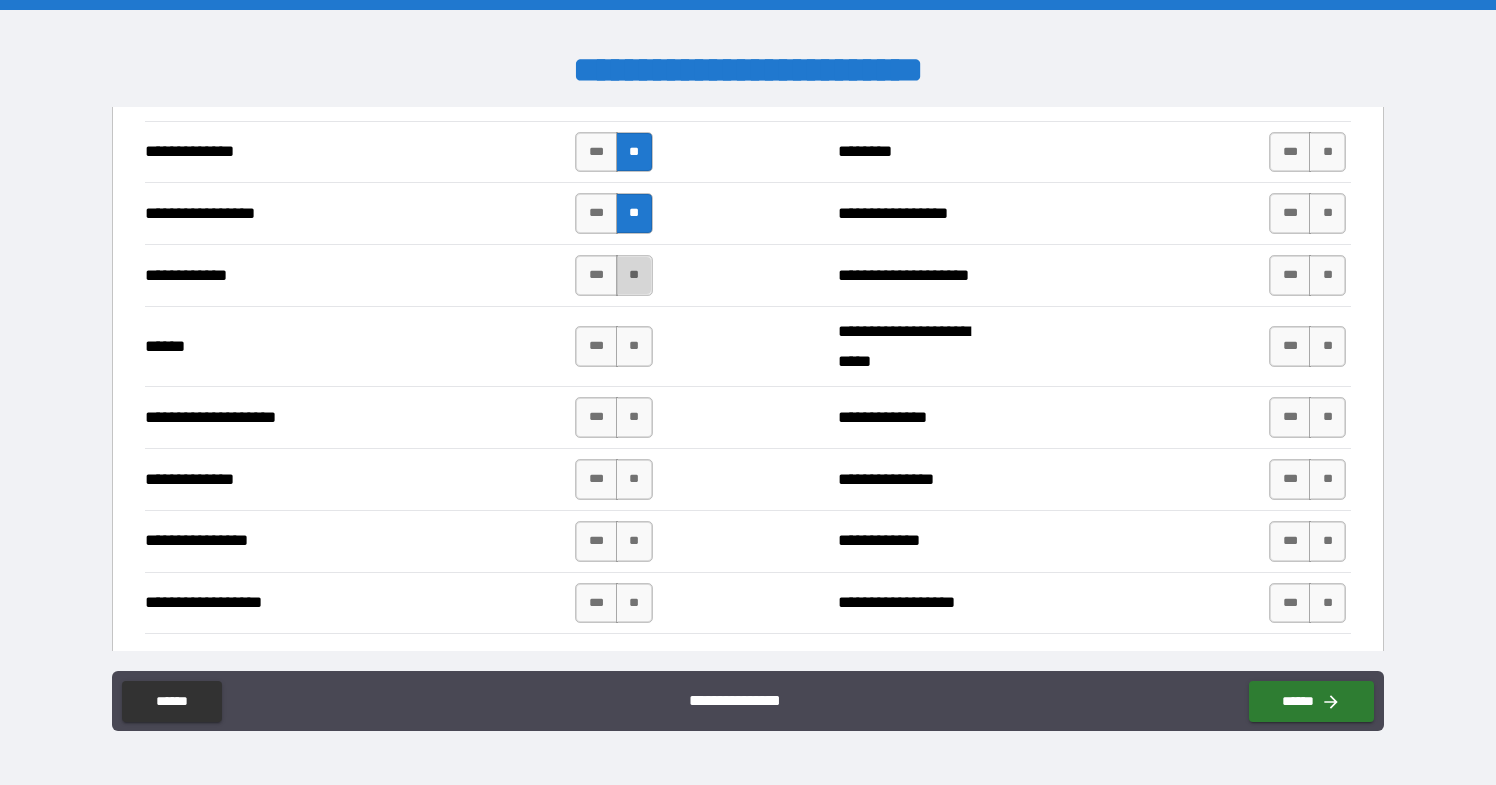 click on "**" at bounding box center (634, 275) 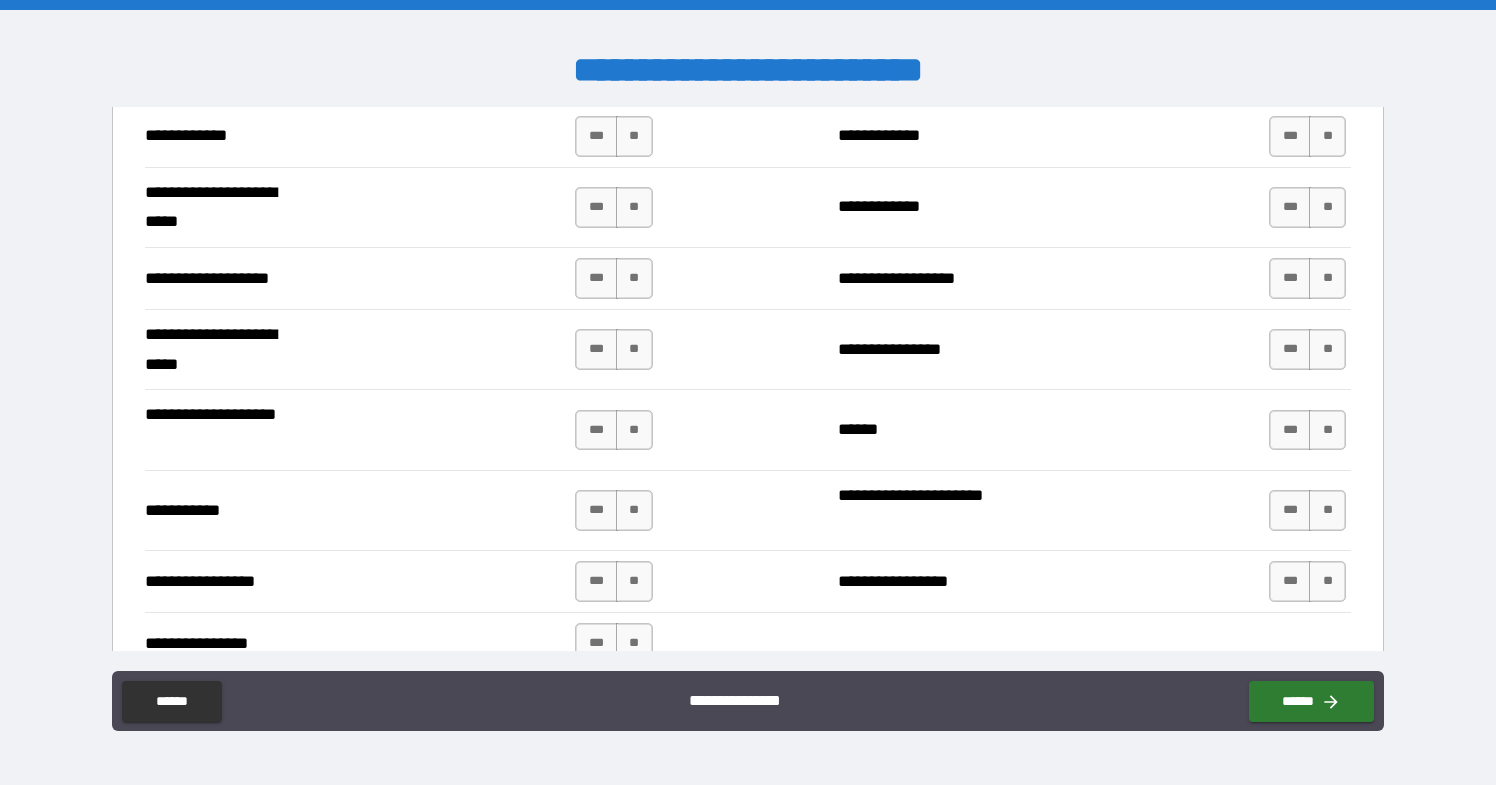 scroll, scrollTop: 4206, scrollLeft: 0, axis: vertical 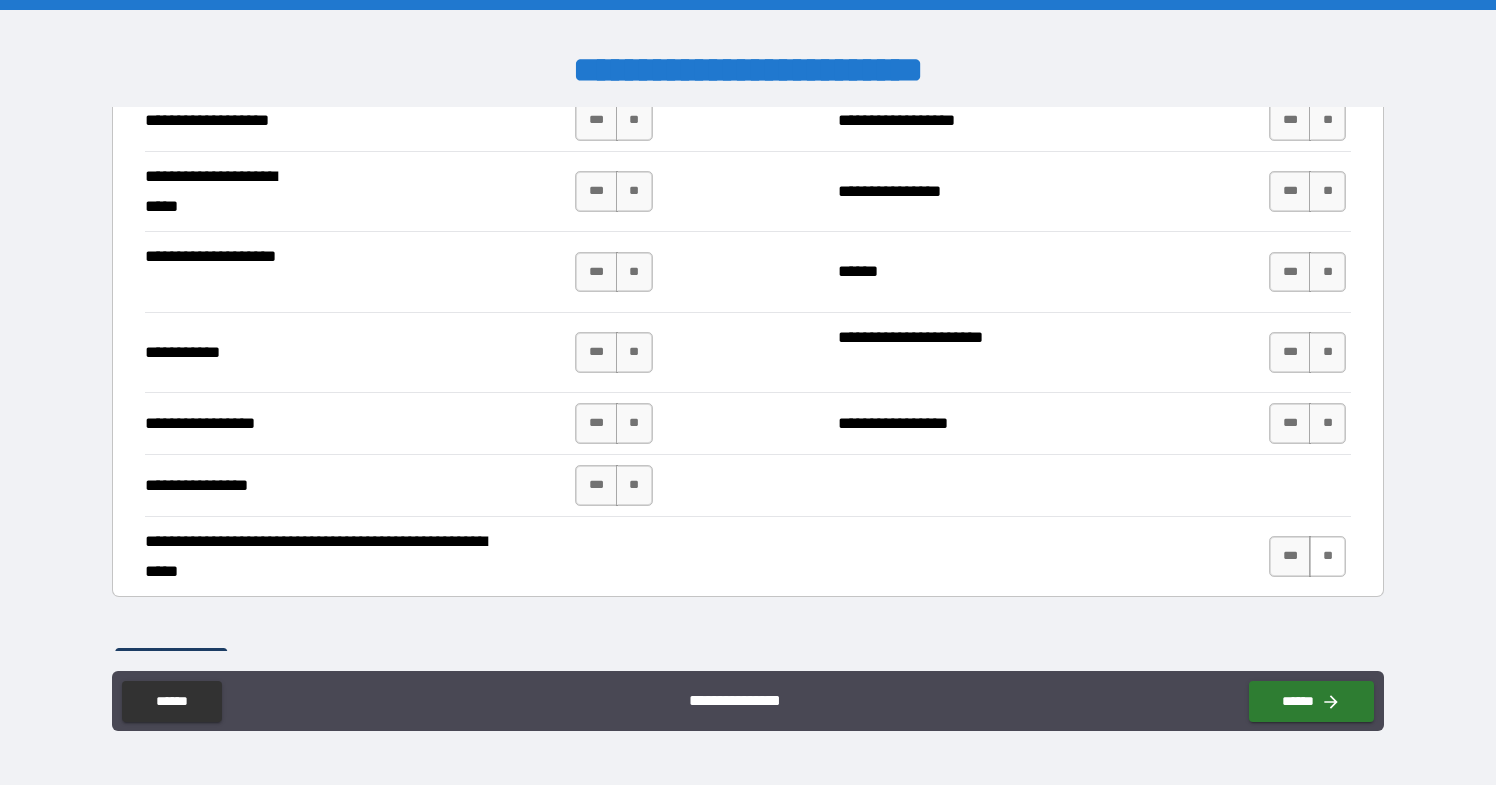 click on "**" at bounding box center [1327, 556] 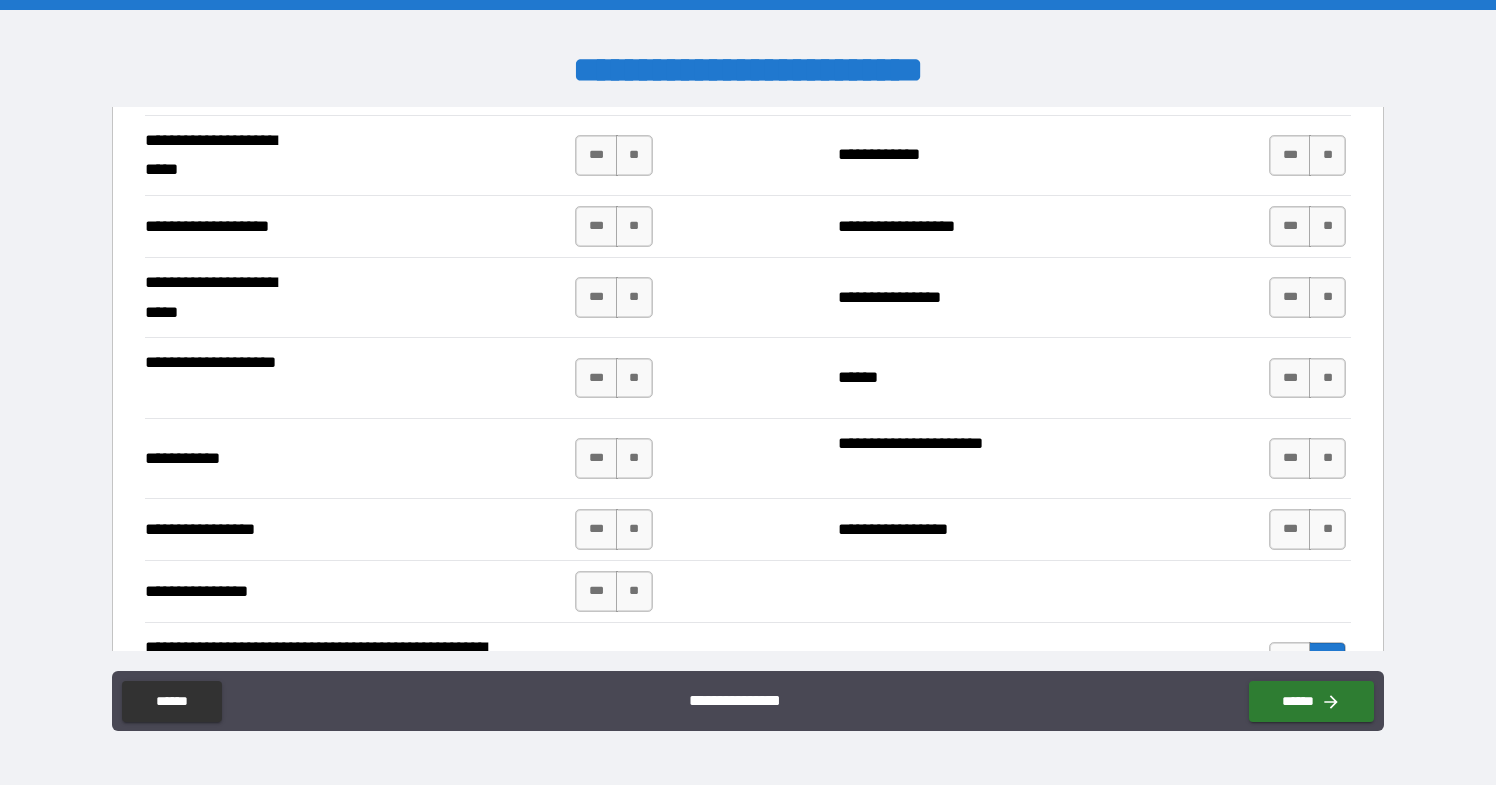scroll, scrollTop: 4099, scrollLeft: 0, axis: vertical 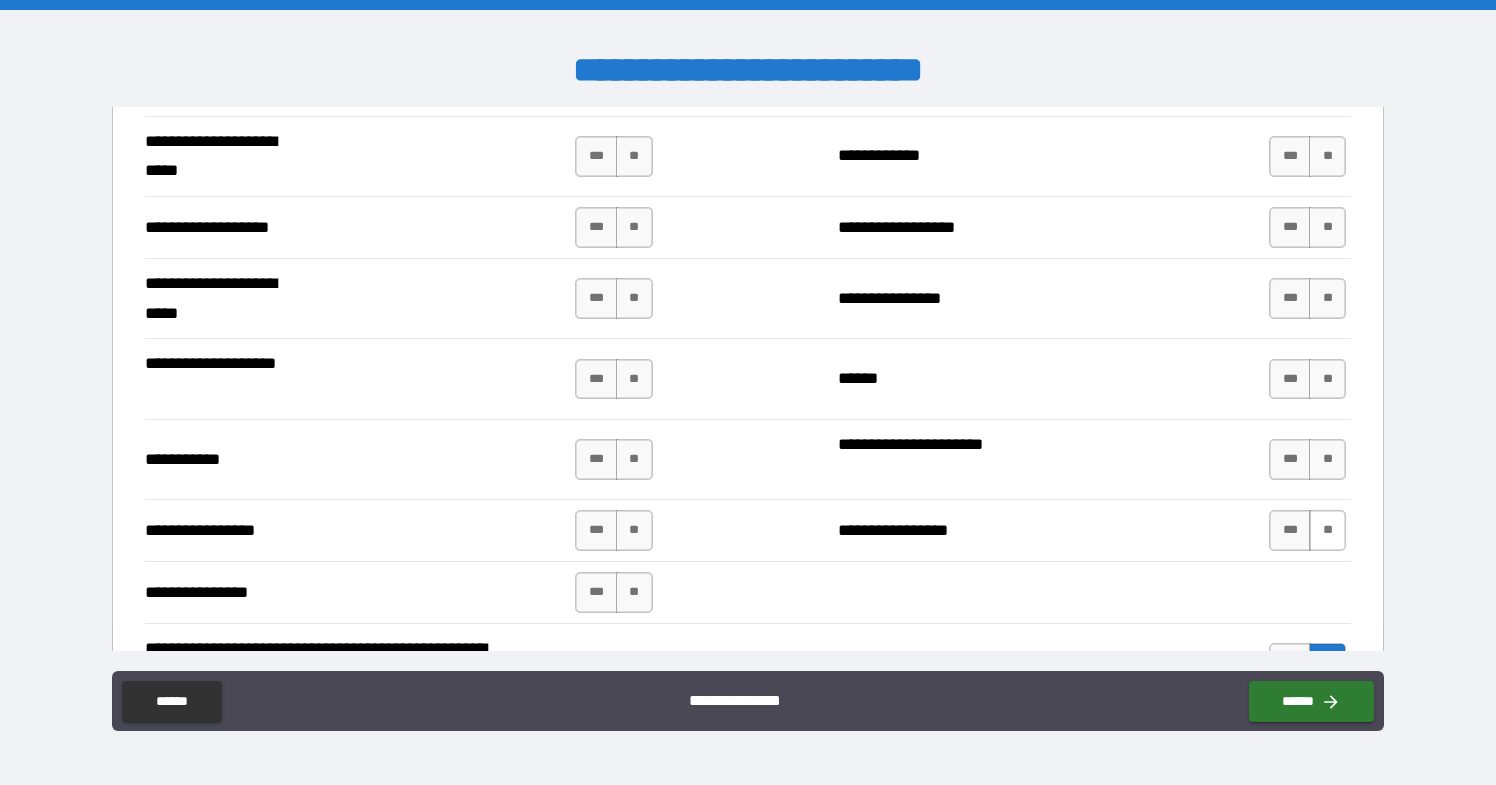 click on "**" at bounding box center [1327, 530] 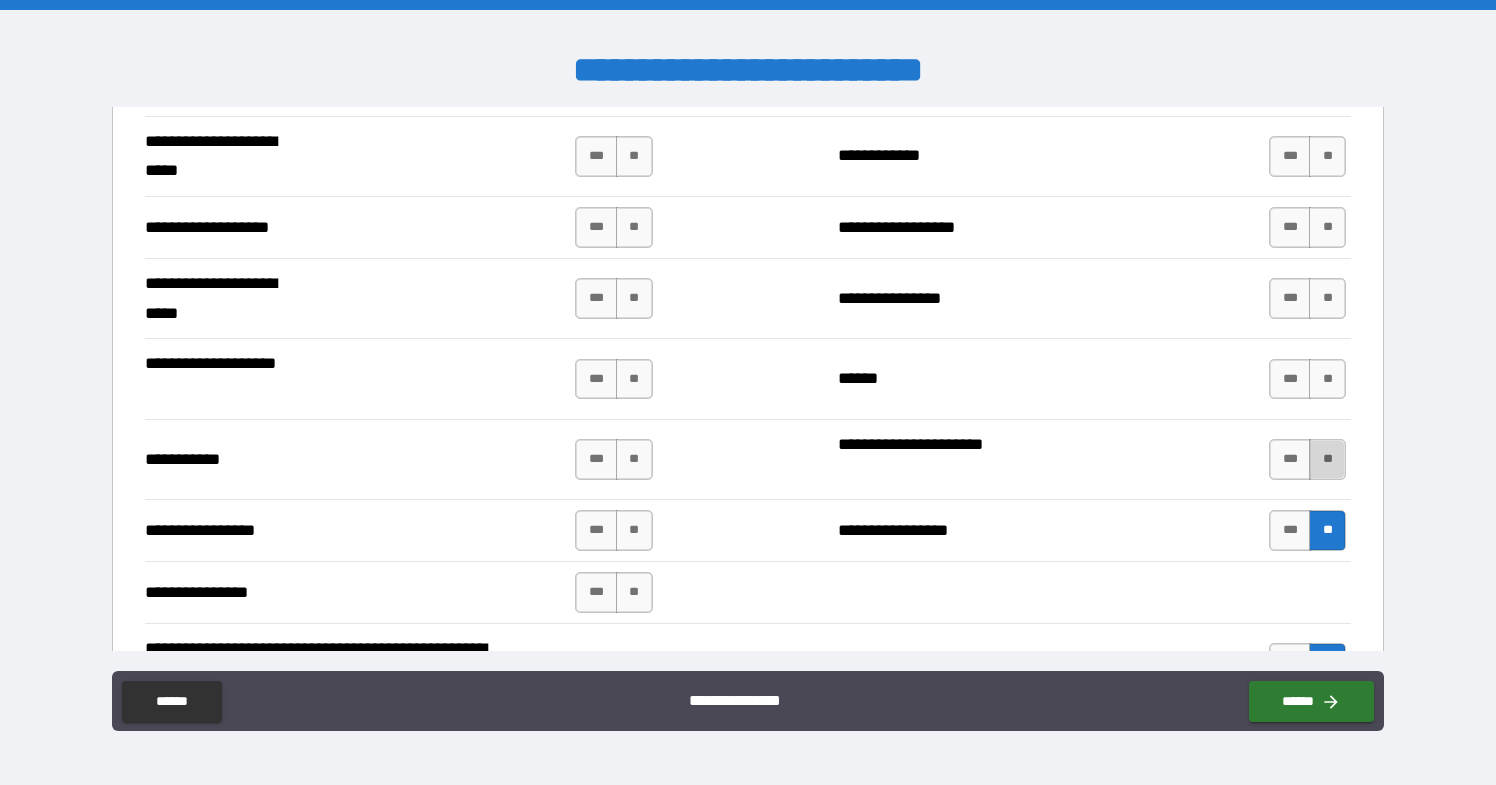 click on "**" at bounding box center [1327, 459] 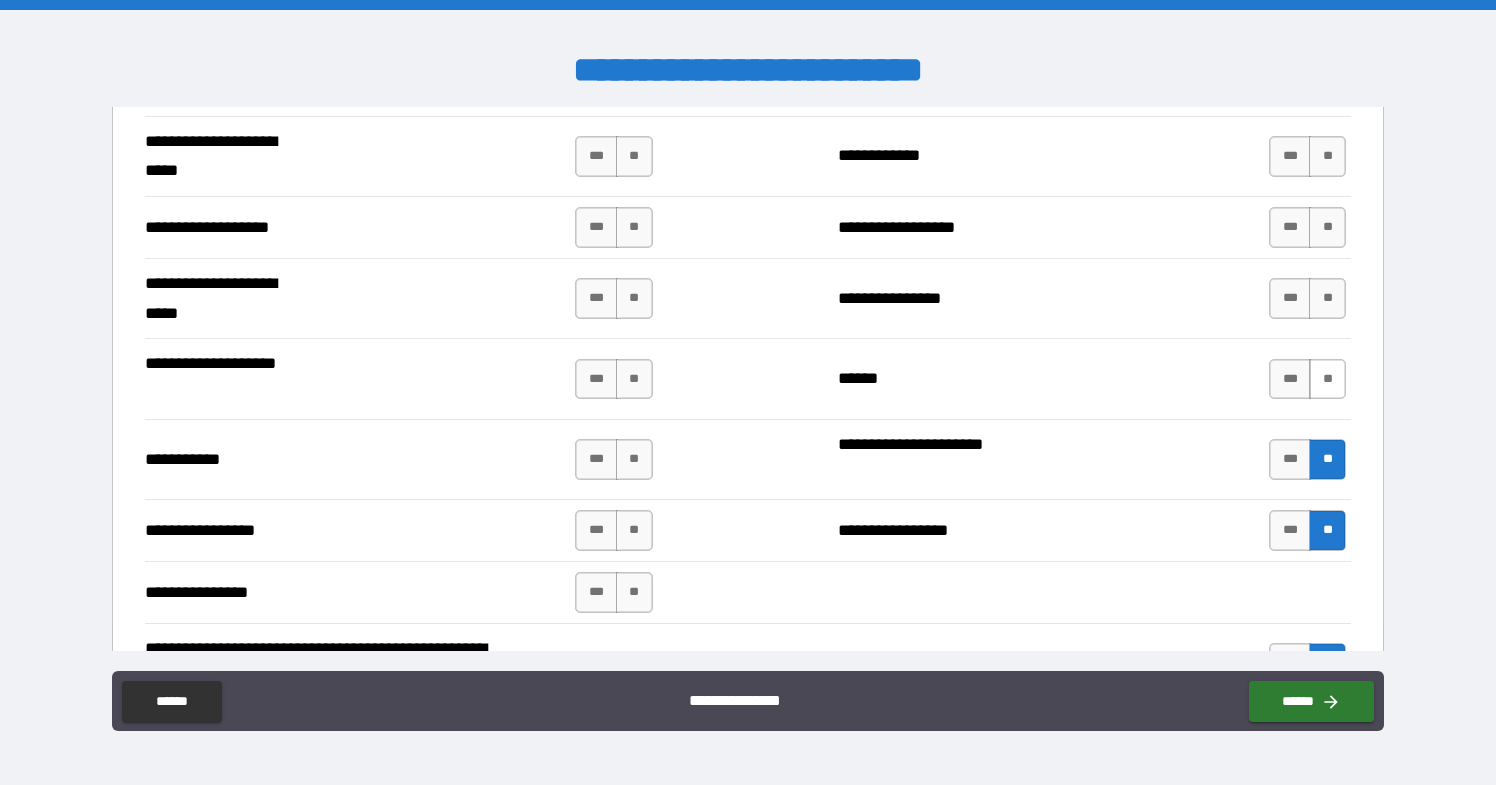 click on "**" at bounding box center (1327, 379) 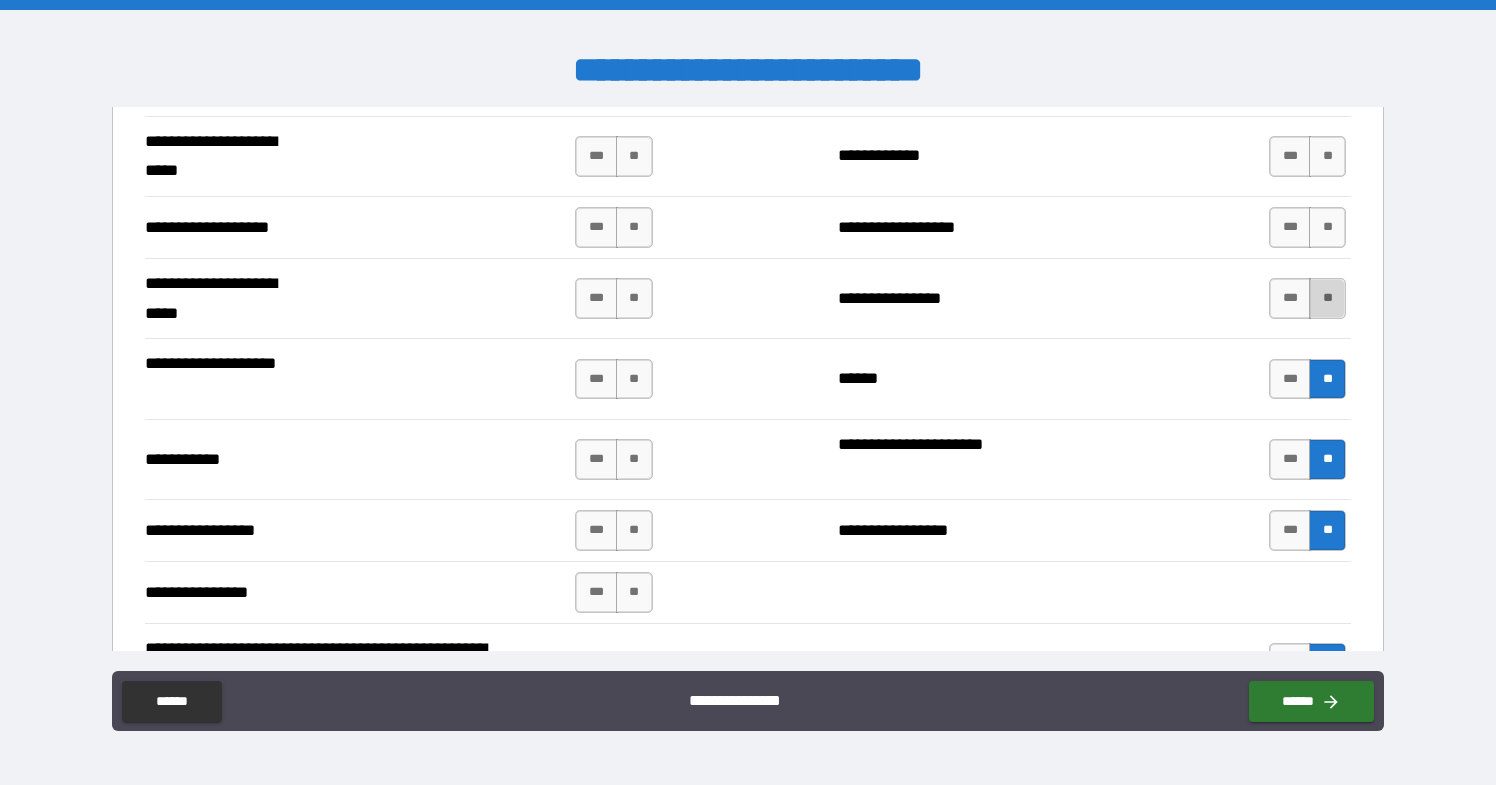 click on "**" at bounding box center (1327, 298) 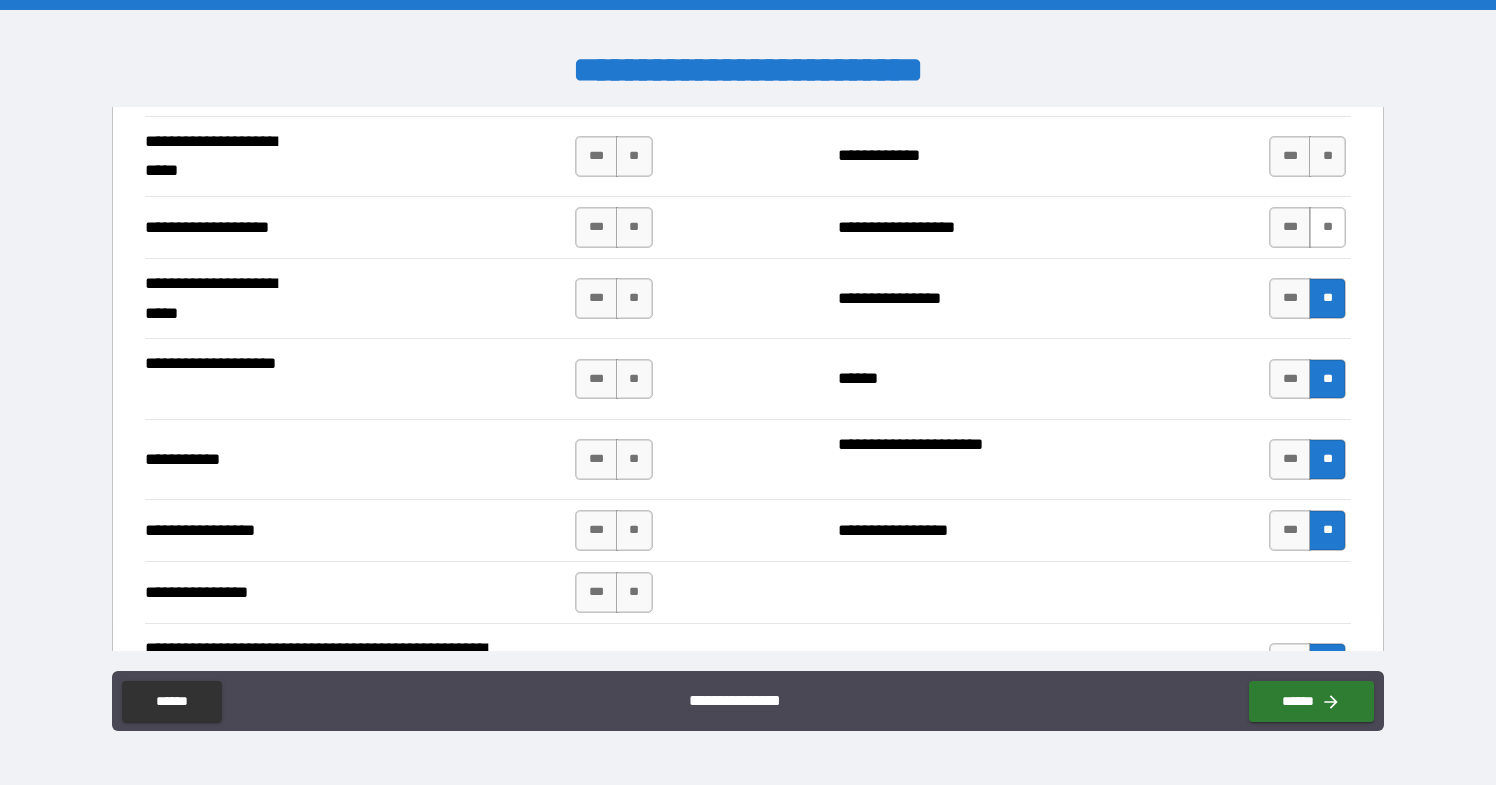 click on "**" at bounding box center [1327, 227] 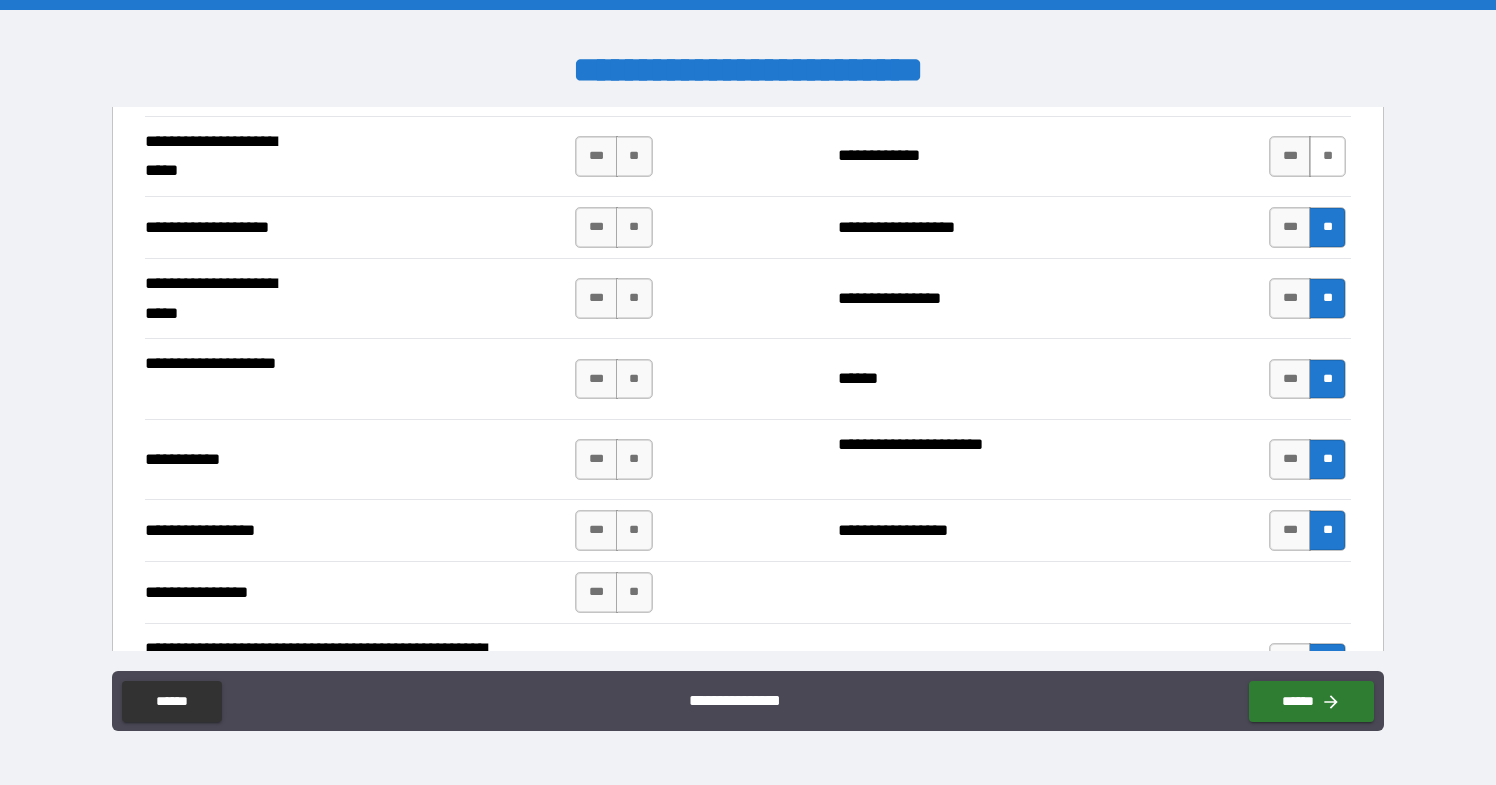 click on "**" at bounding box center [1327, 156] 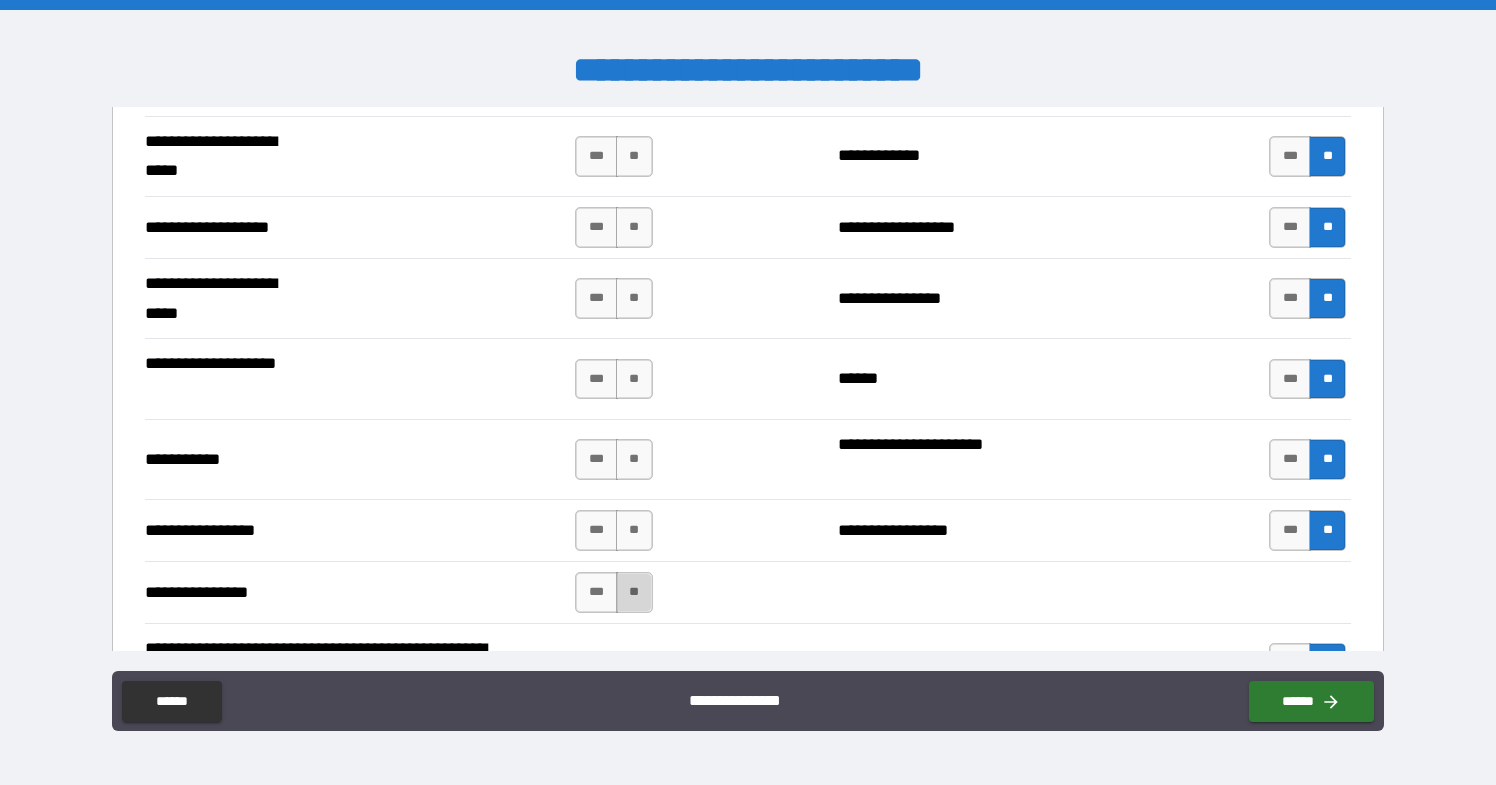 click on "**" at bounding box center [634, 592] 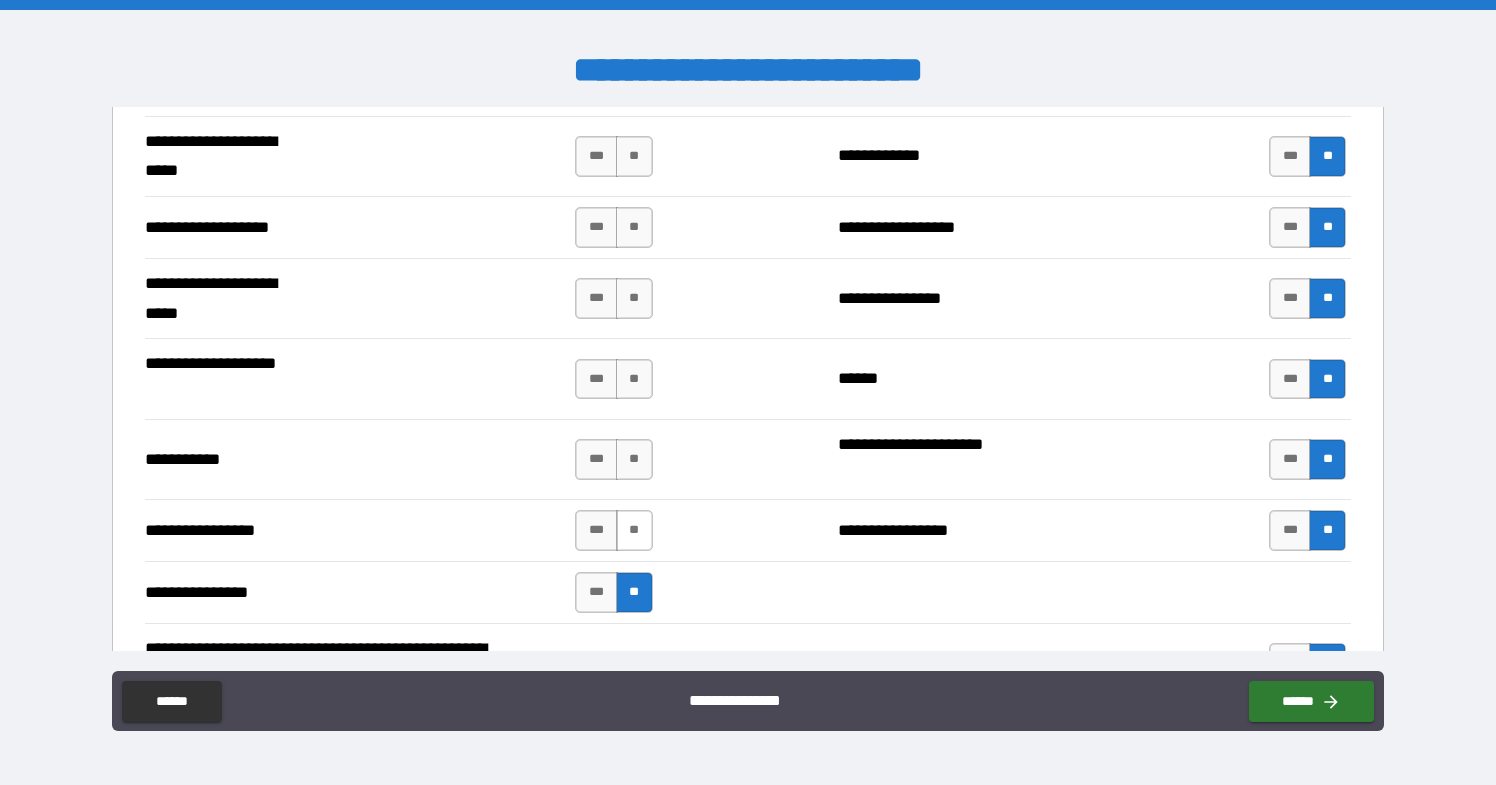 click on "**" at bounding box center [634, 530] 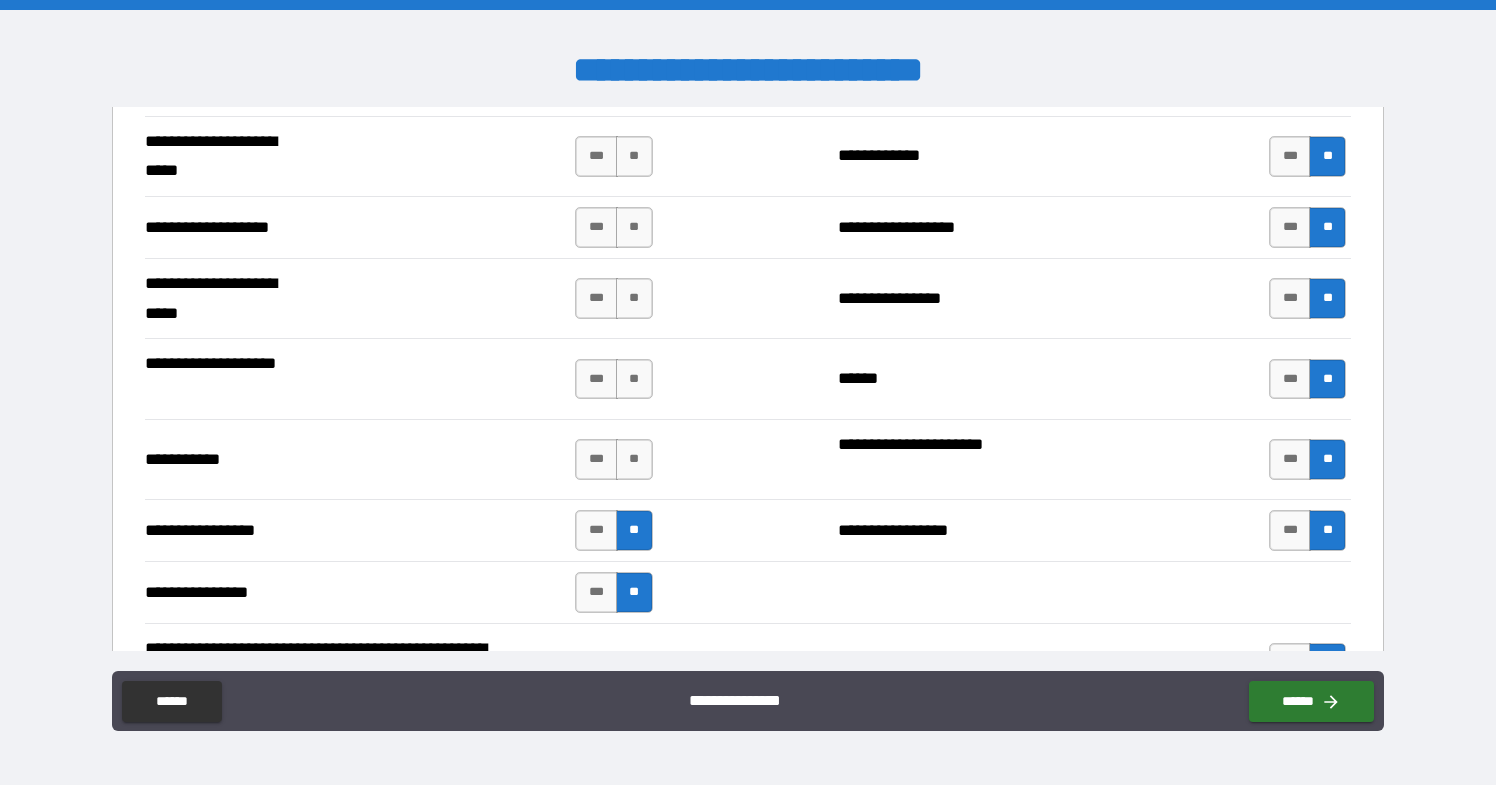 click on "*** **" at bounding box center [613, 459] 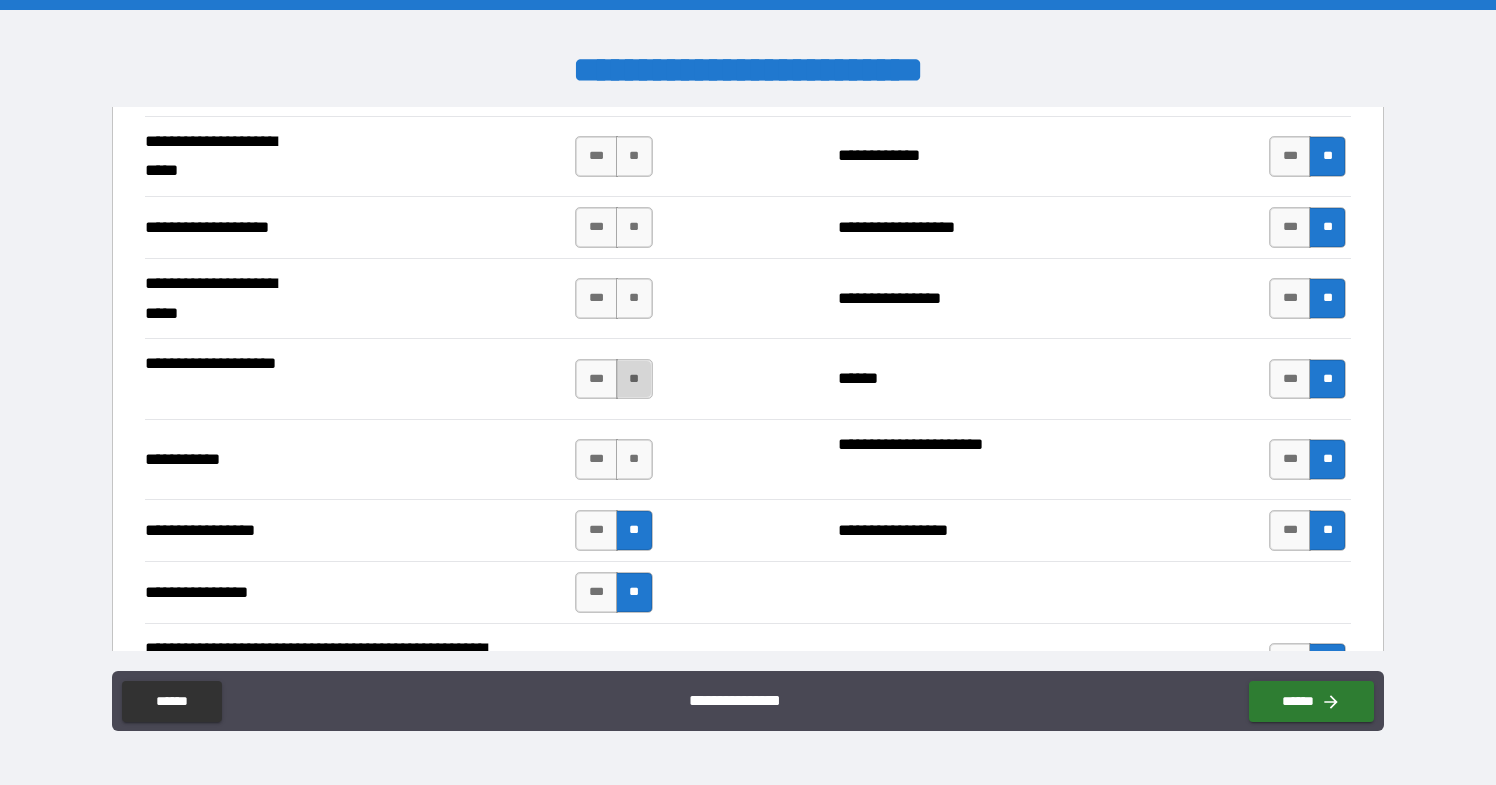 click on "**" at bounding box center [634, 379] 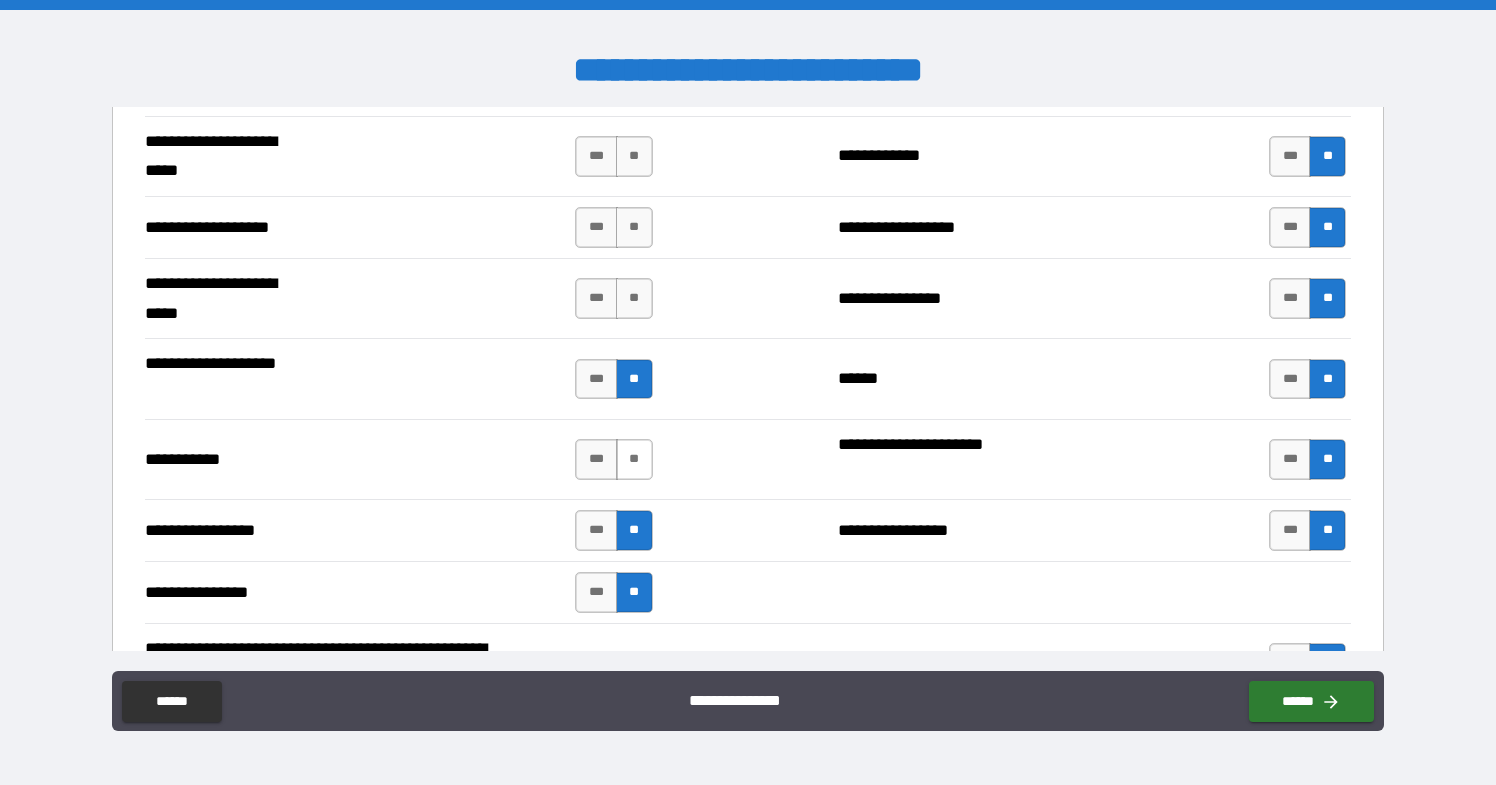 click on "**" at bounding box center [634, 459] 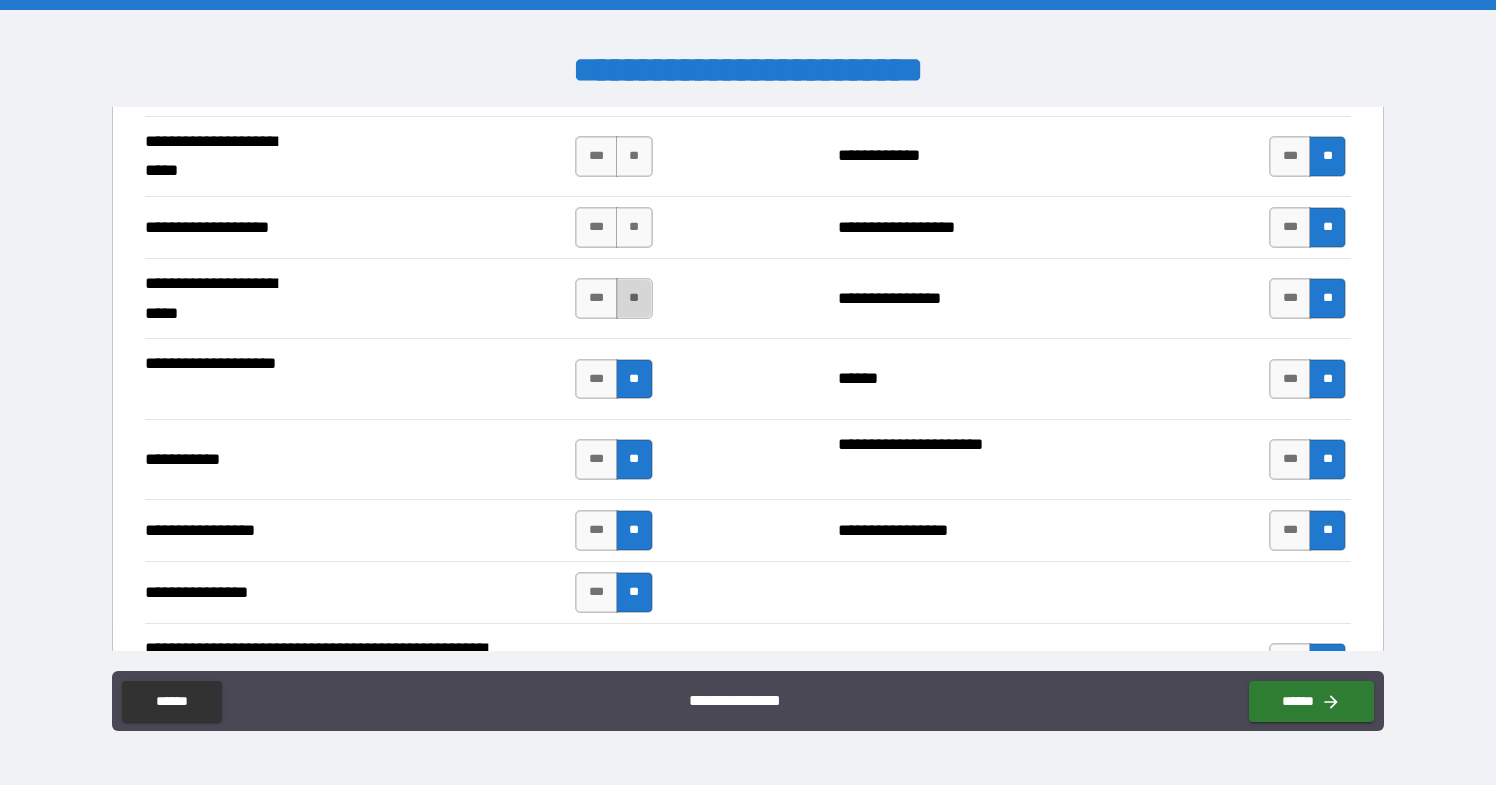 click on "**" at bounding box center (634, 298) 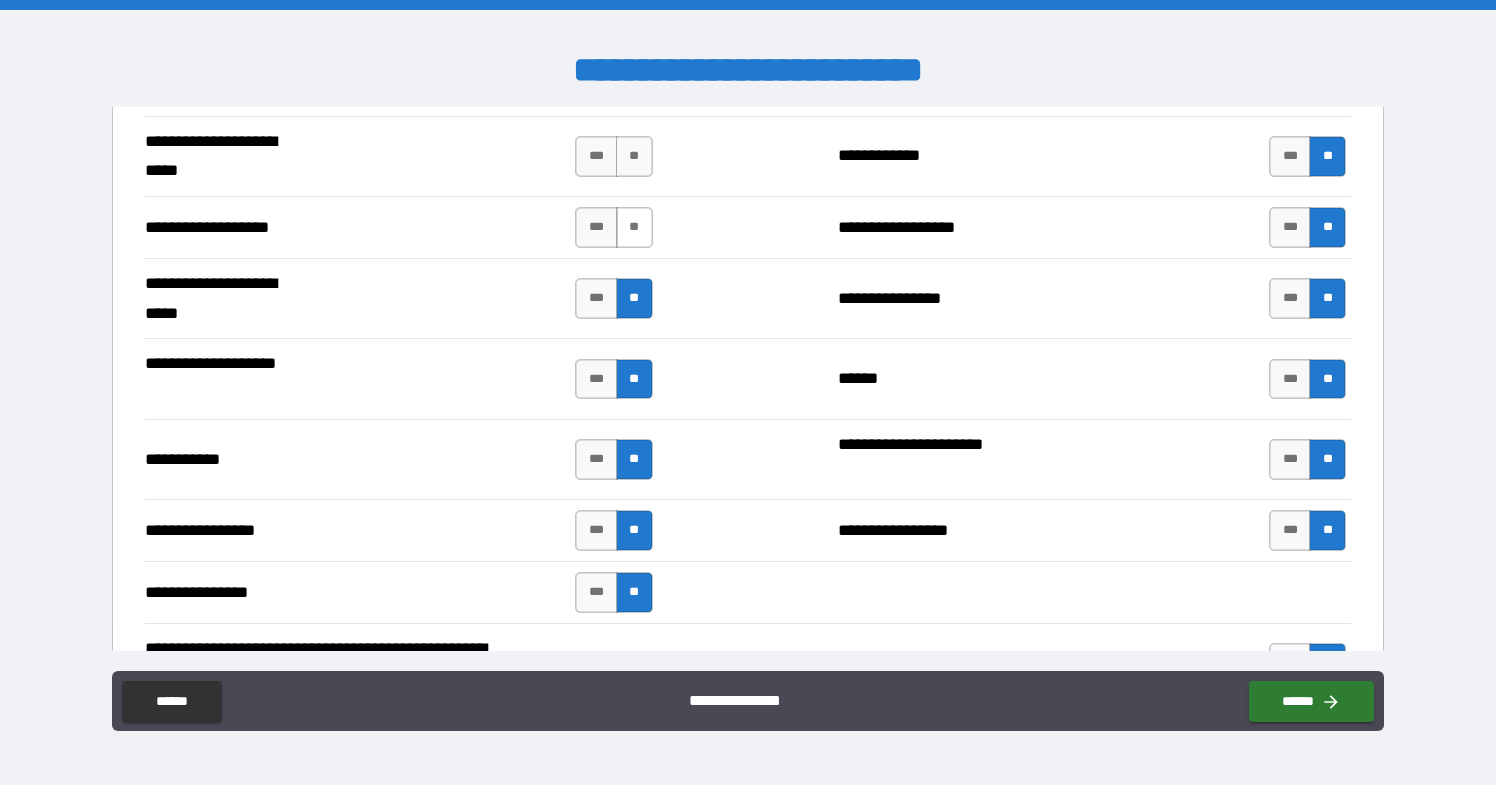 click on "**" at bounding box center (634, 227) 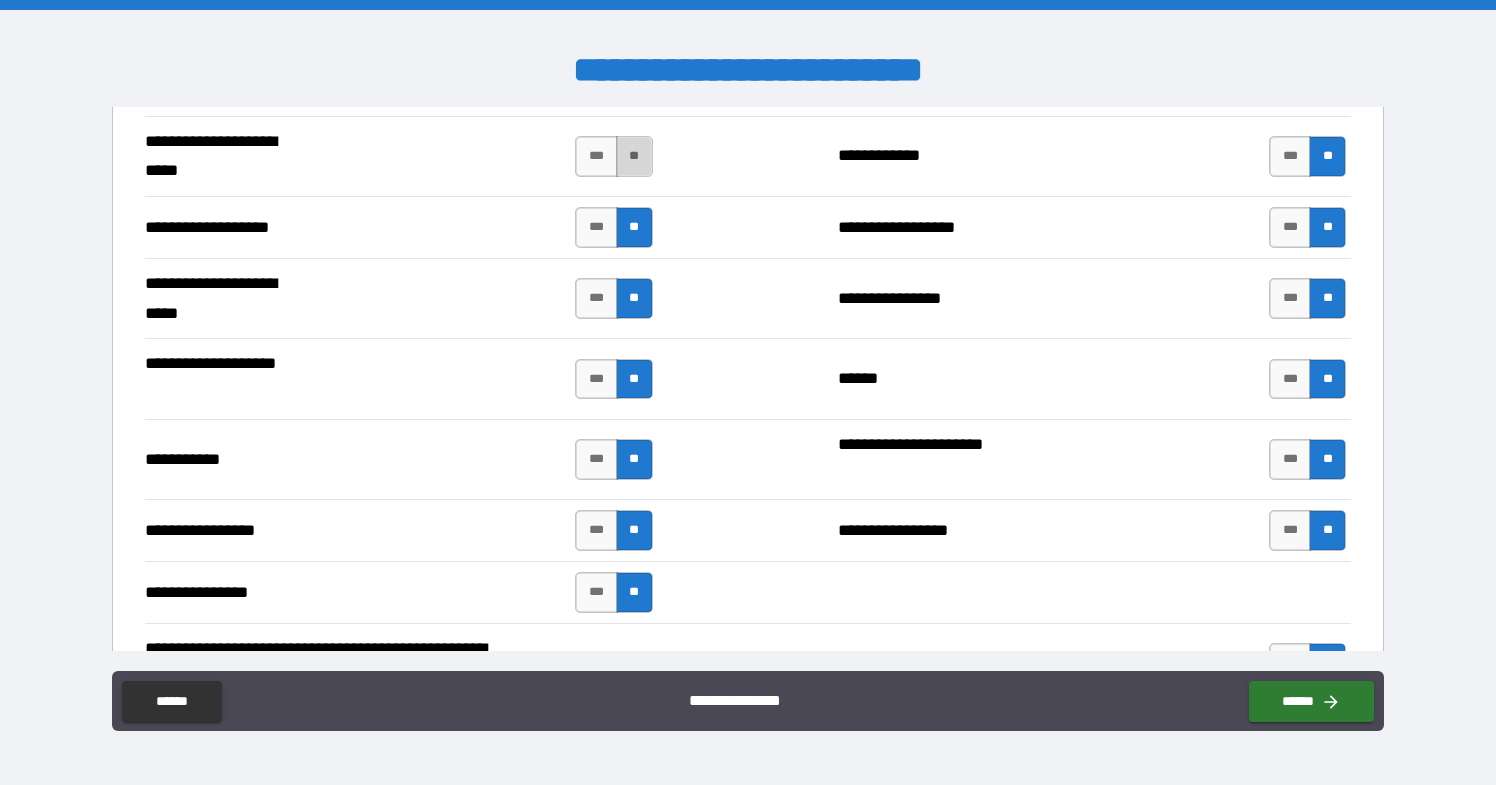 click on "**" at bounding box center (634, 156) 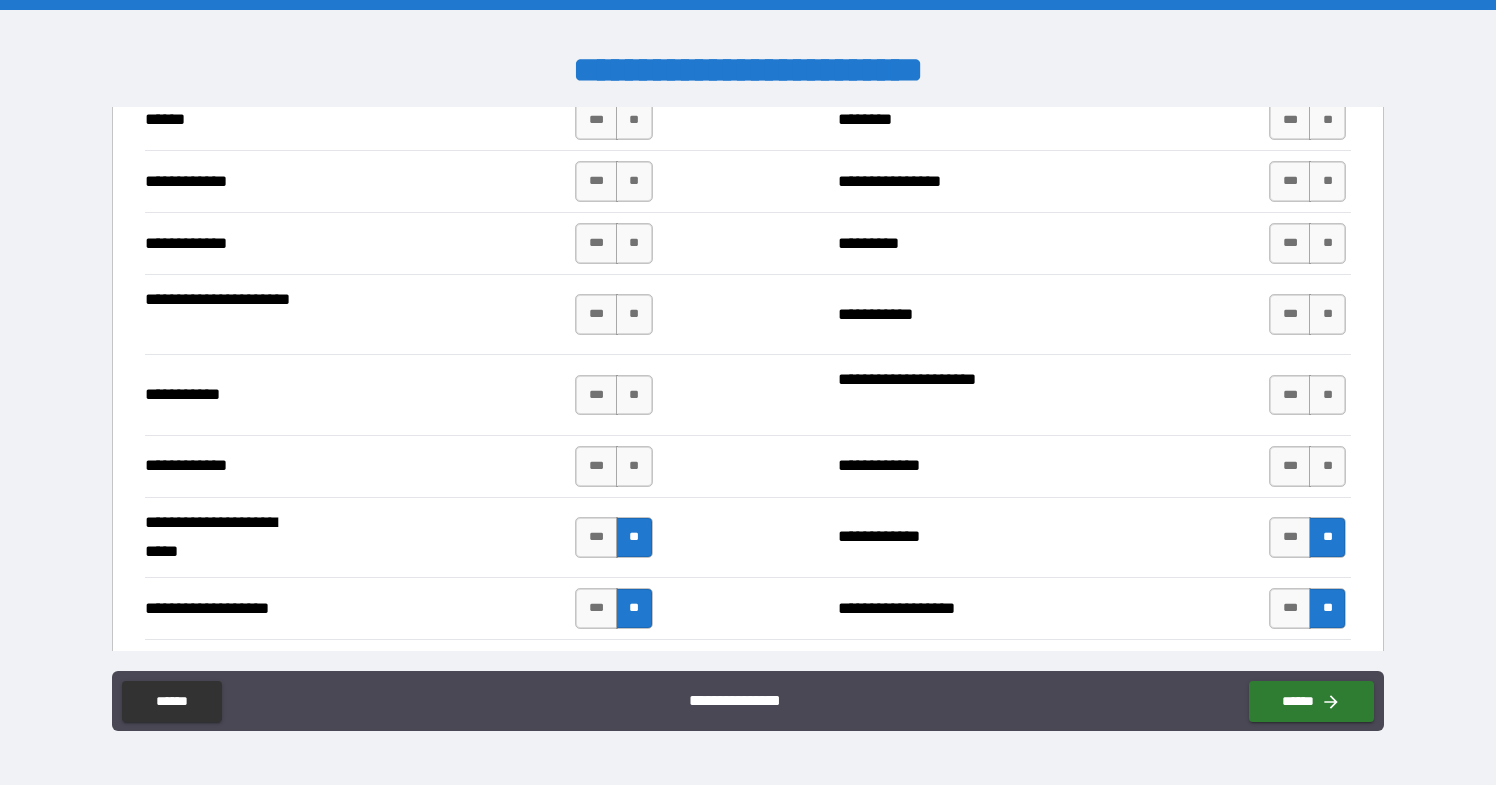scroll, scrollTop: 3697, scrollLeft: 0, axis: vertical 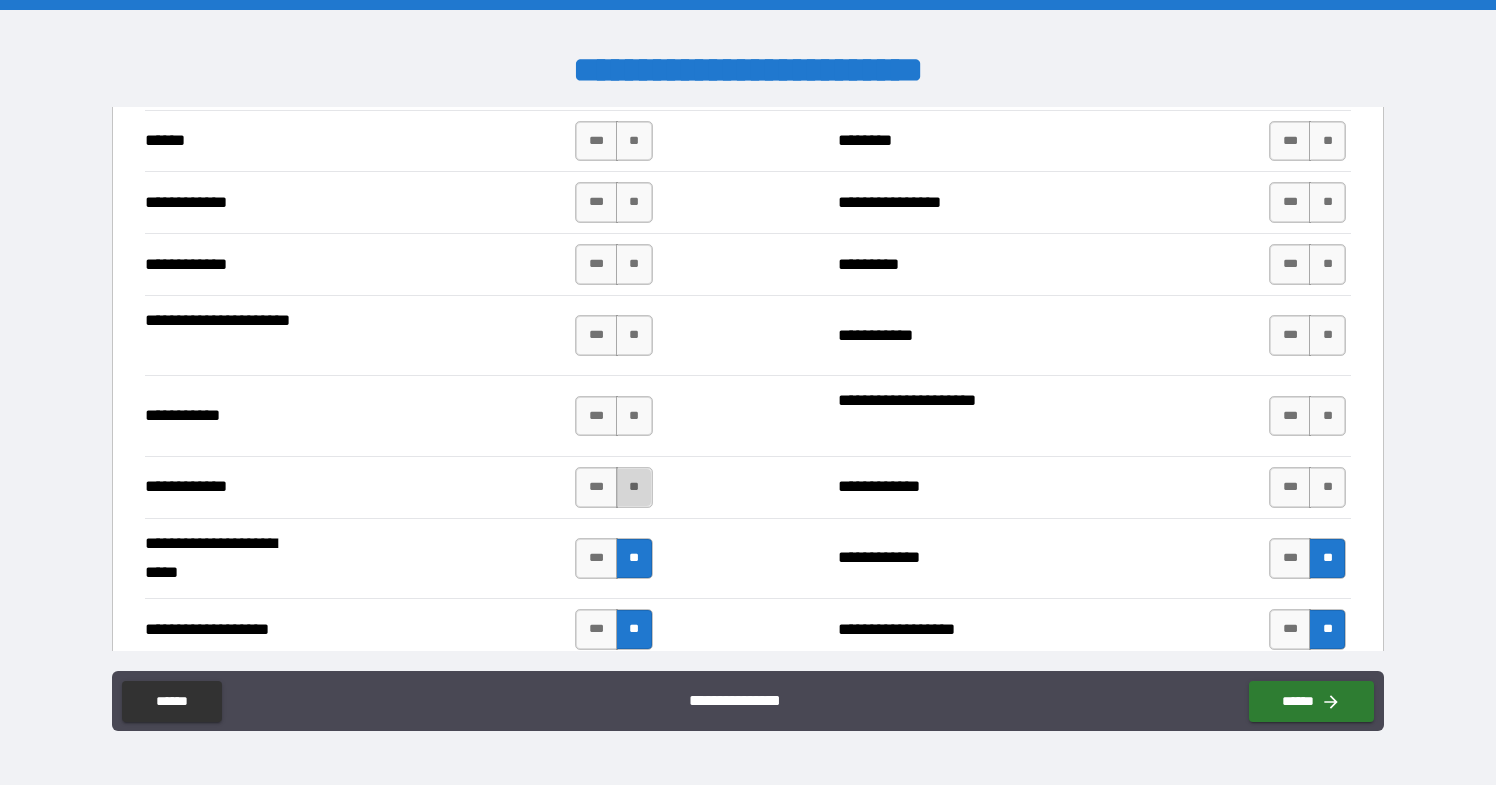 click on "**" at bounding box center [634, 487] 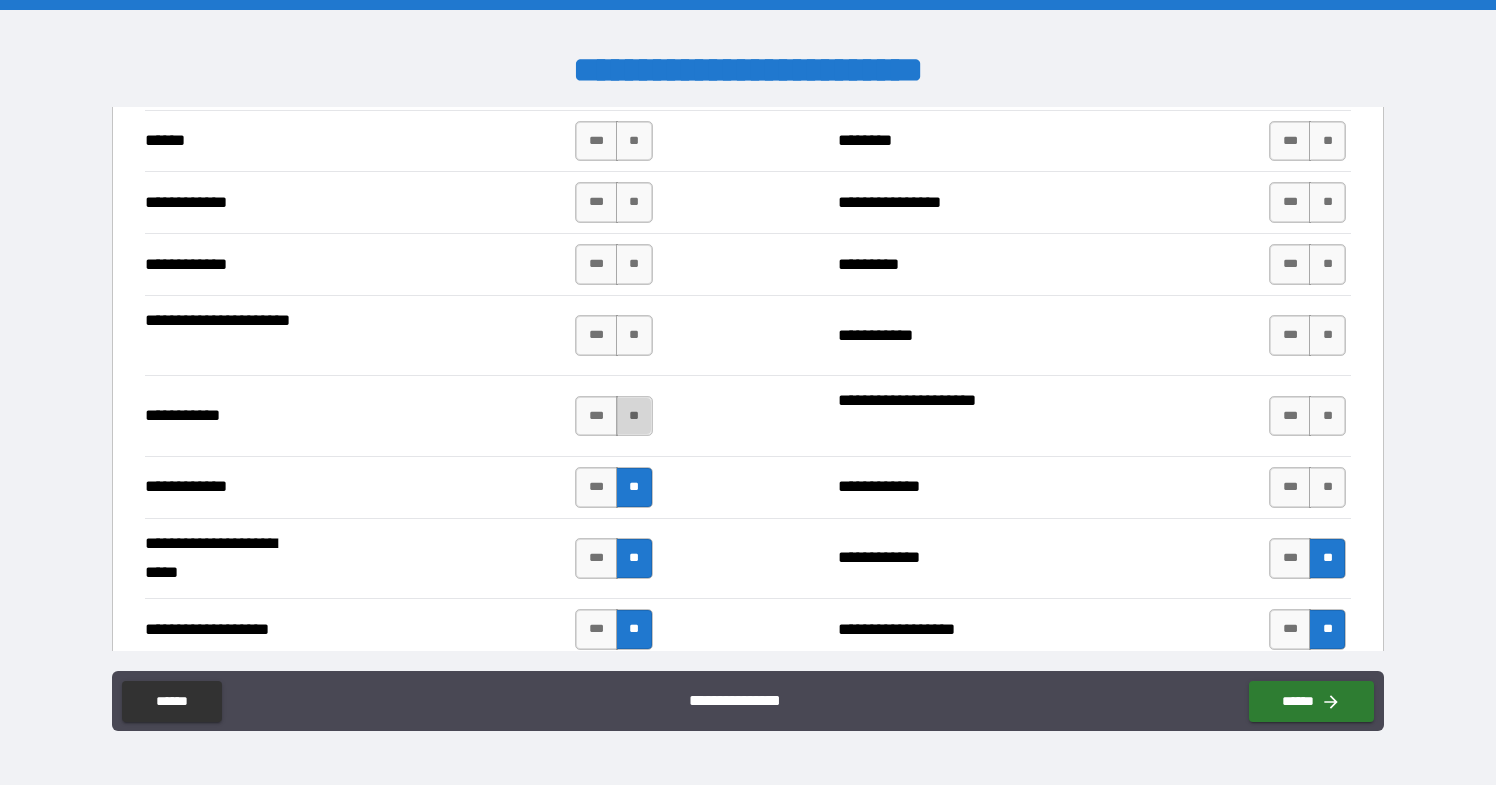 click on "**" at bounding box center (634, 416) 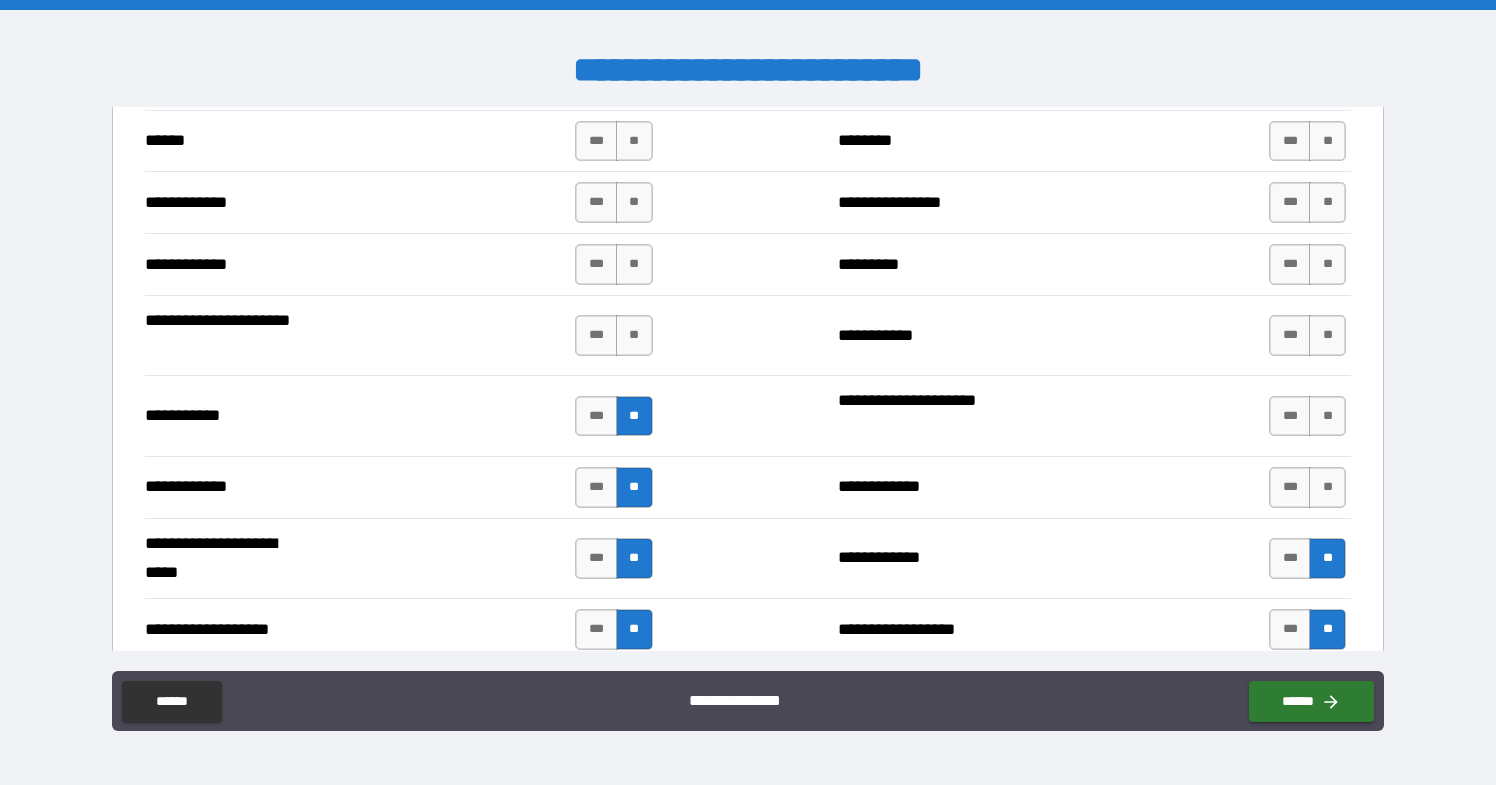click on "*** **" at bounding box center (616, 336) 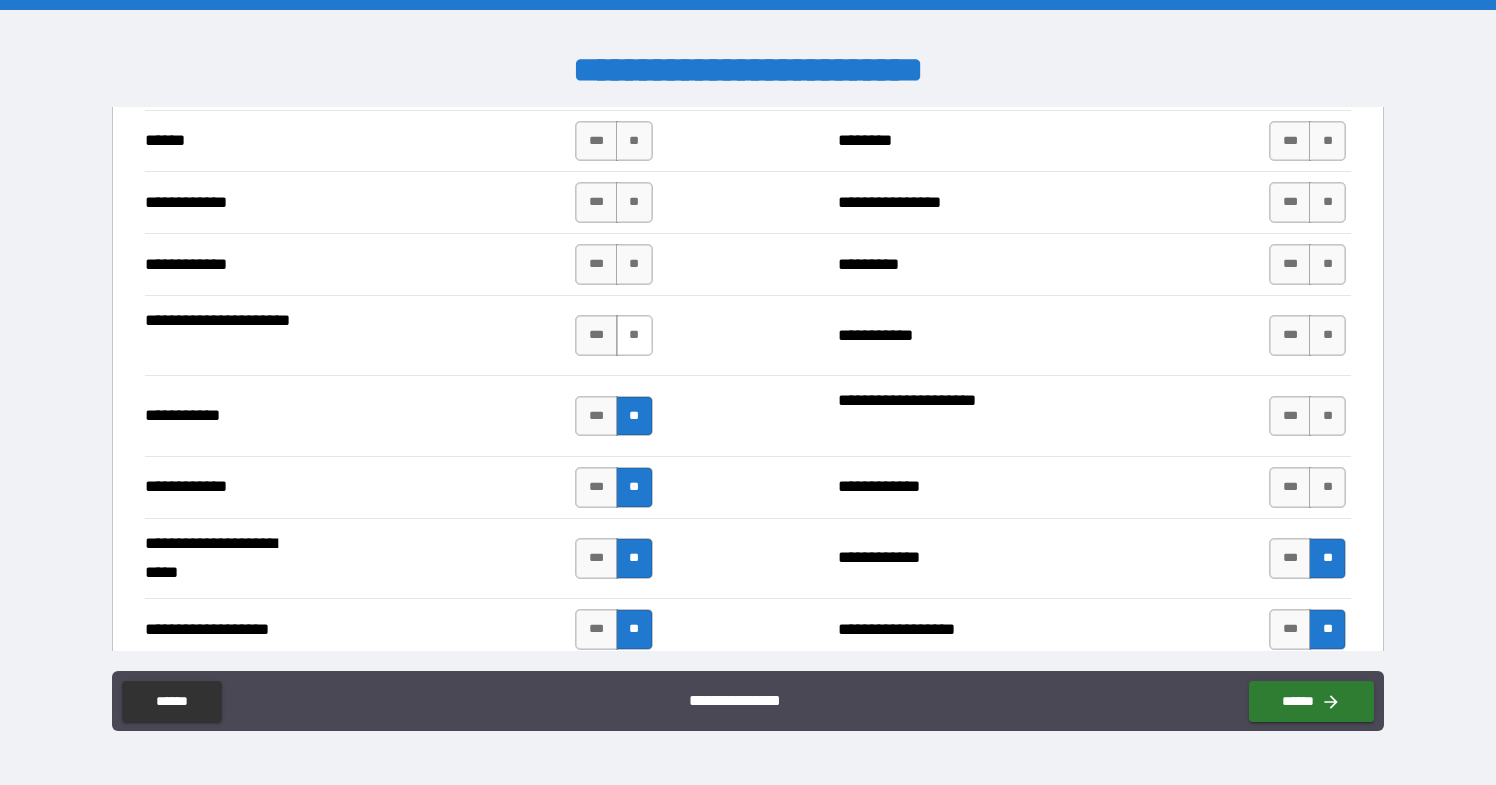 click on "**" at bounding box center (634, 335) 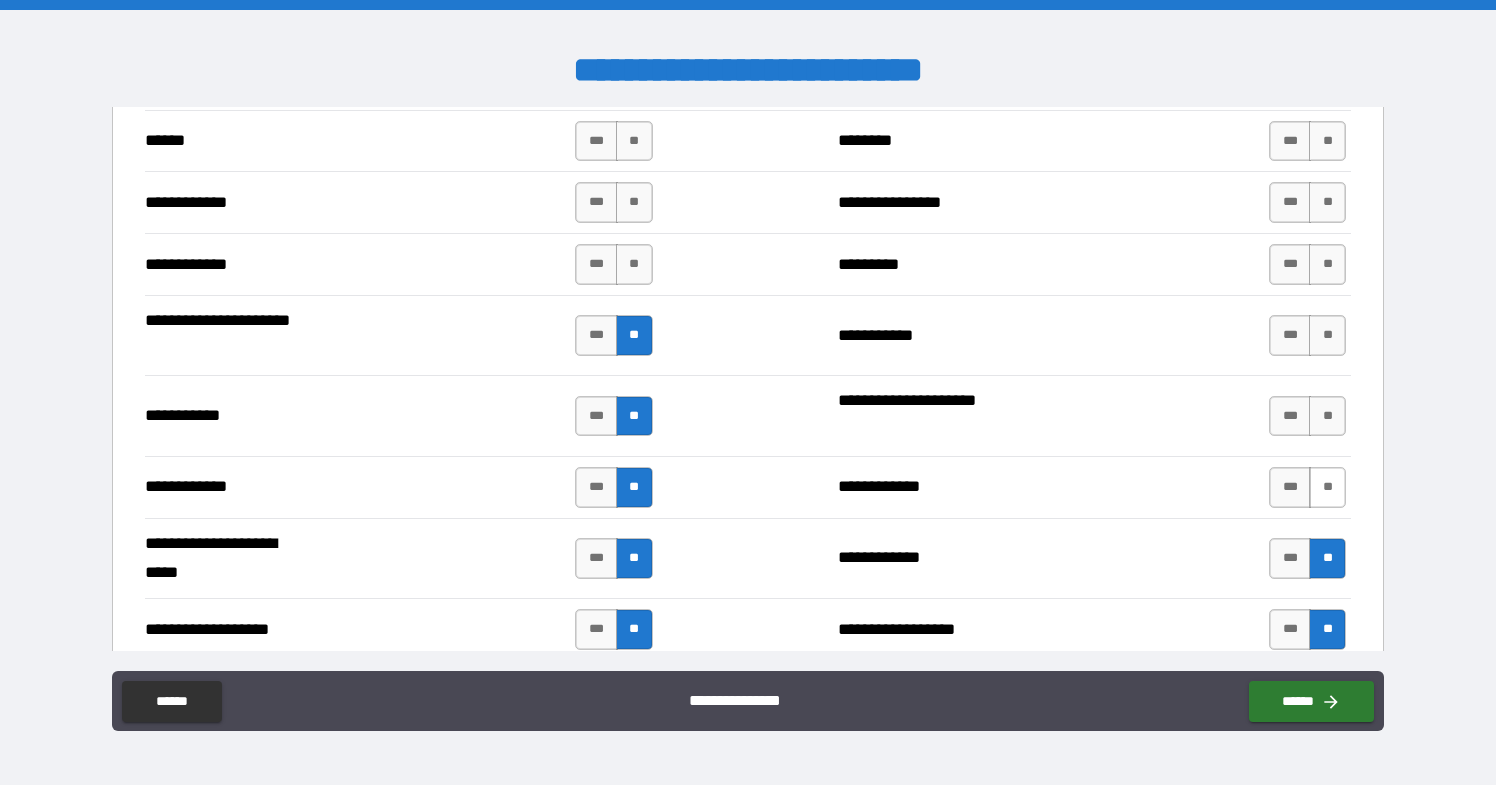 click on "**" at bounding box center (1327, 487) 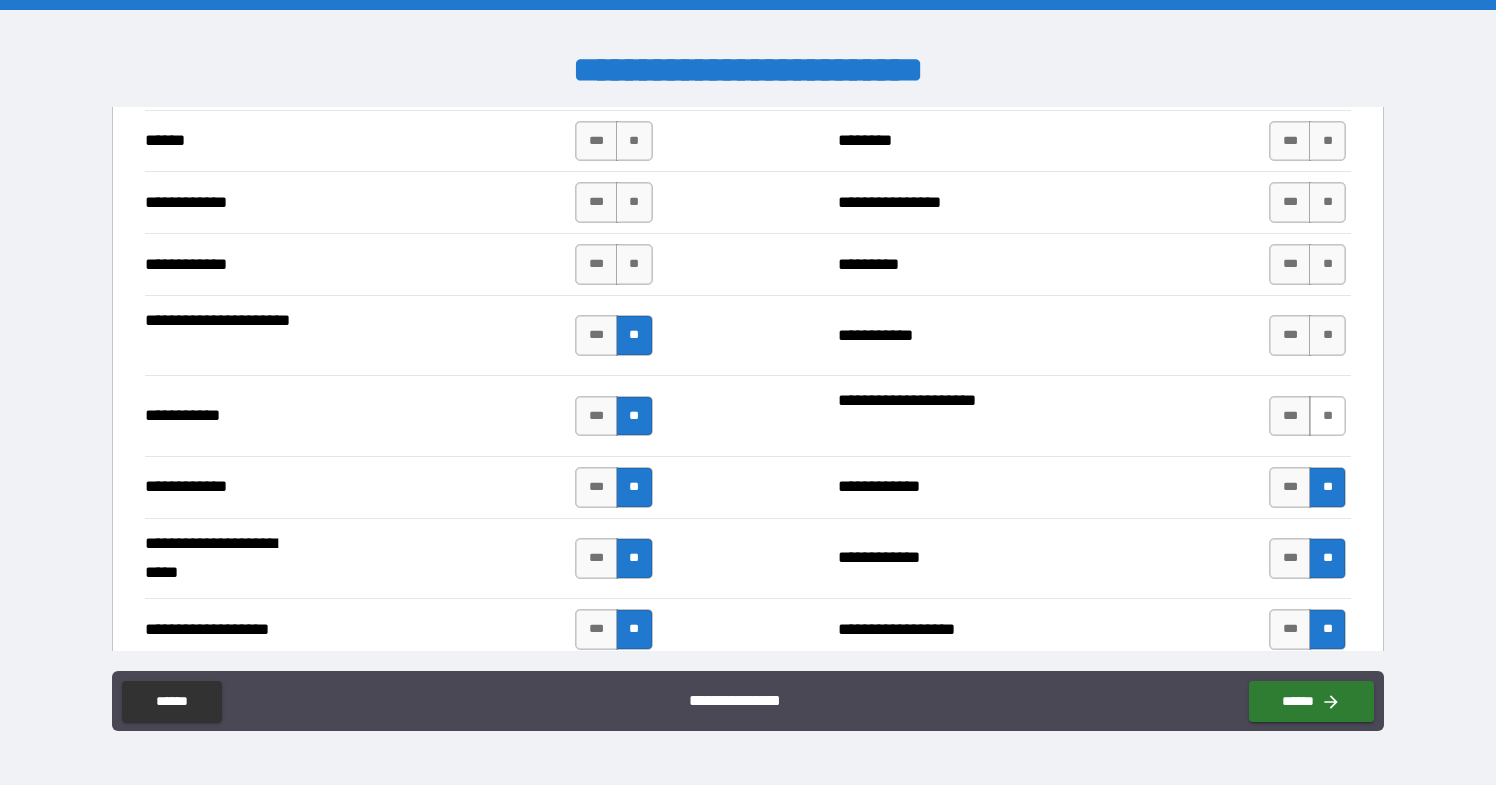 click on "**" at bounding box center (1327, 416) 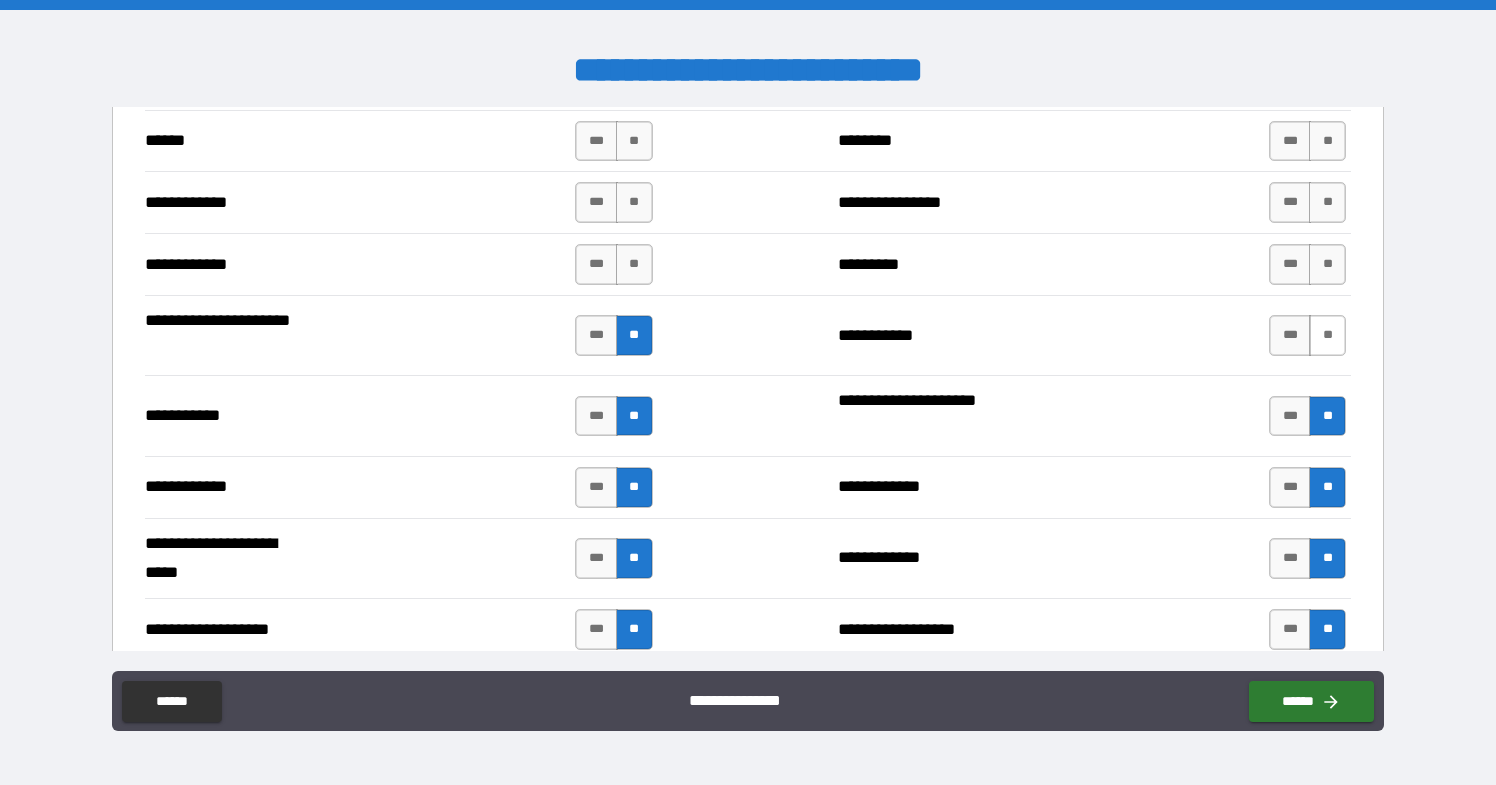 click on "**" at bounding box center [1327, 335] 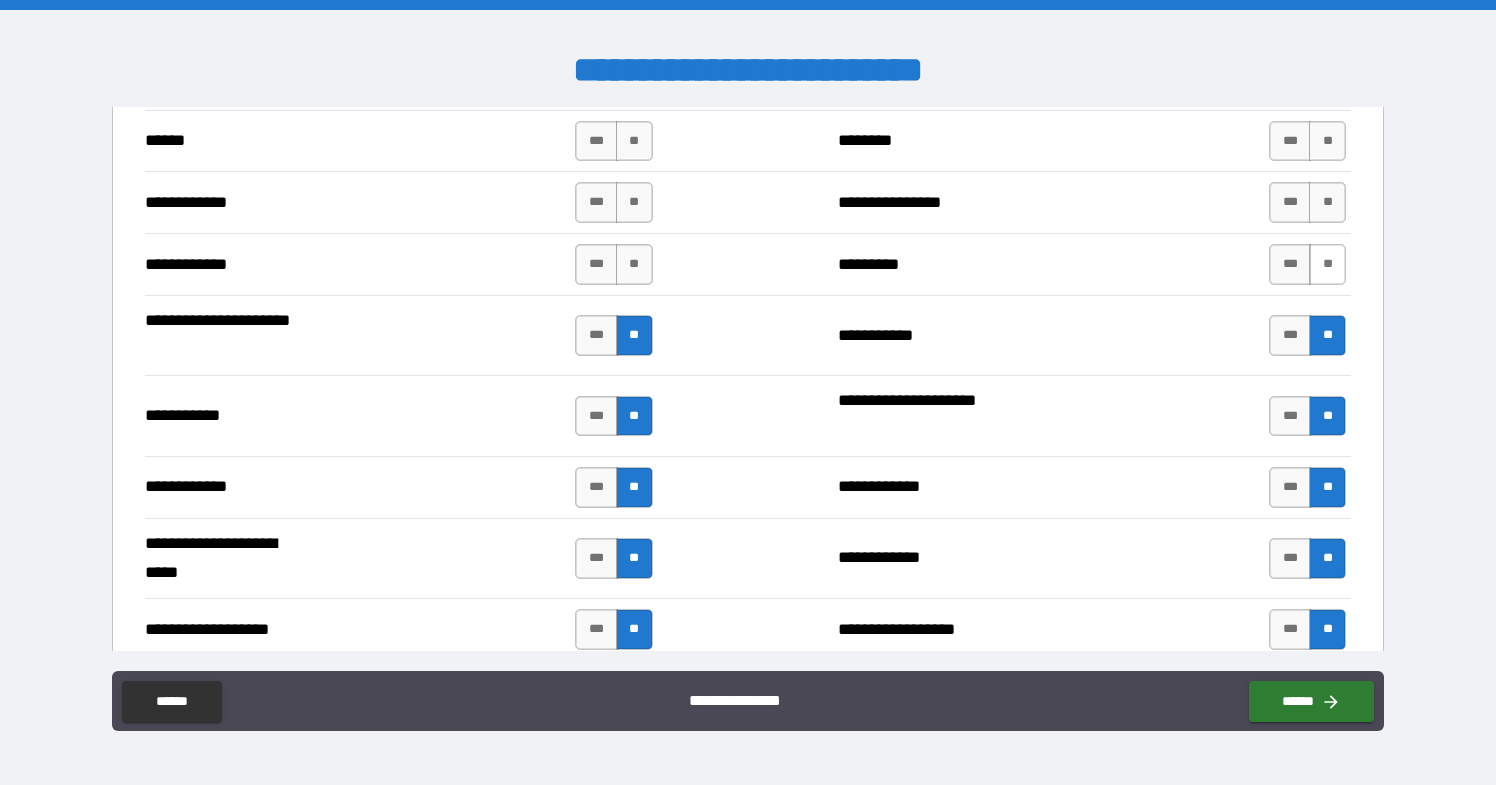 click on "**" at bounding box center [1327, 264] 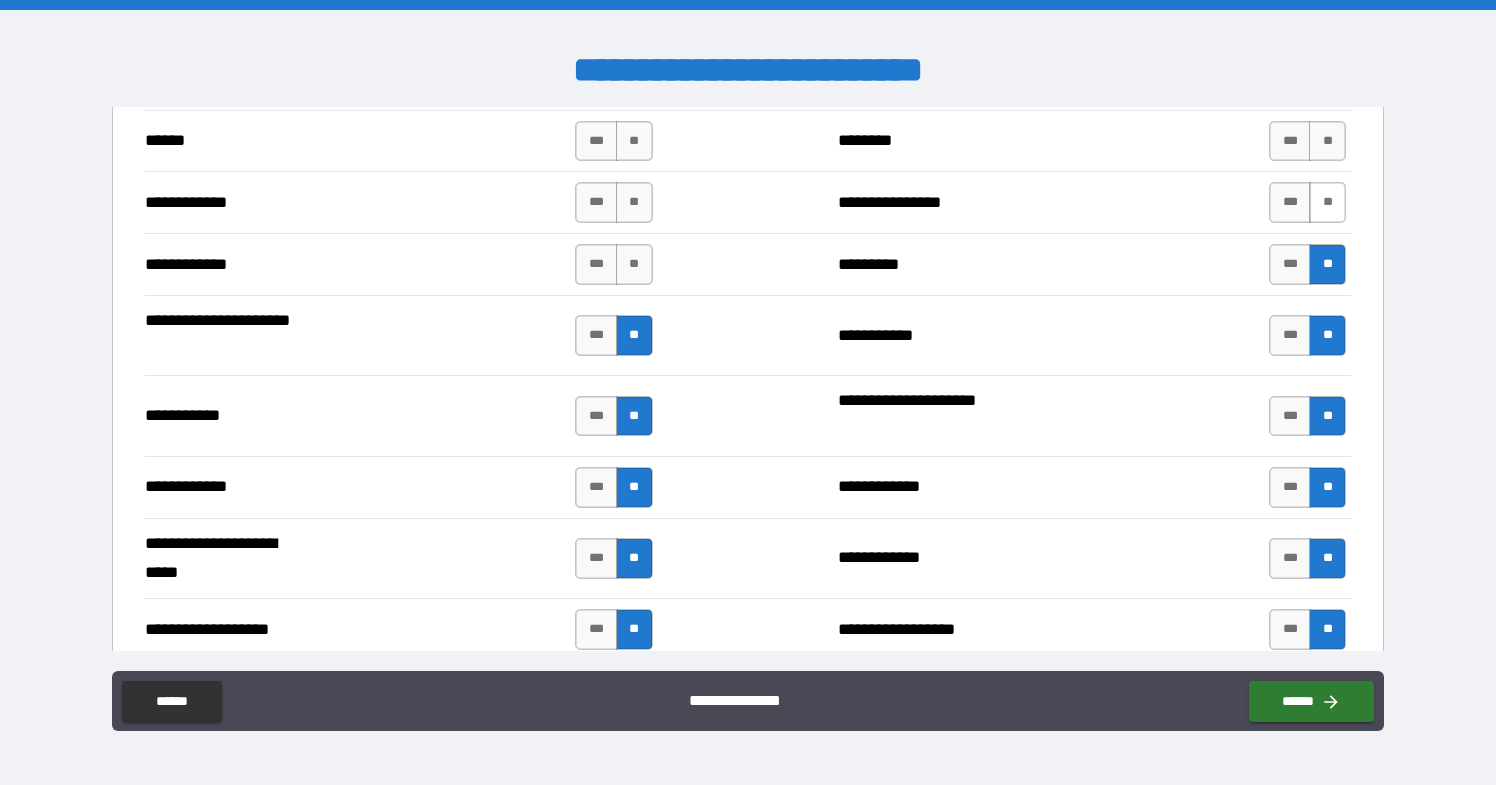 click on "**" at bounding box center [1327, 202] 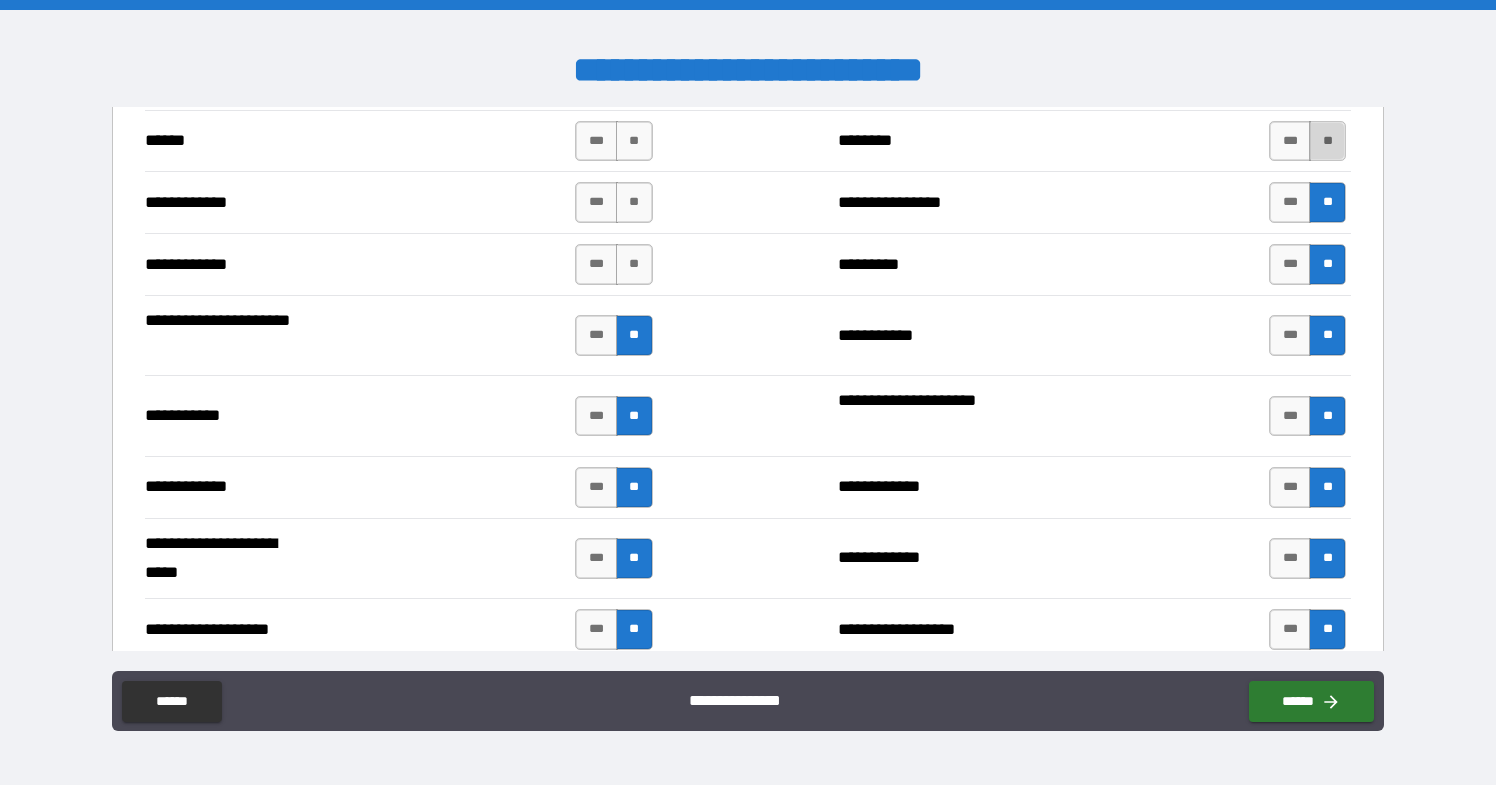 click on "**" at bounding box center [1327, 141] 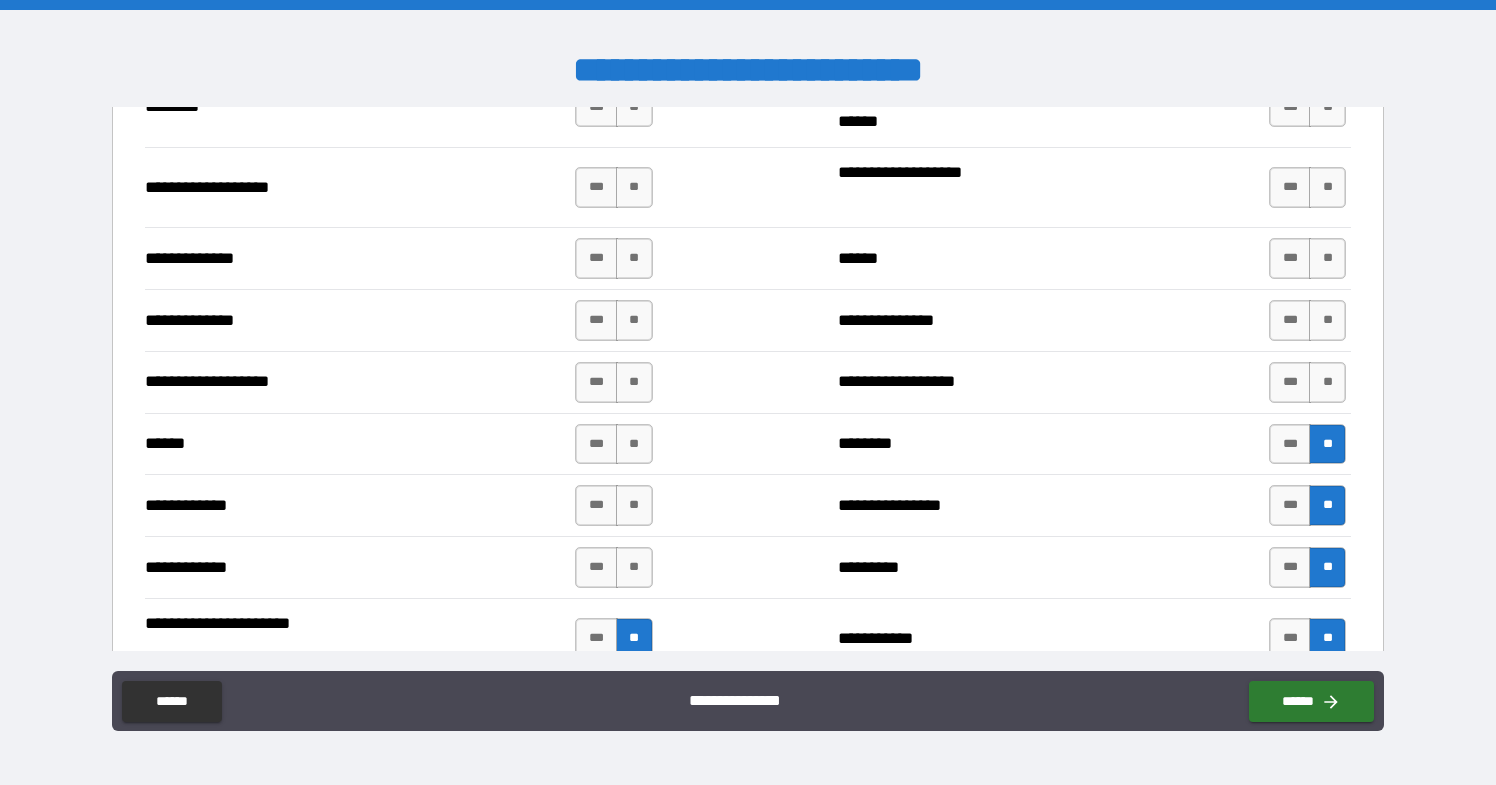 scroll, scrollTop: 3385, scrollLeft: 0, axis: vertical 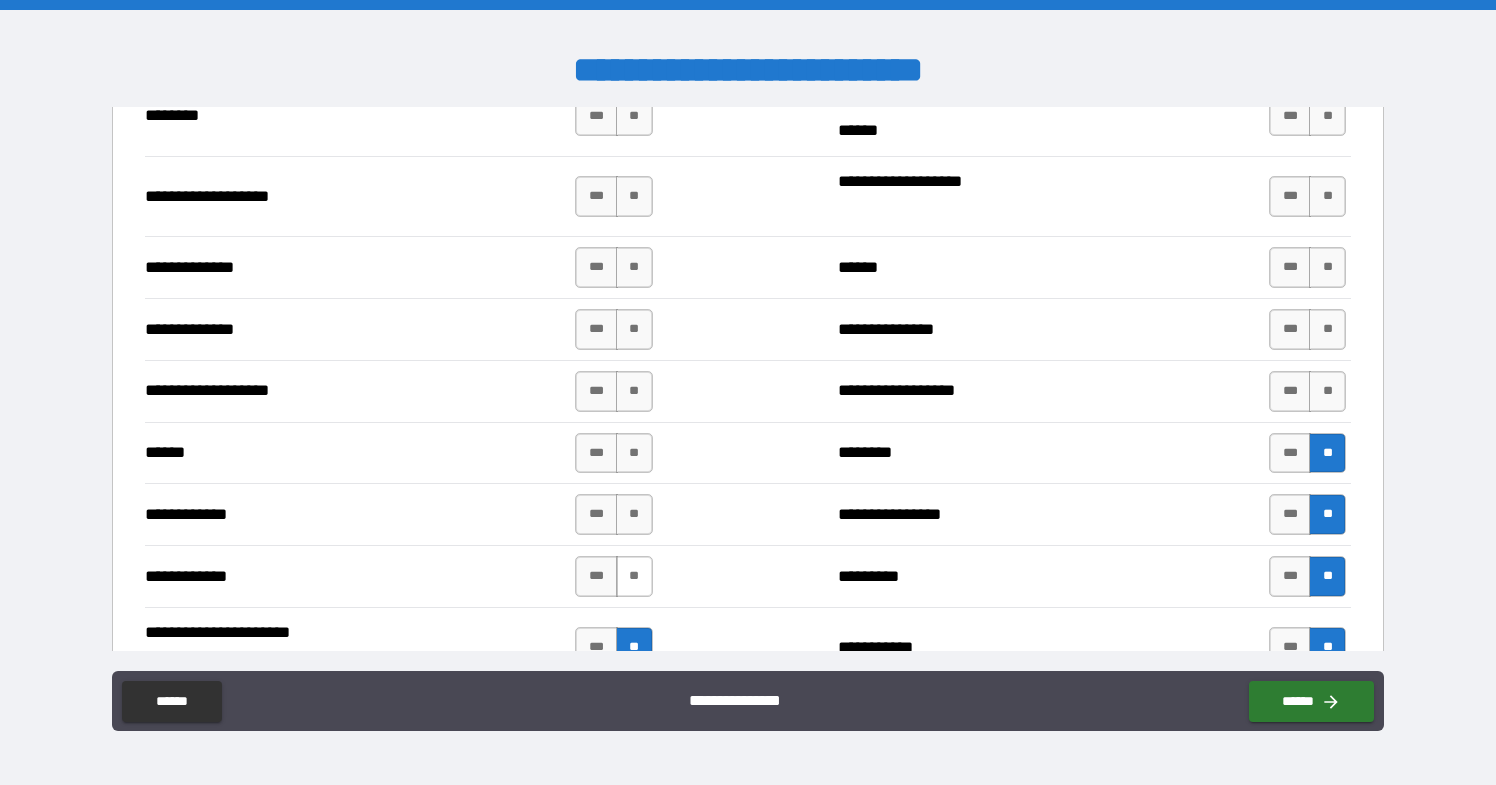 click on "**" at bounding box center [634, 576] 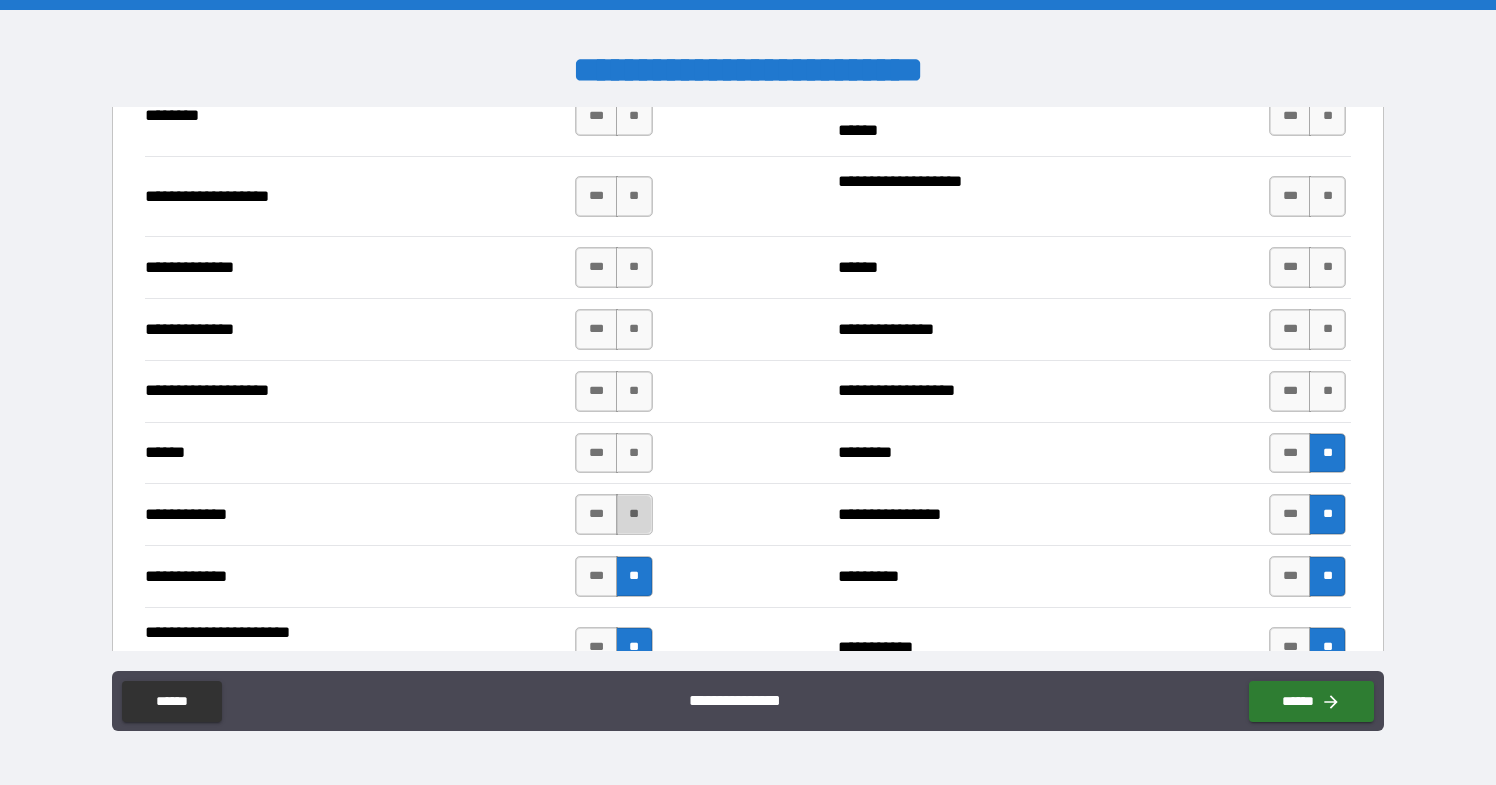 click on "**" at bounding box center [634, 514] 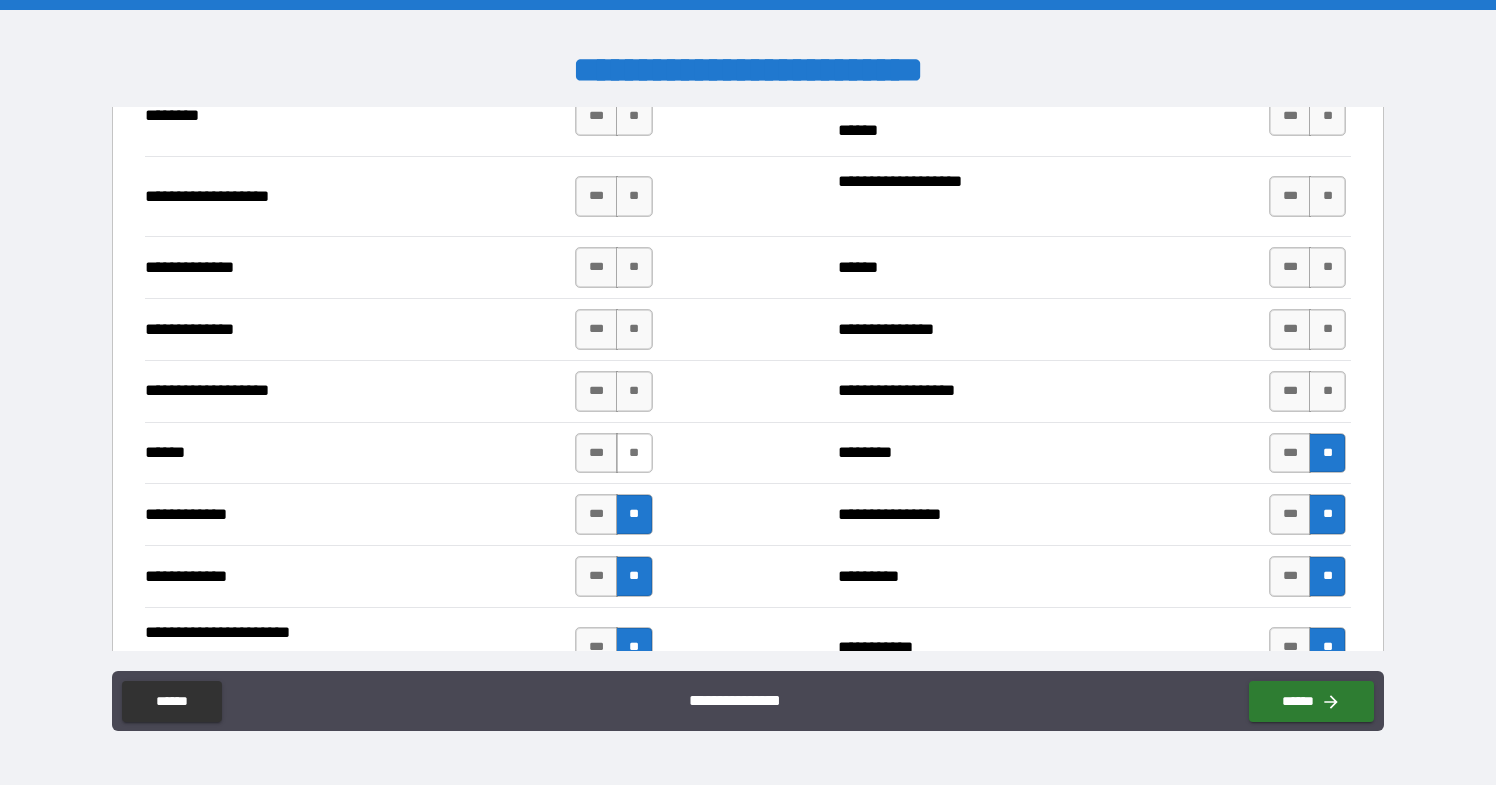 click on "**" at bounding box center [634, 453] 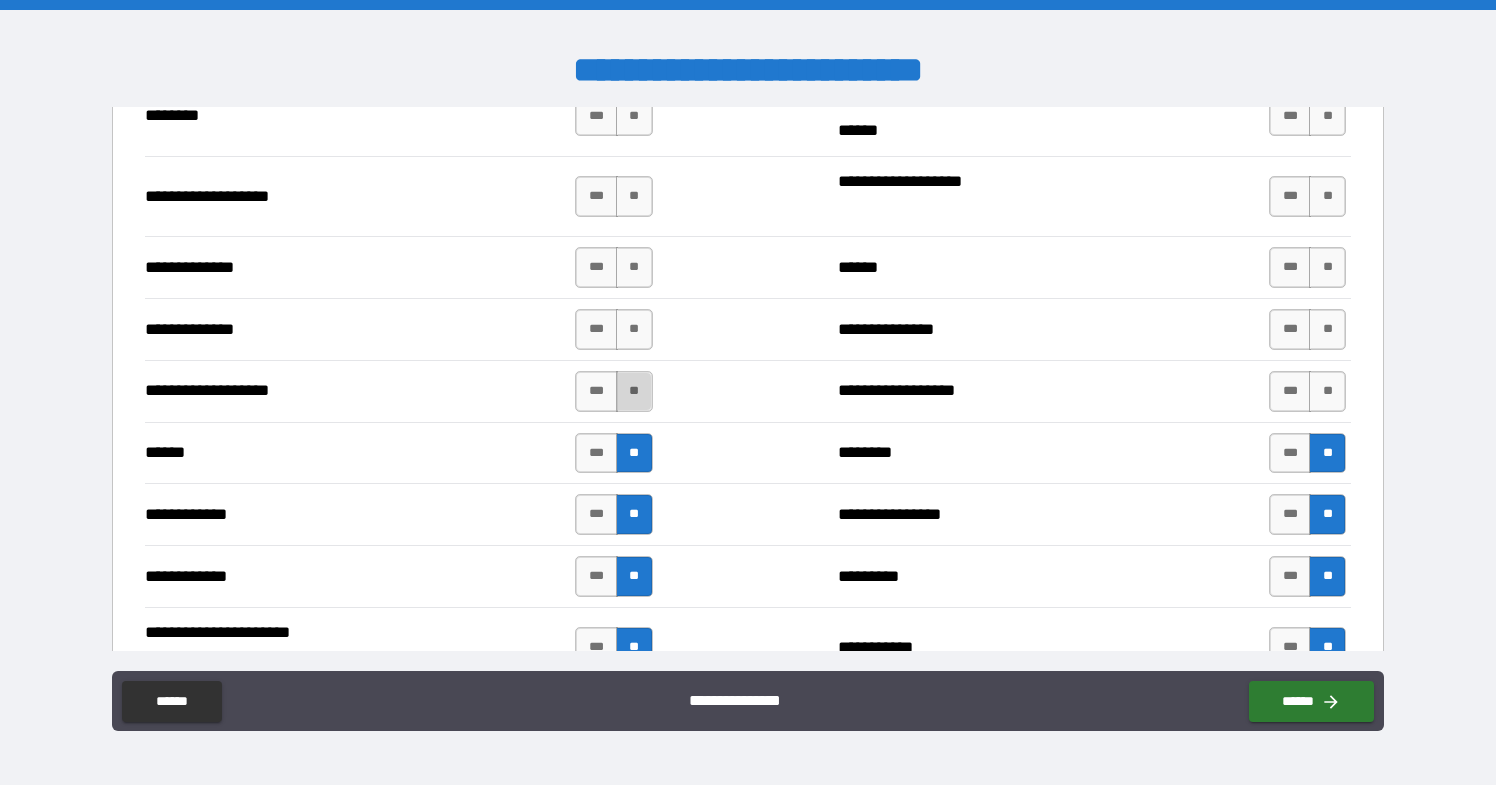 click on "**" at bounding box center (634, 391) 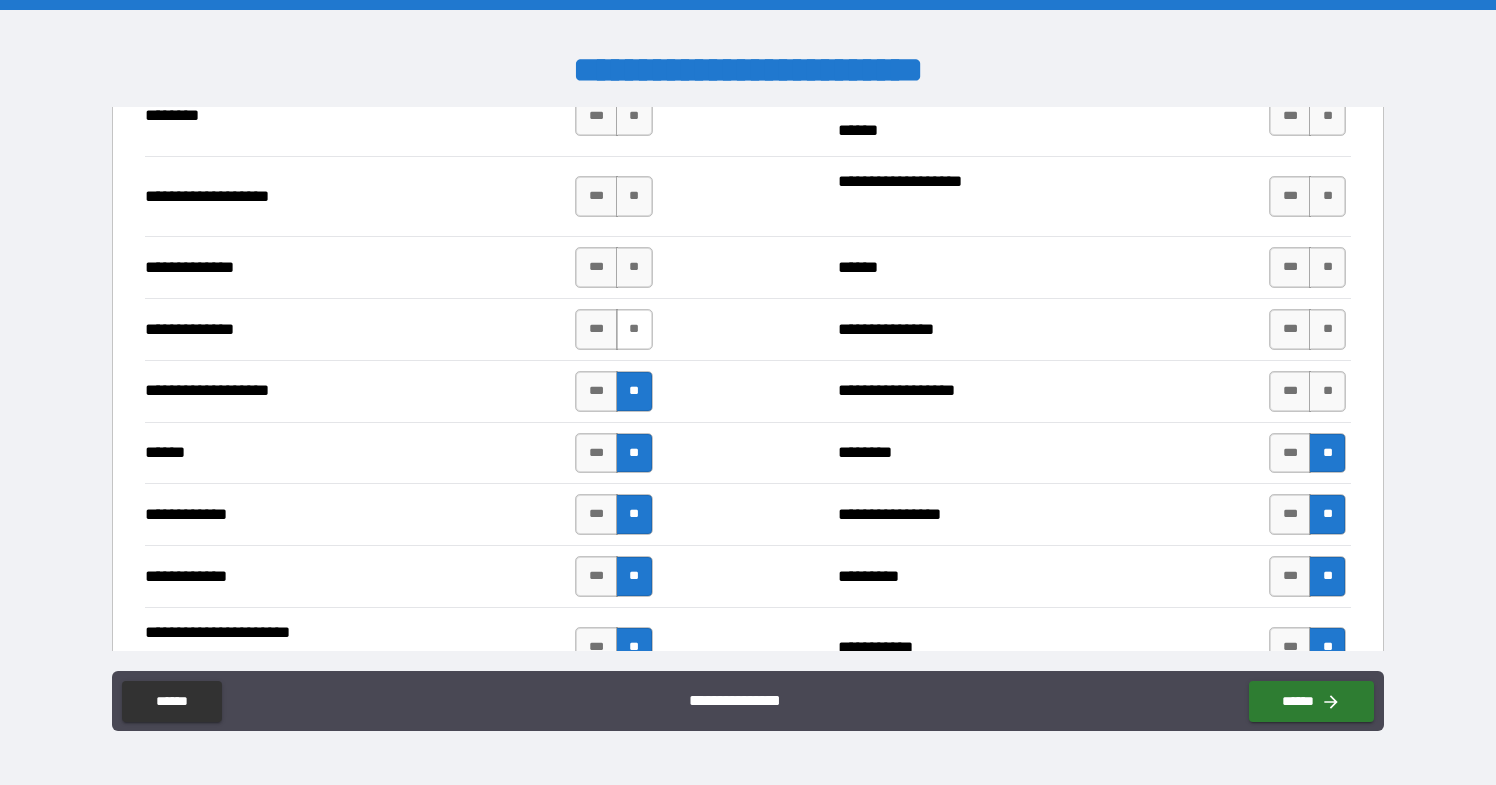 click on "**" at bounding box center (634, 329) 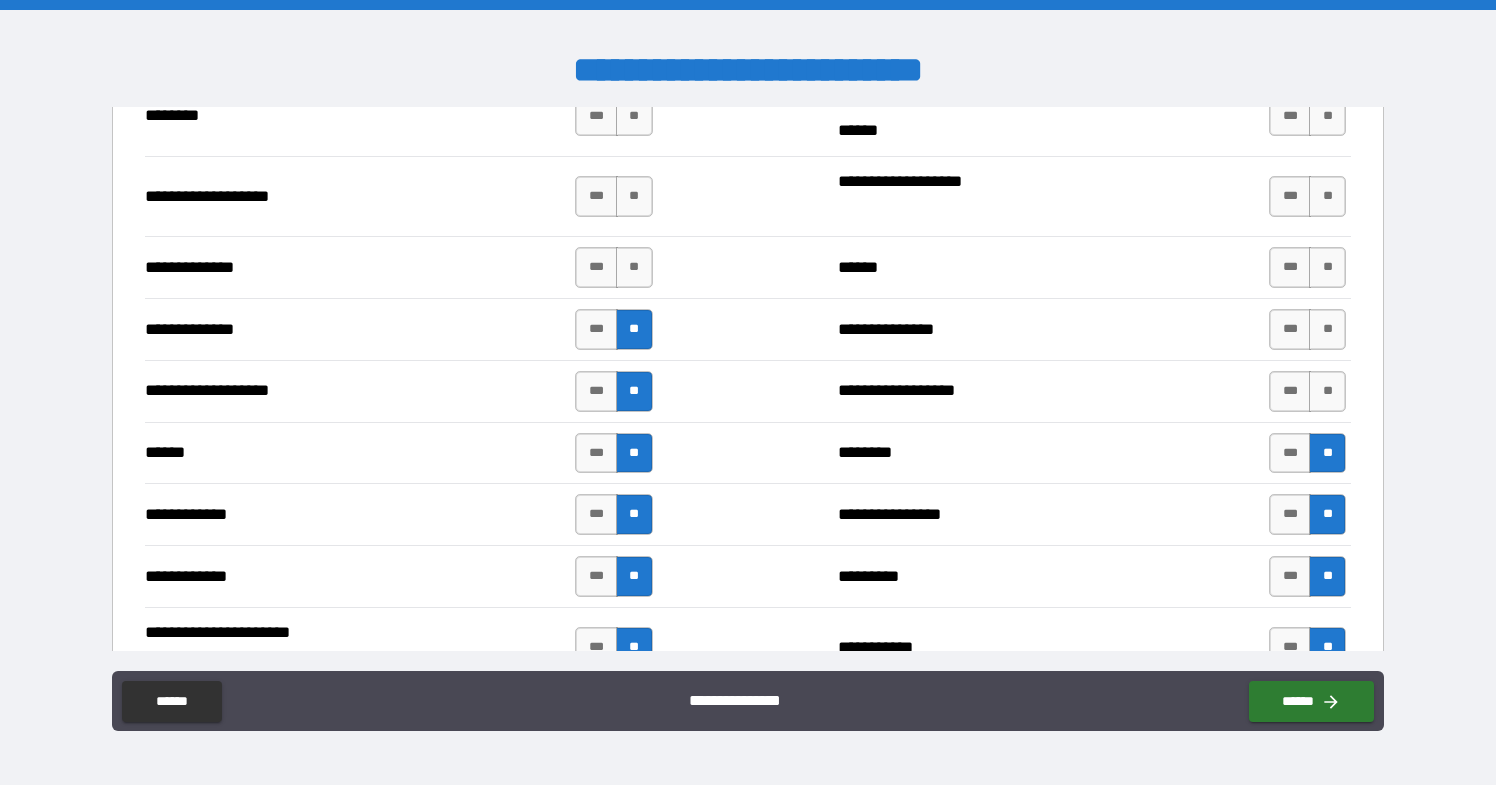 click on "**********" at bounding box center [748, 267] 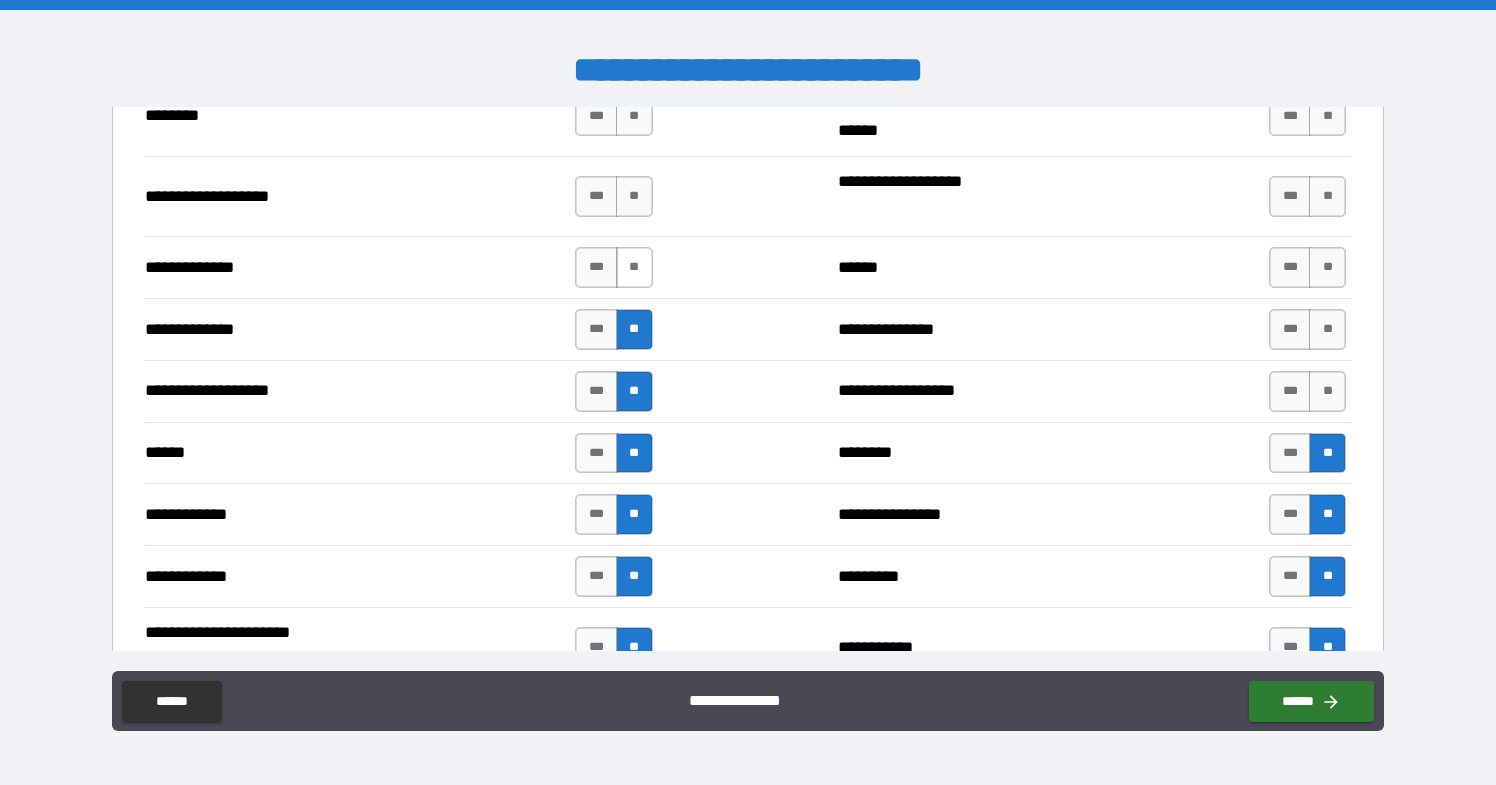 click on "**" at bounding box center (634, 267) 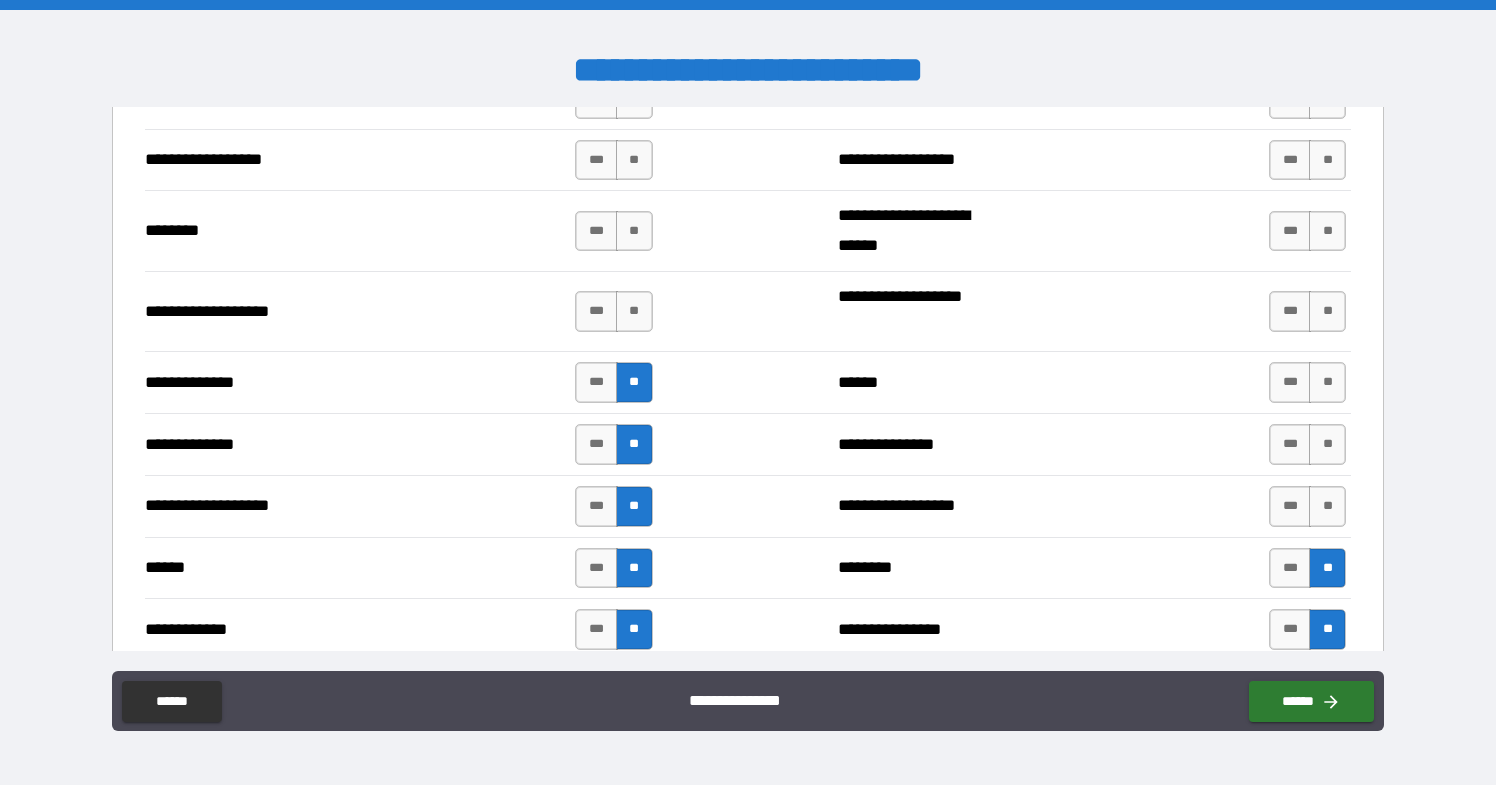 scroll, scrollTop: 3249, scrollLeft: 0, axis: vertical 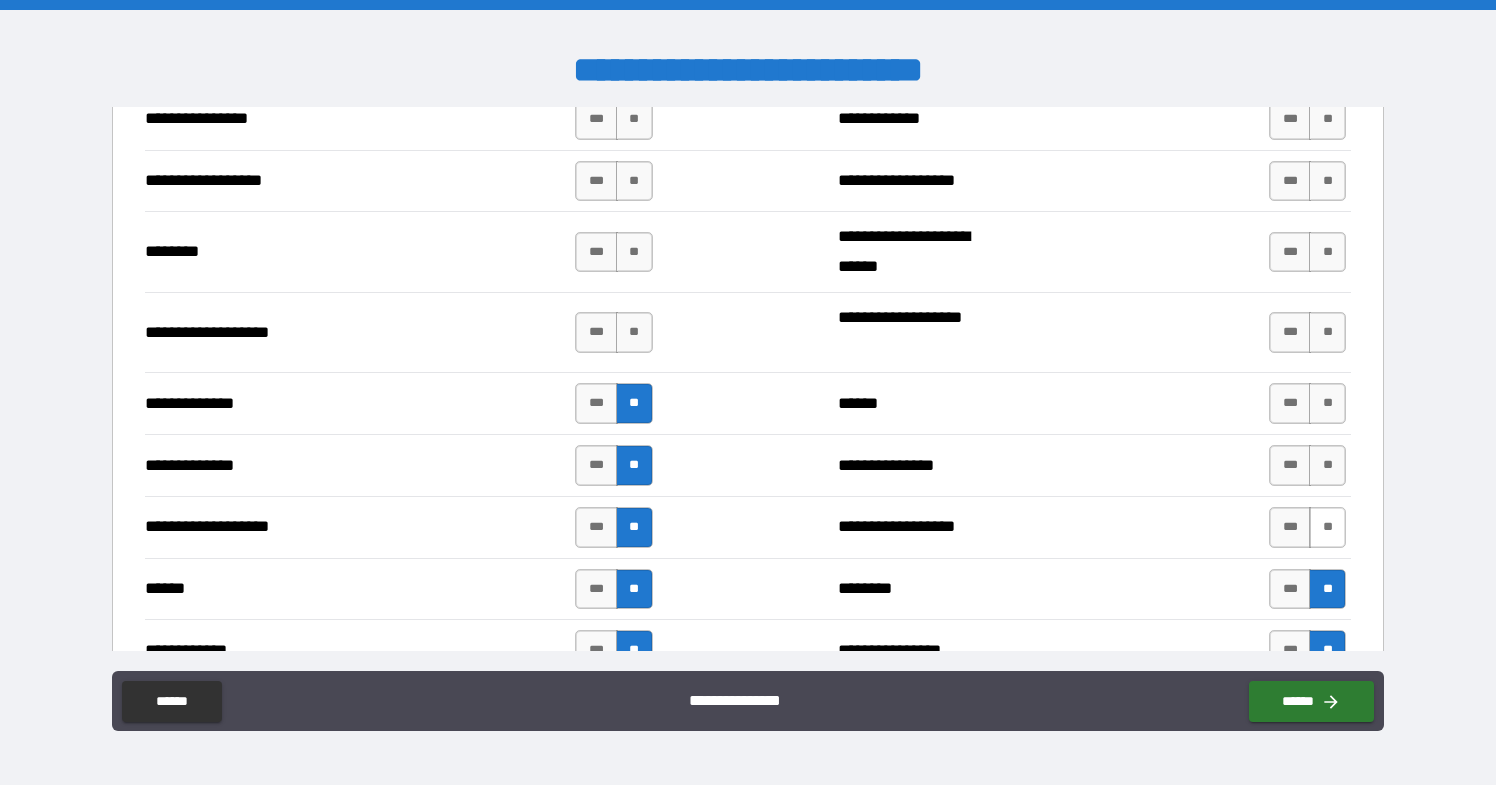click on "**" at bounding box center (1327, 527) 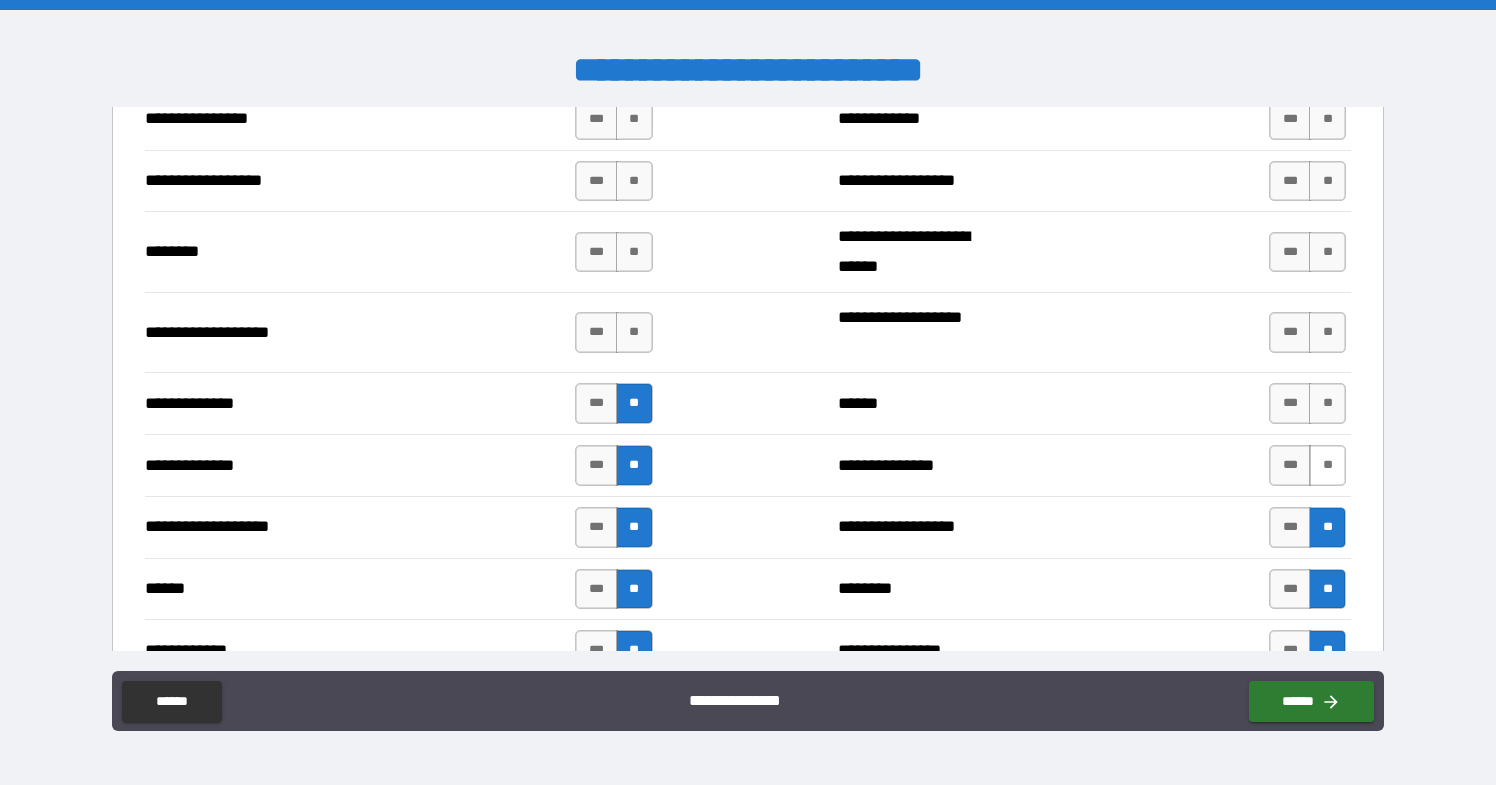 click on "**" at bounding box center (1327, 465) 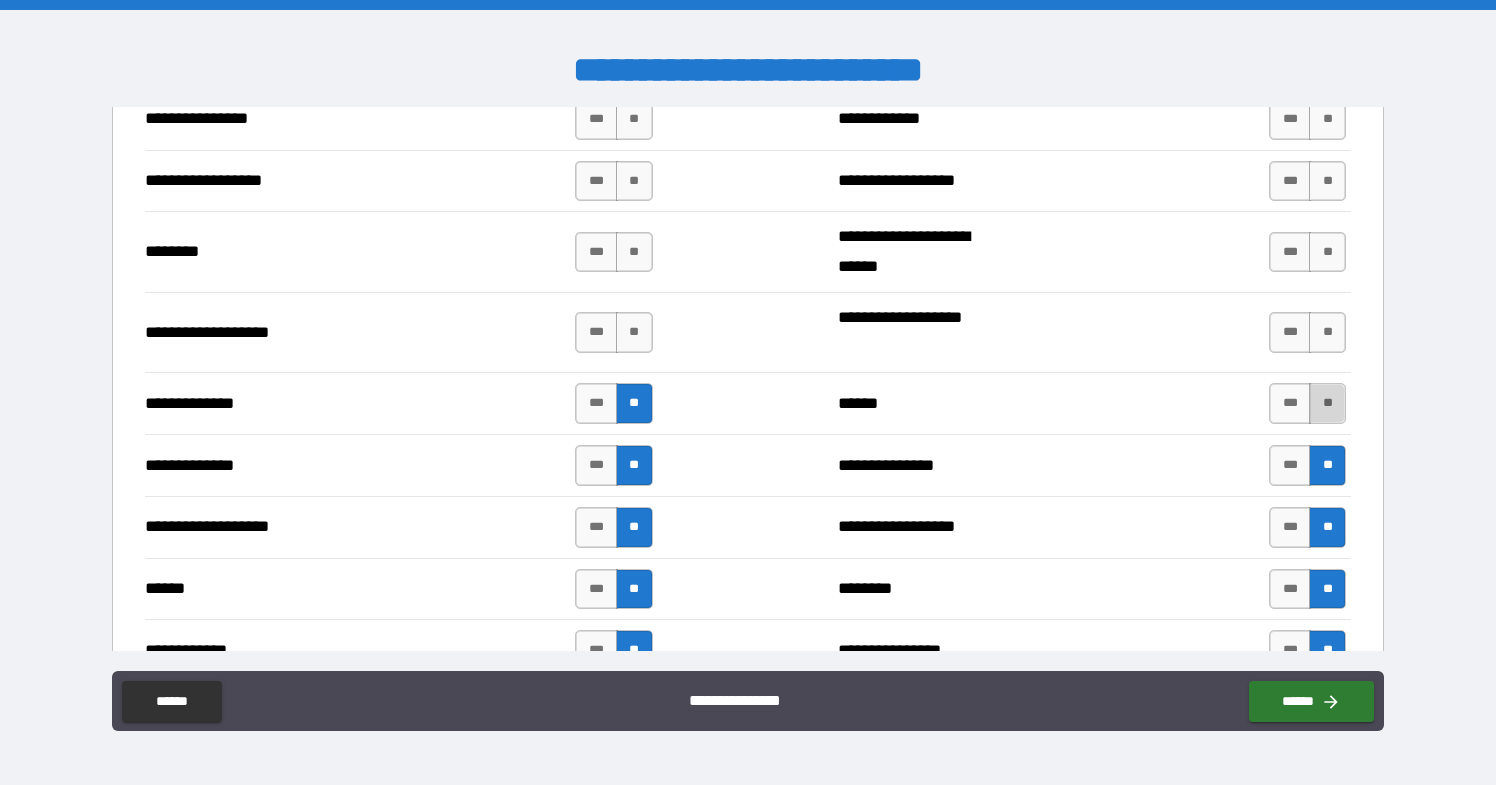 click on "**" at bounding box center [1327, 403] 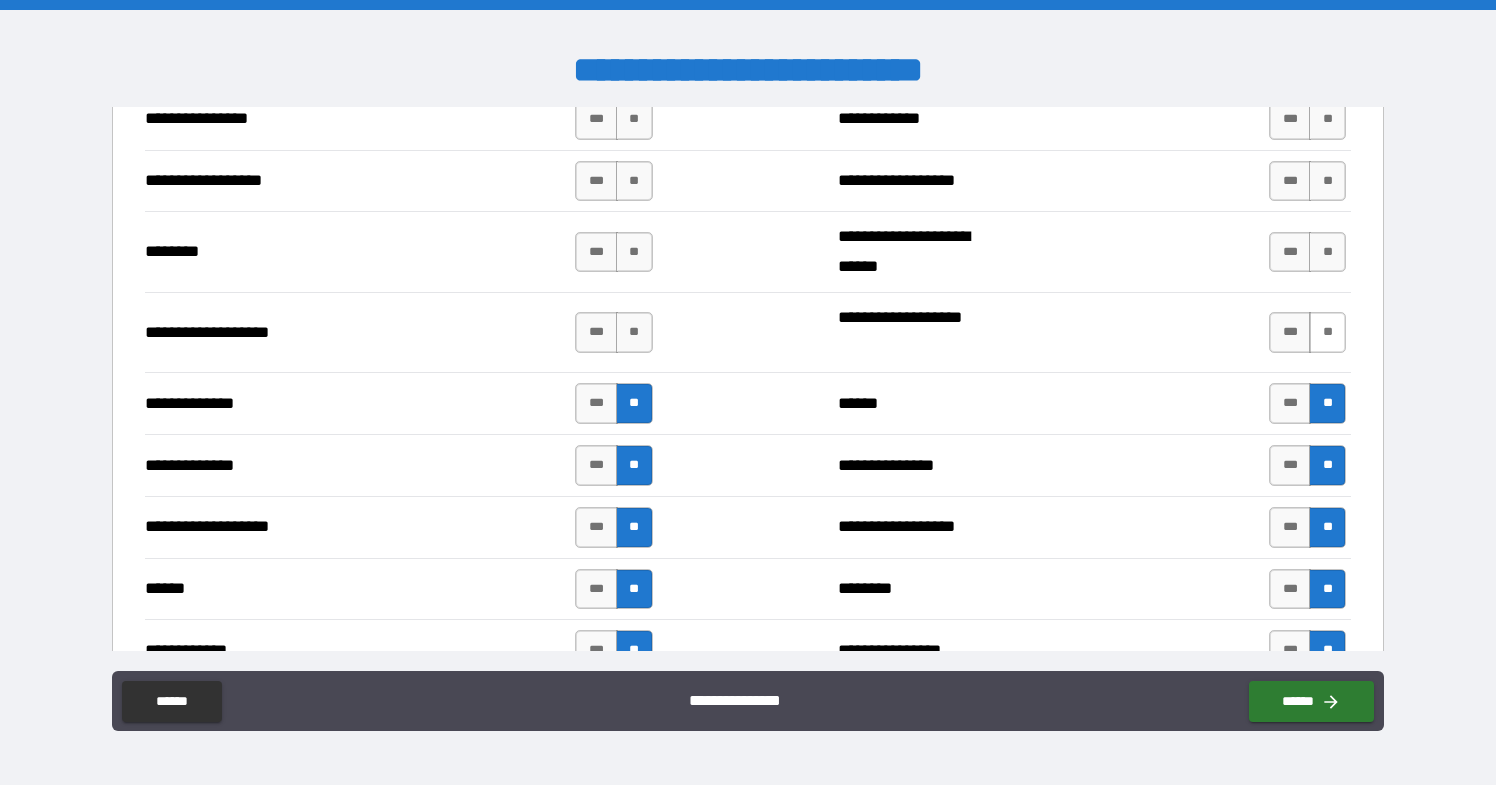 click on "**" at bounding box center [1327, 332] 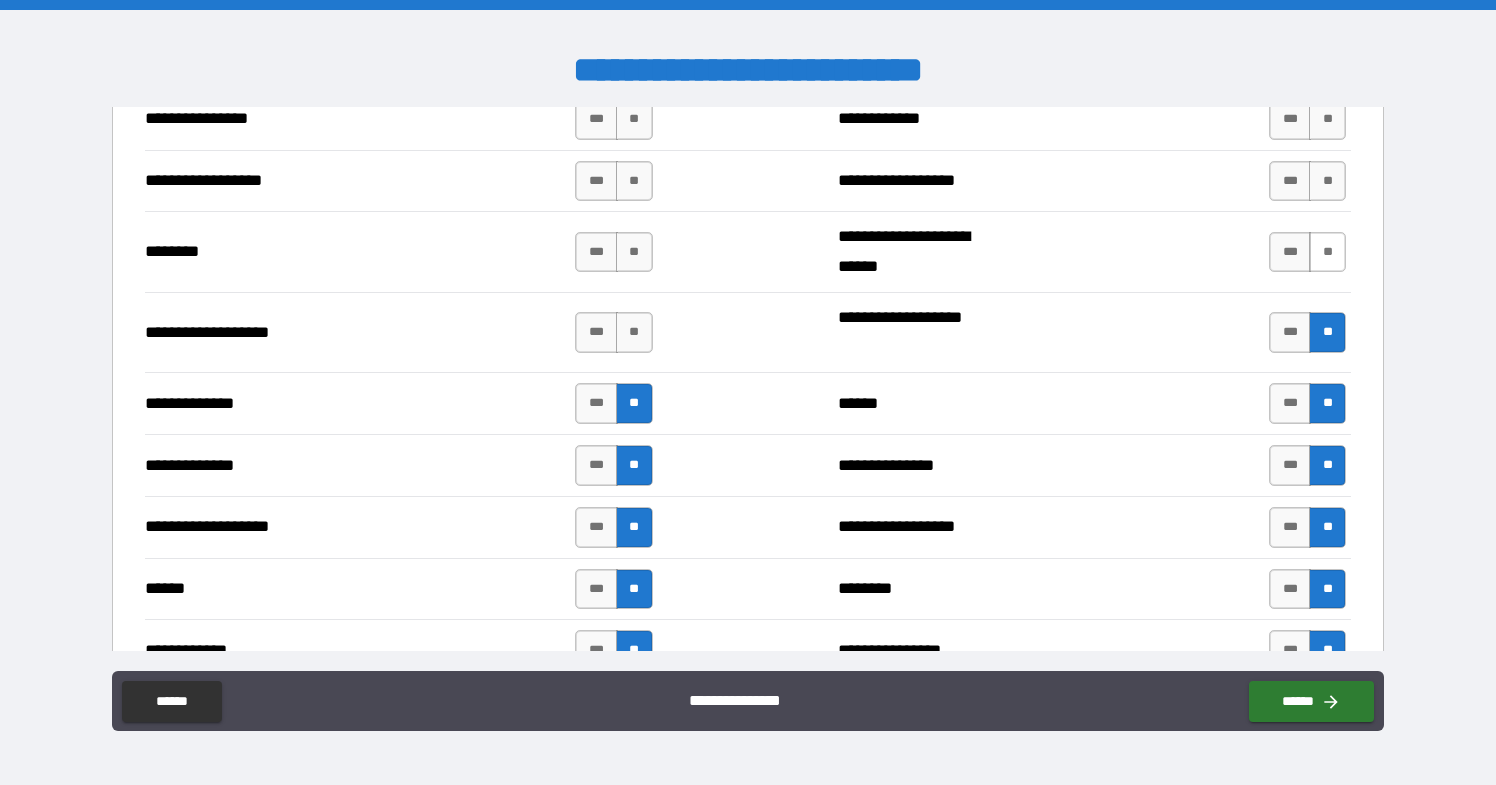 click on "**" at bounding box center (1327, 252) 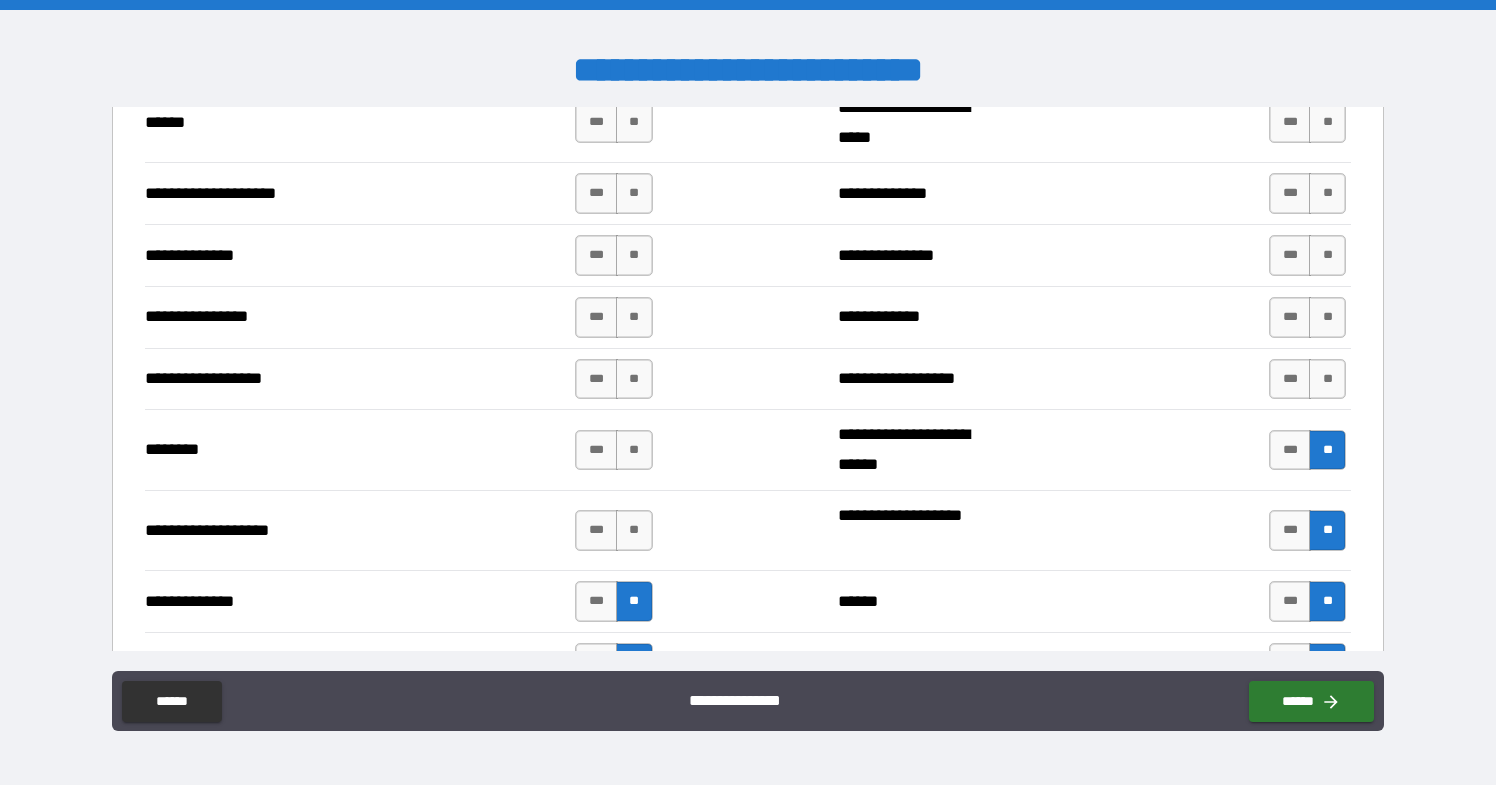 scroll, scrollTop: 3047, scrollLeft: 0, axis: vertical 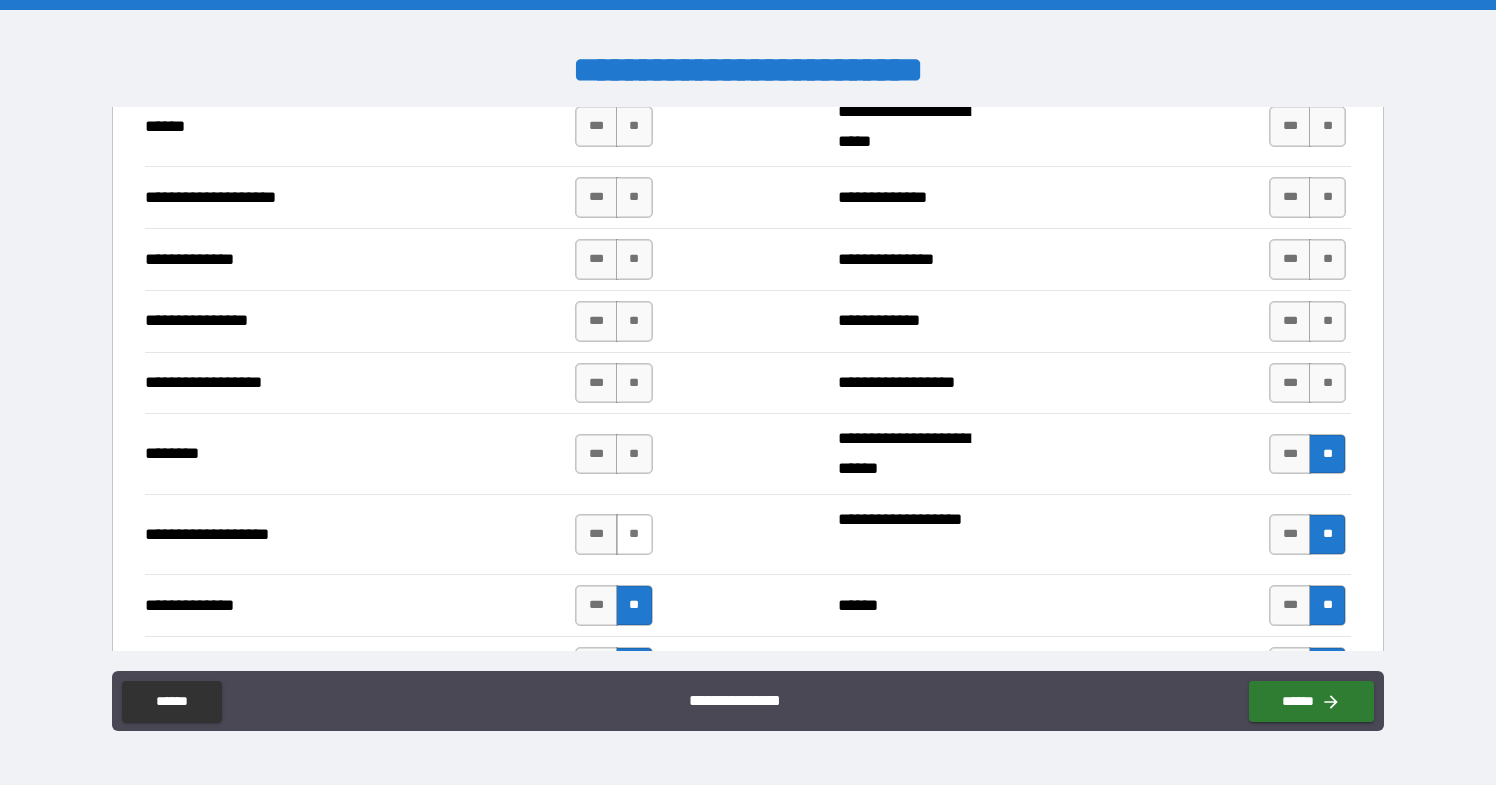 click on "**" at bounding box center (634, 534) 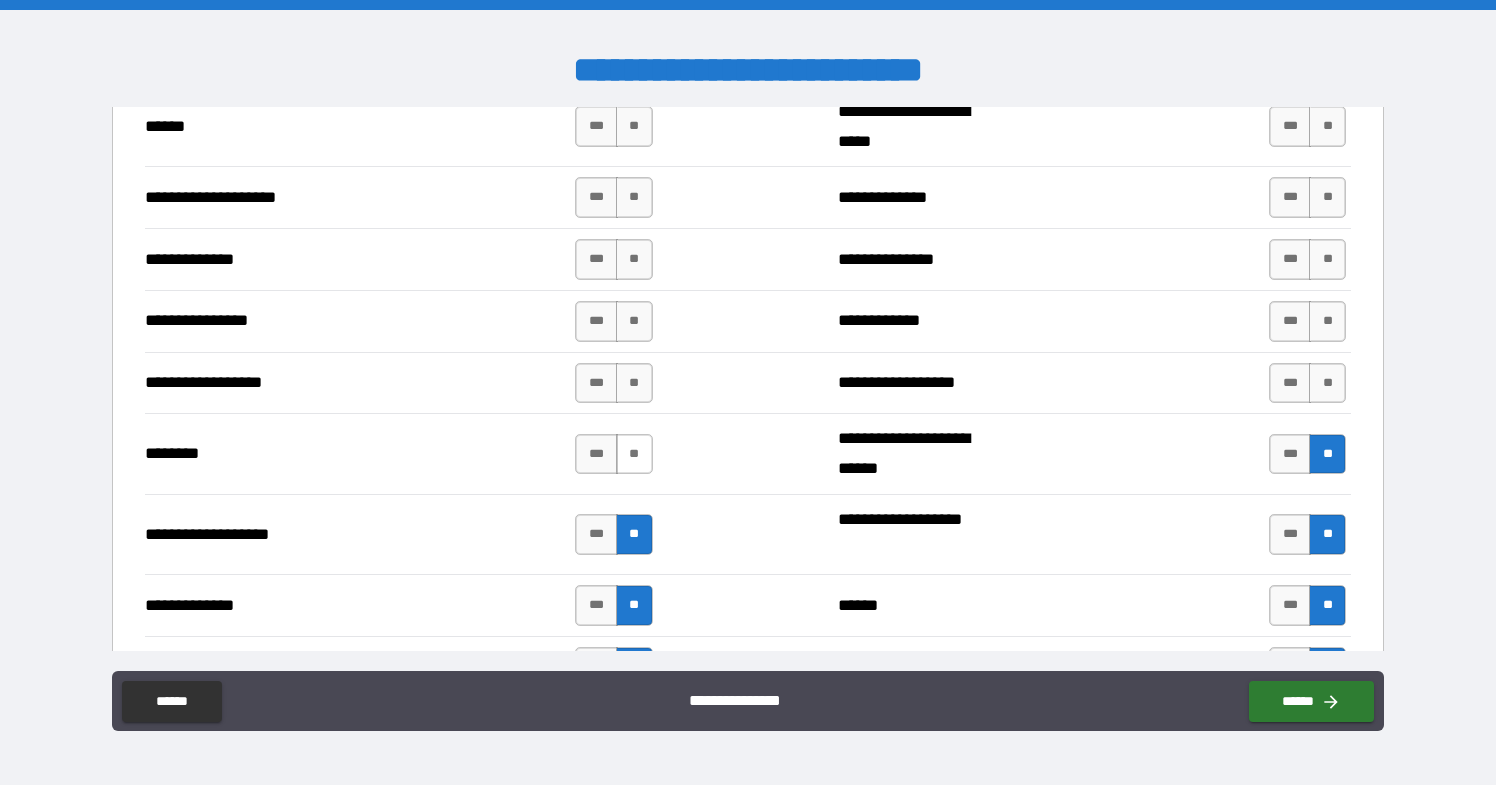 click on "**" at bounding box center [634, 454] 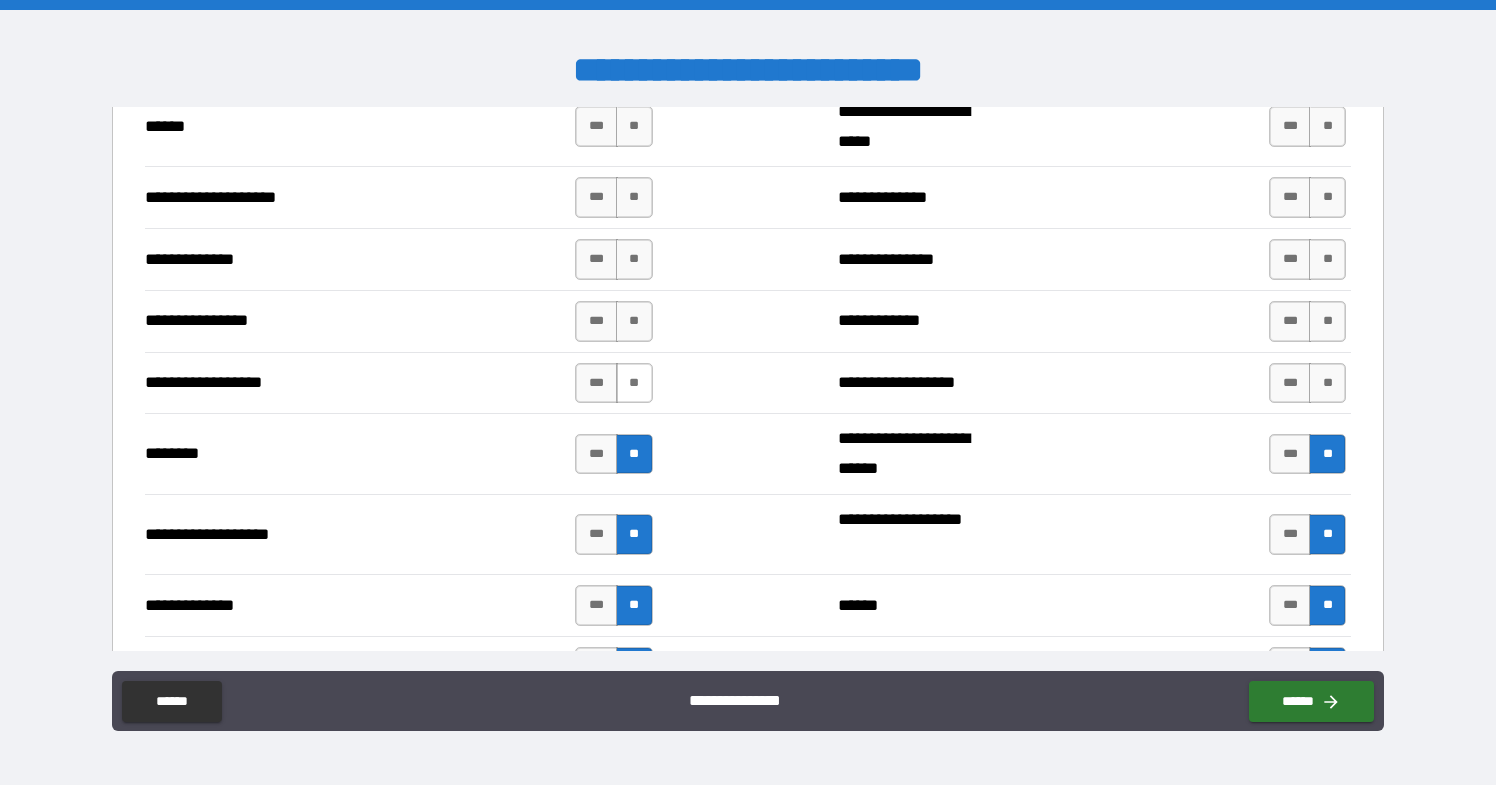 click on "**" at bounding box center (634, 383) 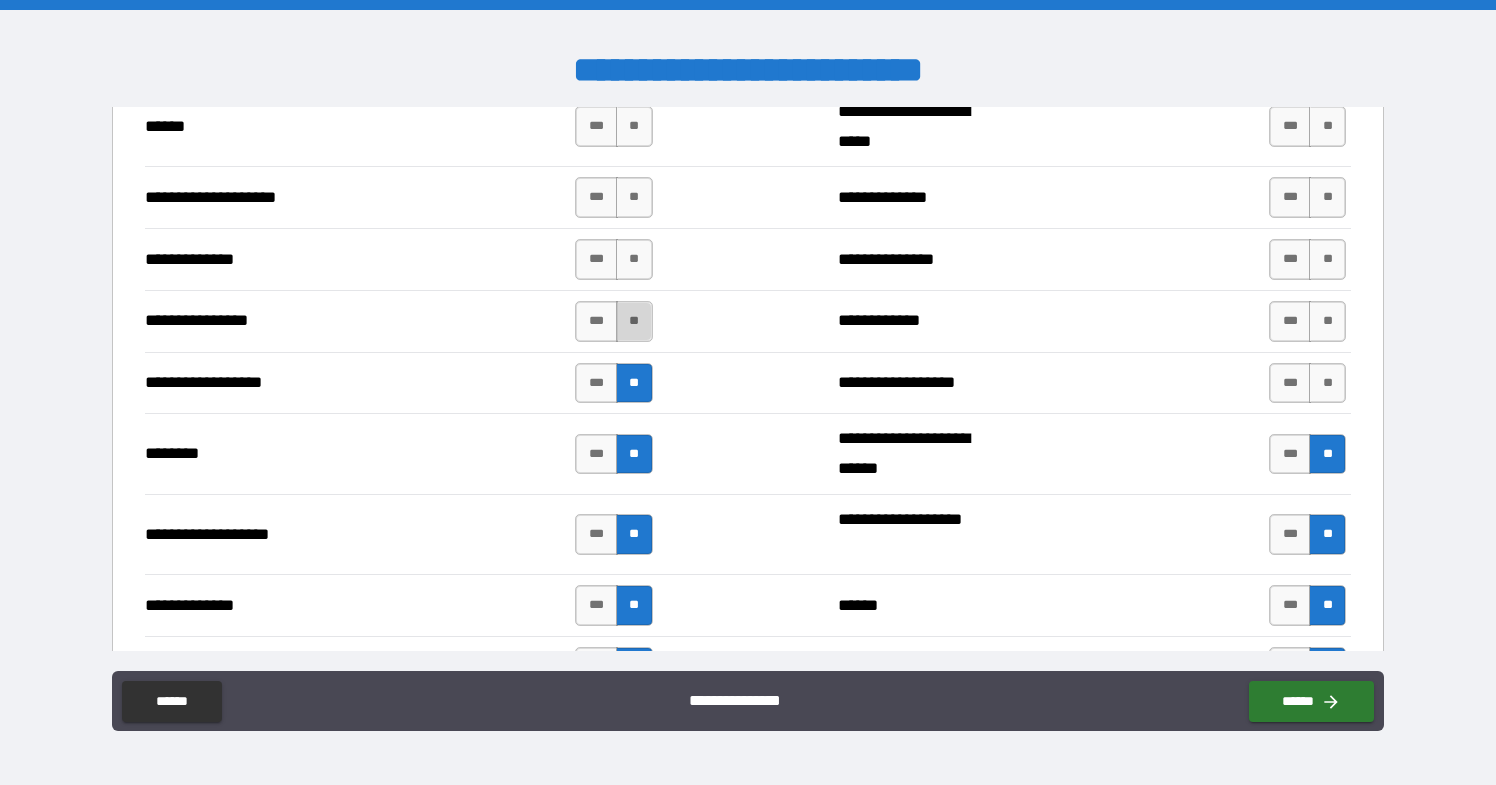 click on "**" at bounding box center (634, 321) 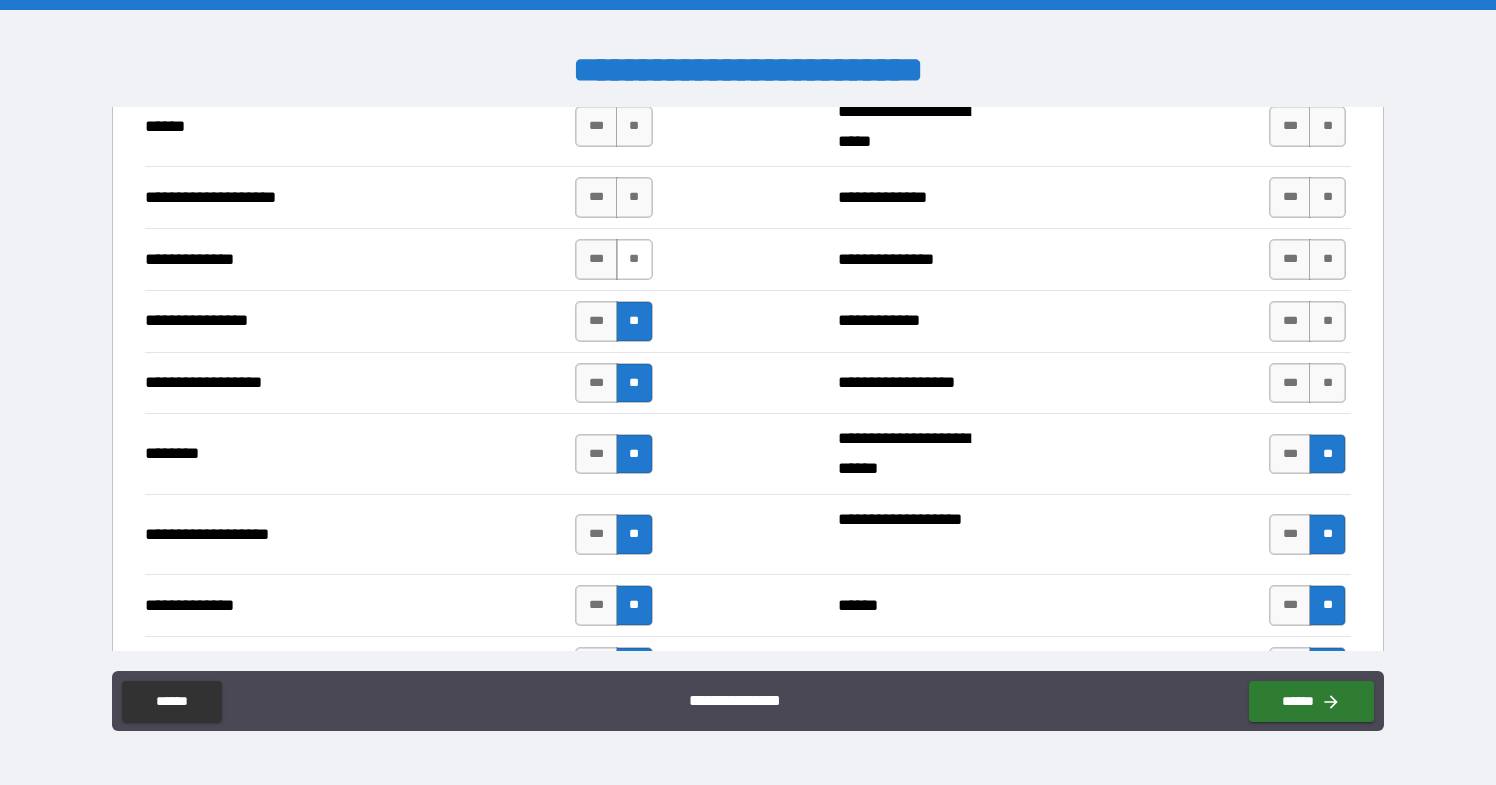 click on "**" at bounding box center (634, 259) 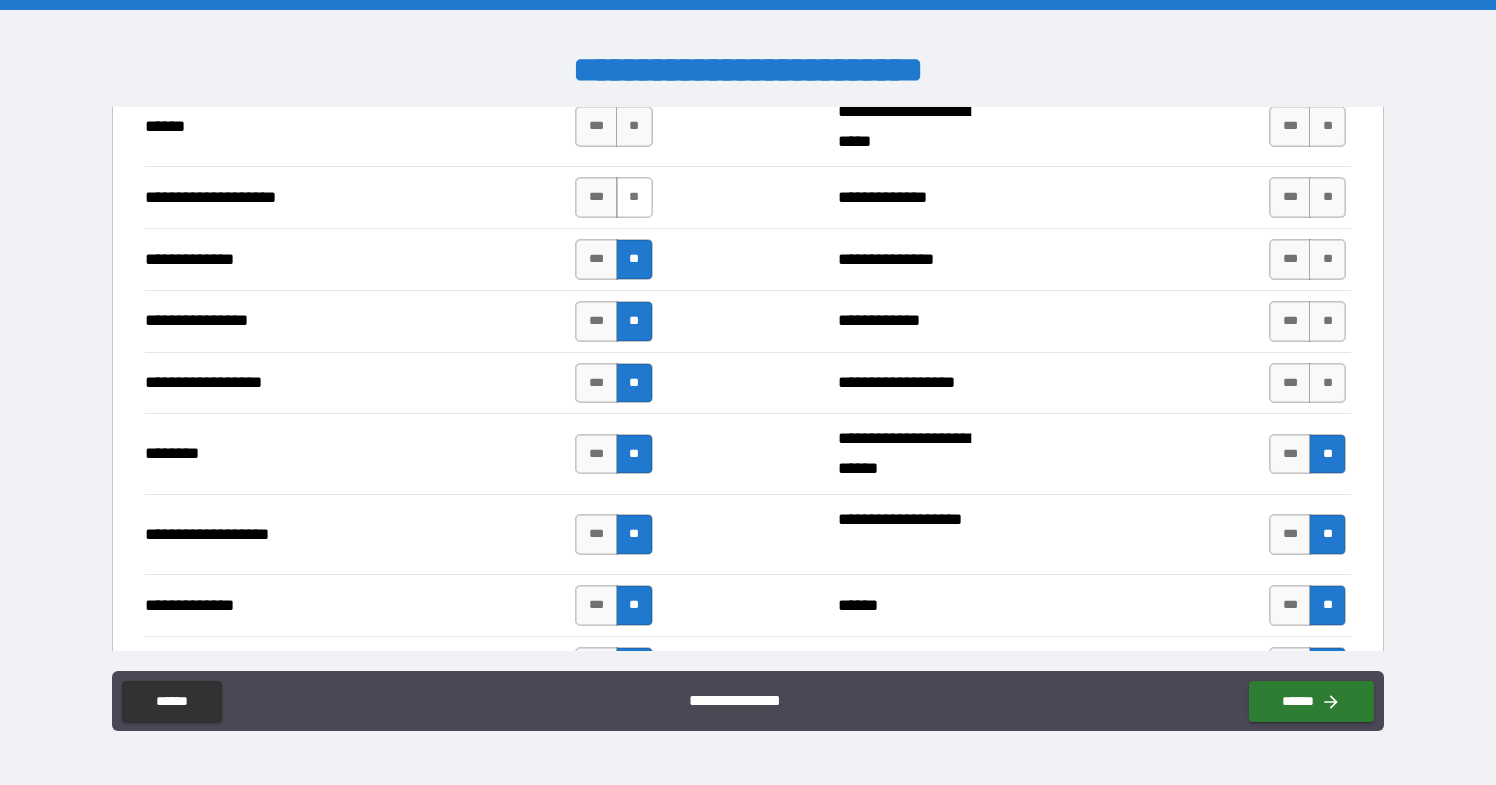 click on "**" at bounding box center [634, 197] 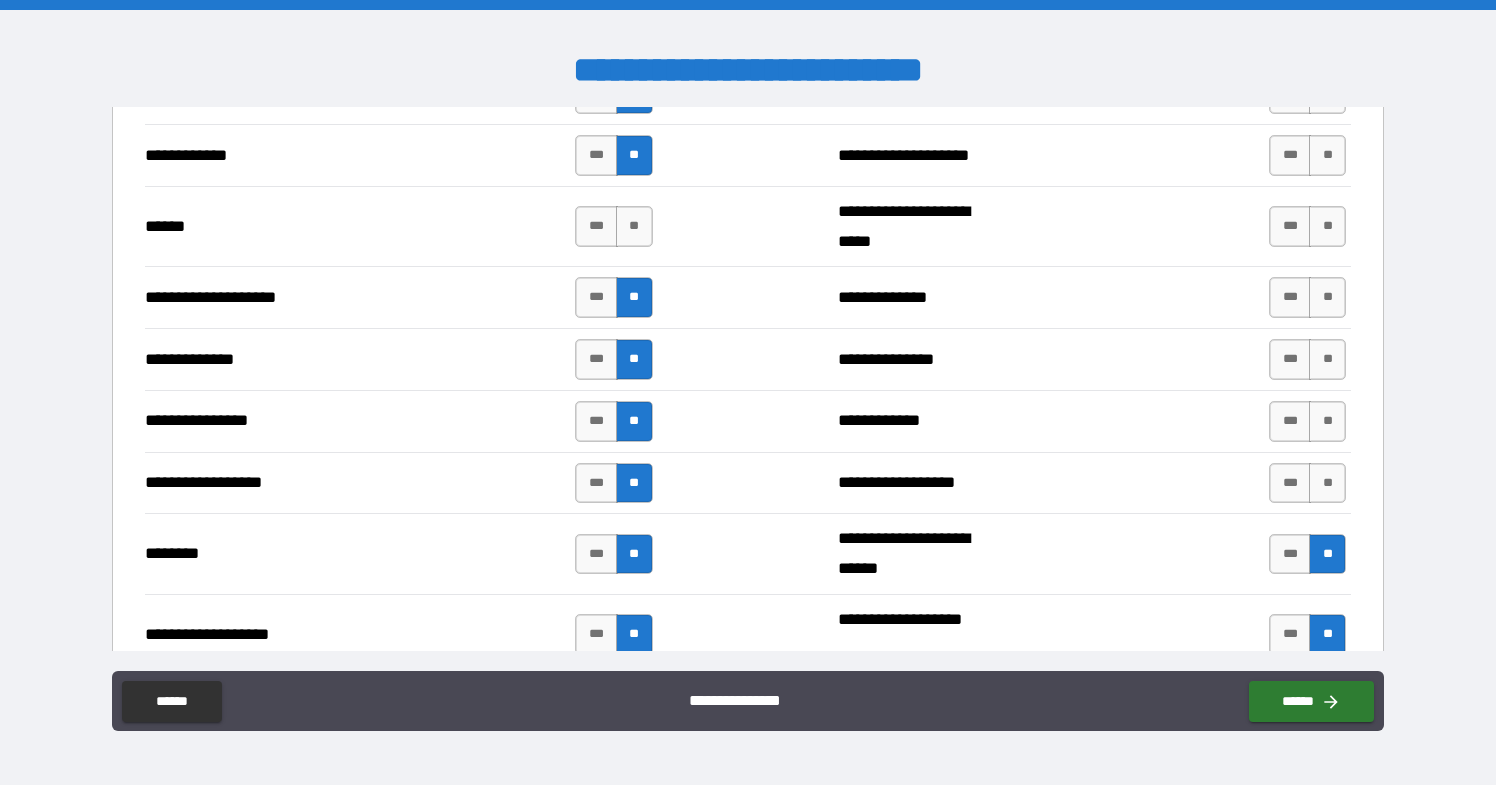 scroll, scrollTop: 2915, scrollLeft: 0, axis: vertical 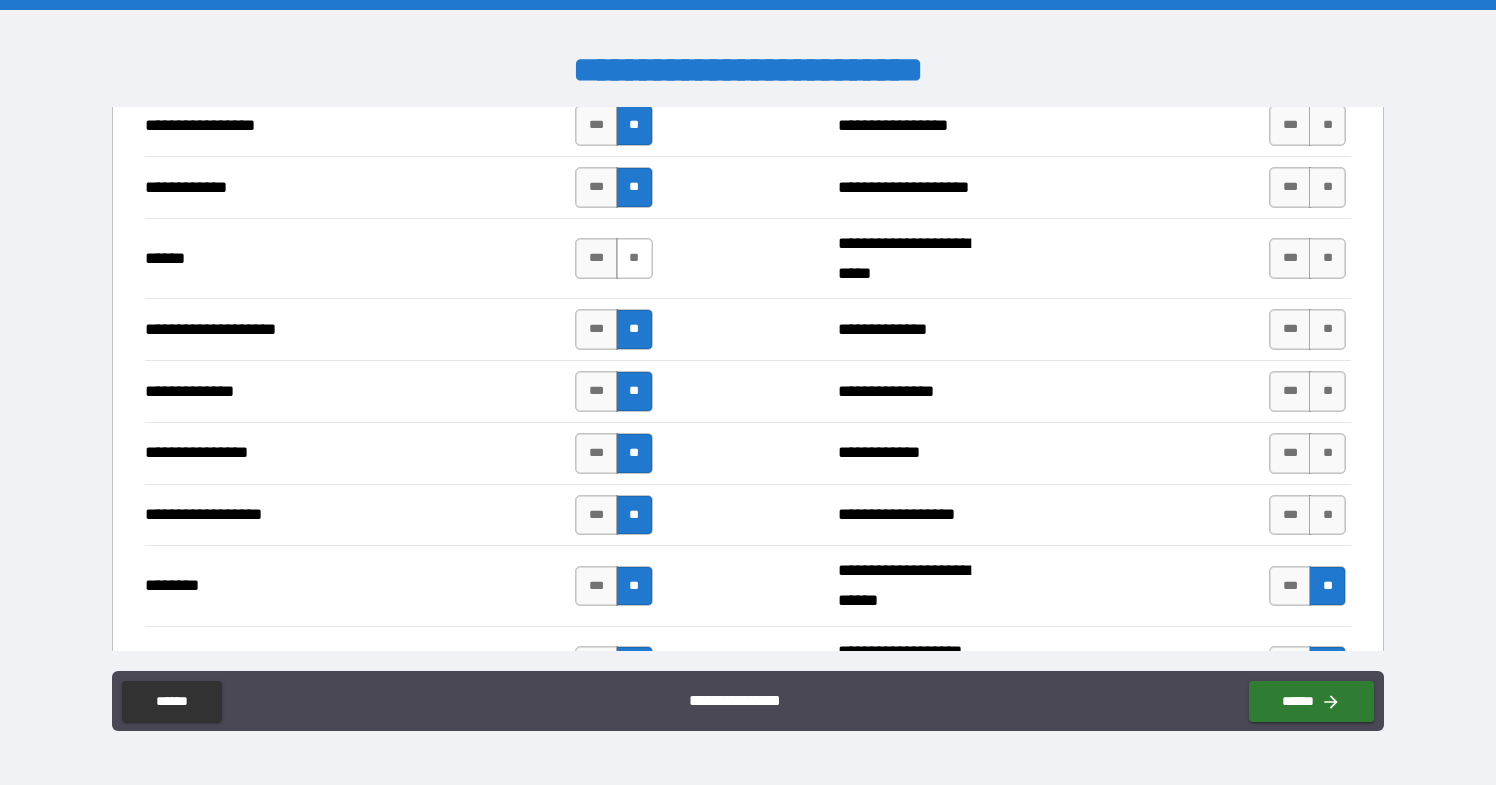 click on "**" at bounding box center [634, 258] 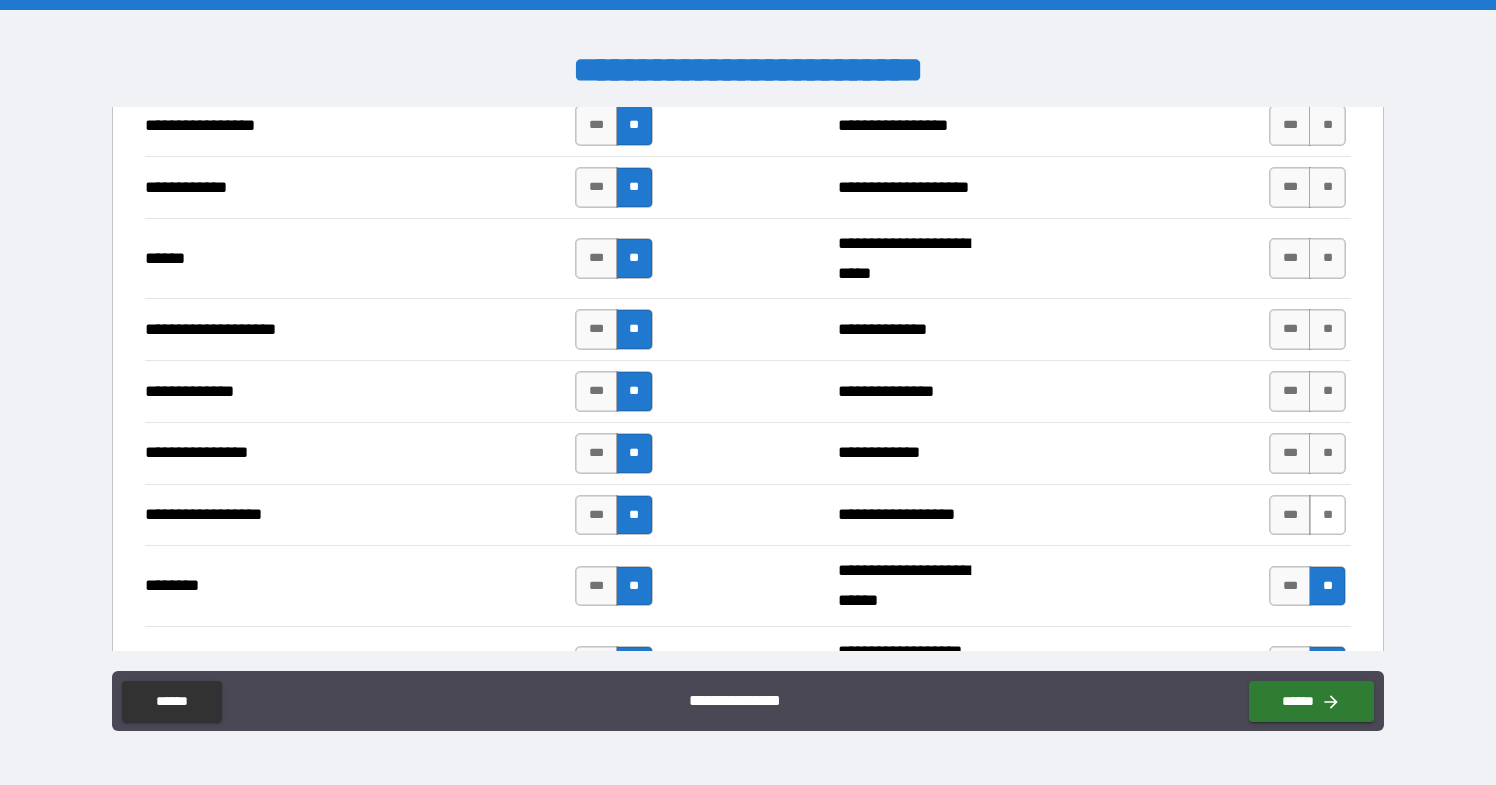 click on "**" at bounding box center (1327, 515) 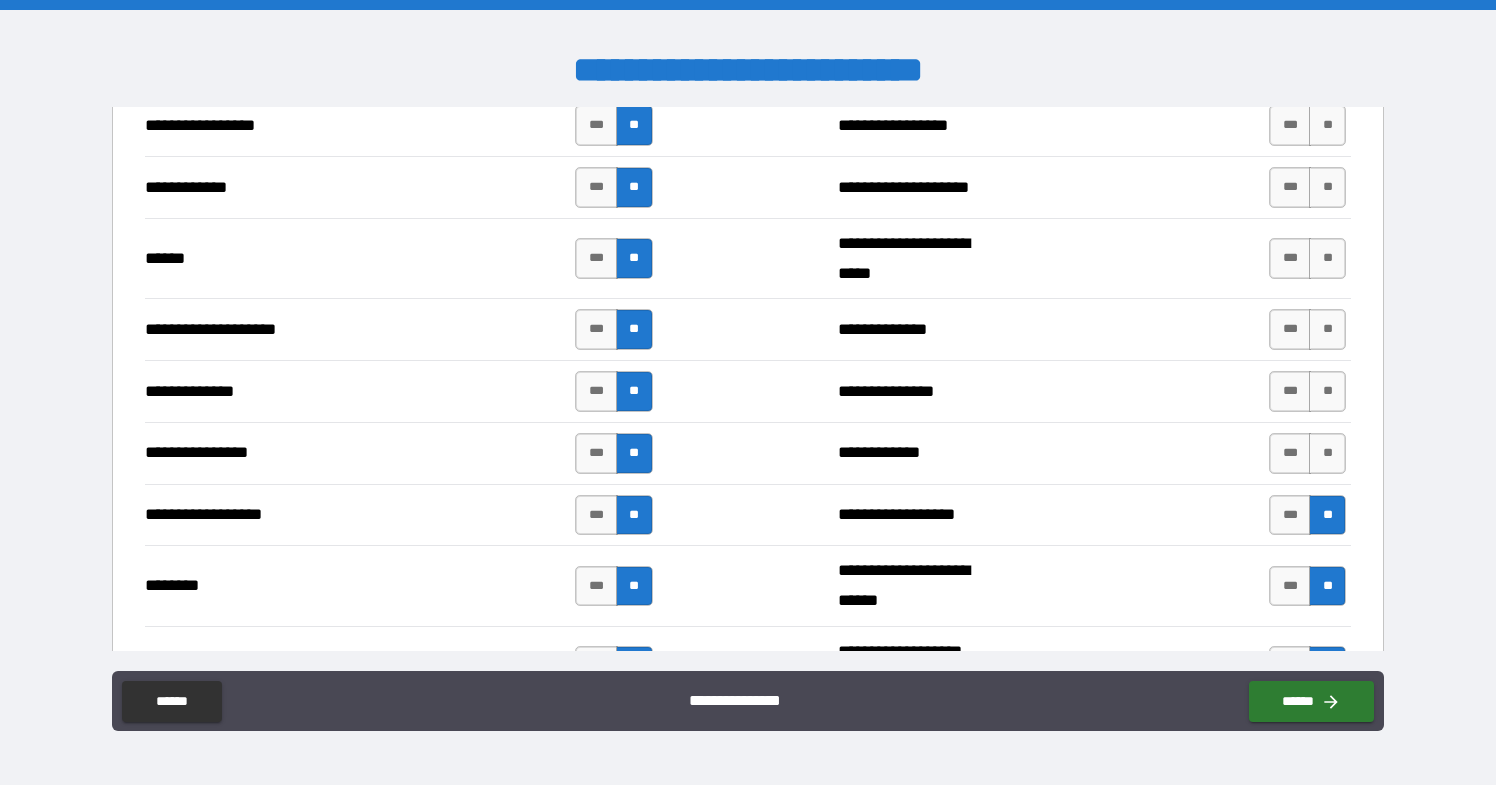 click on "**********" at bounding box center [748, 453] 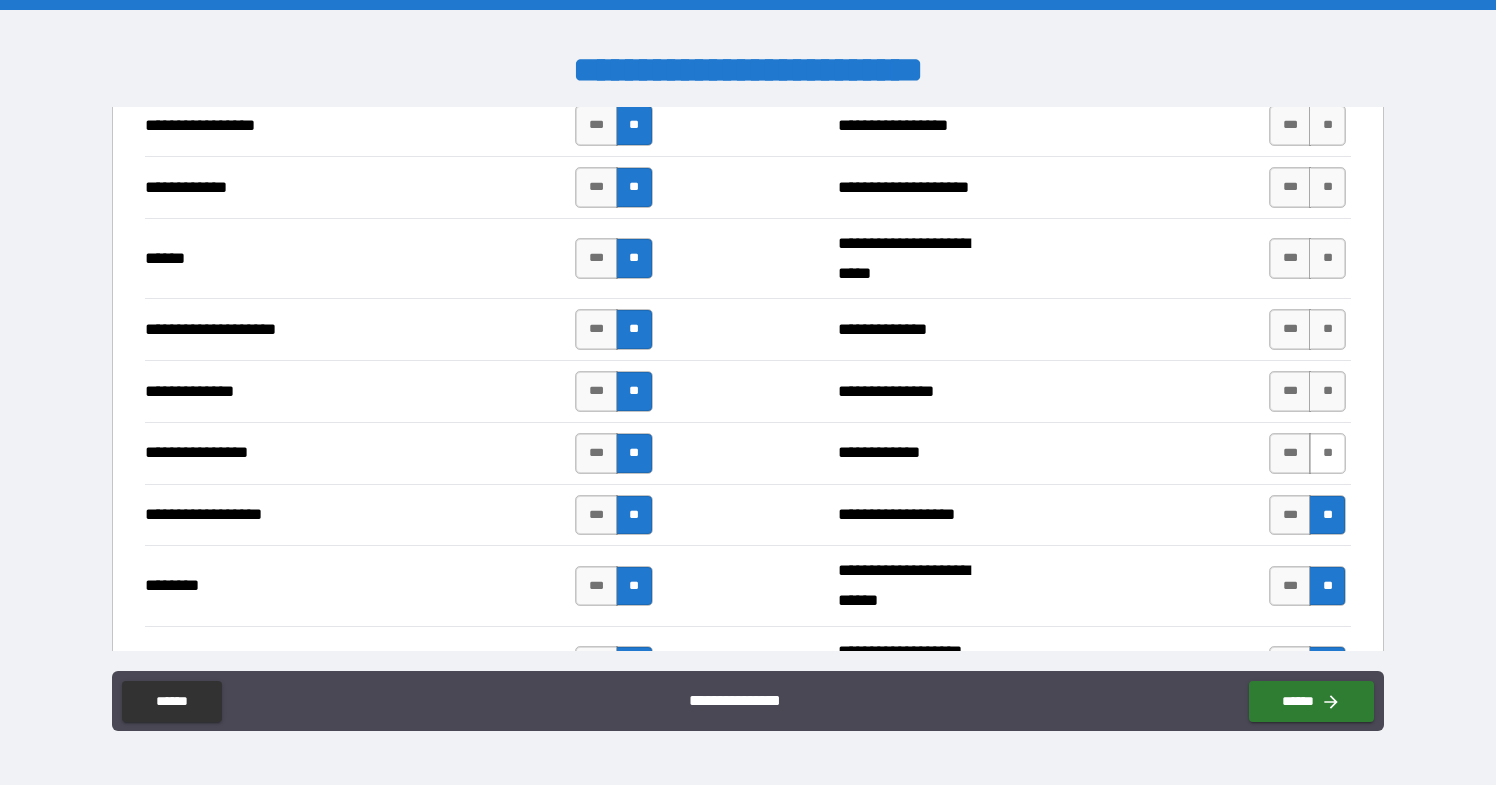 click on "**" at bounding box center [1327, 453] 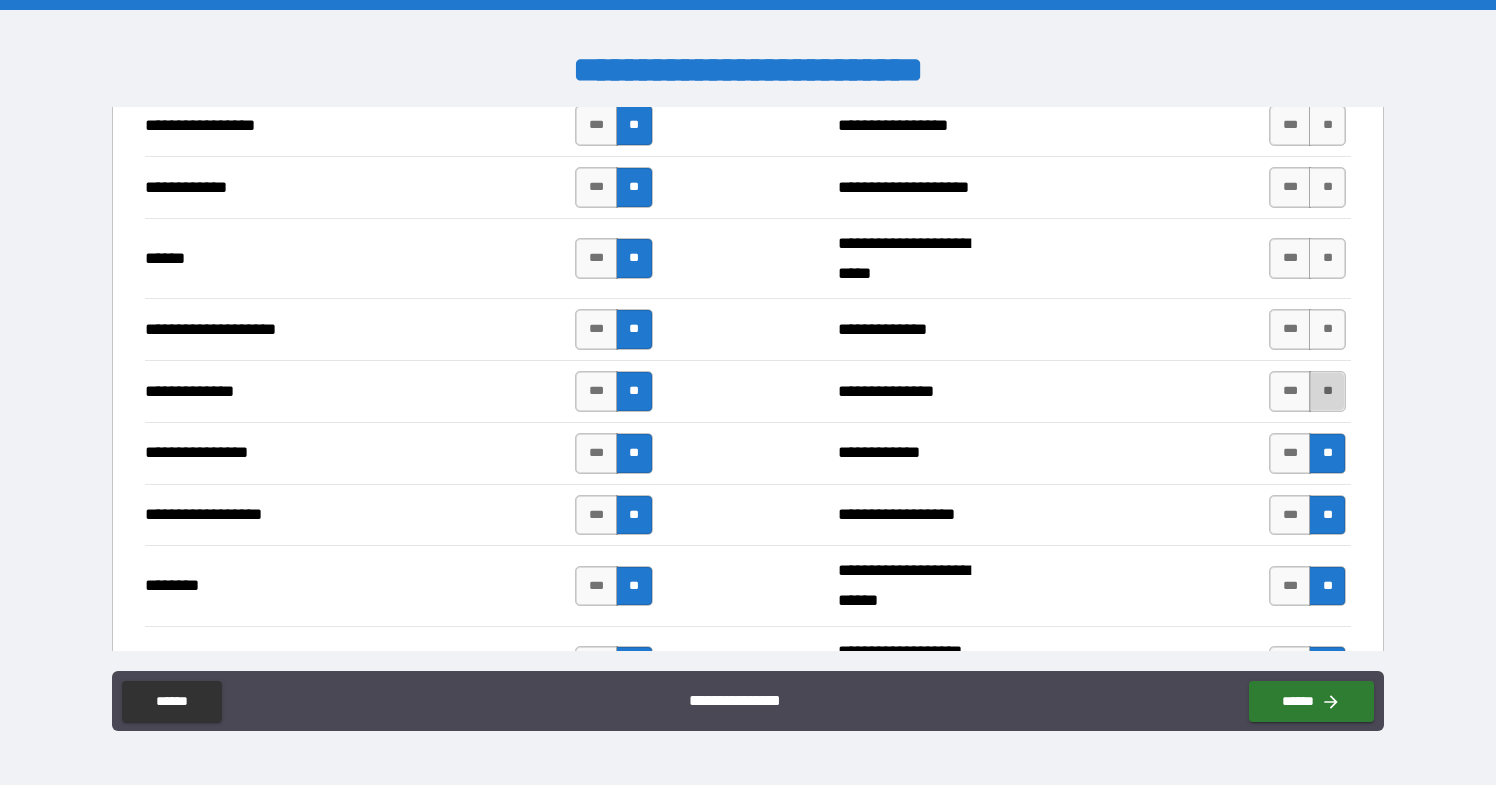 click on "**" at bounding box center [1327, 391] 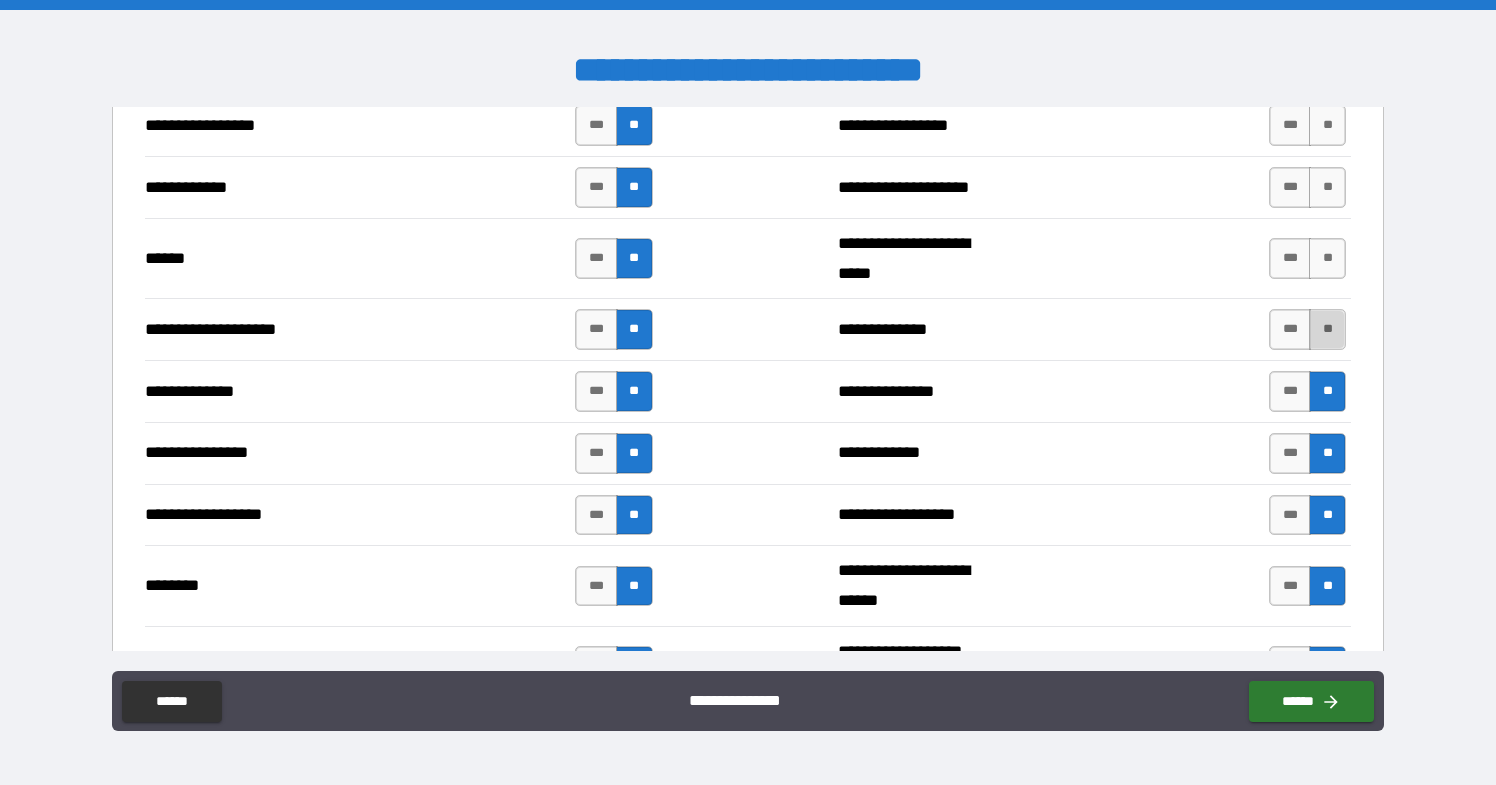 click on "**" at bounding box center [1327, 329] 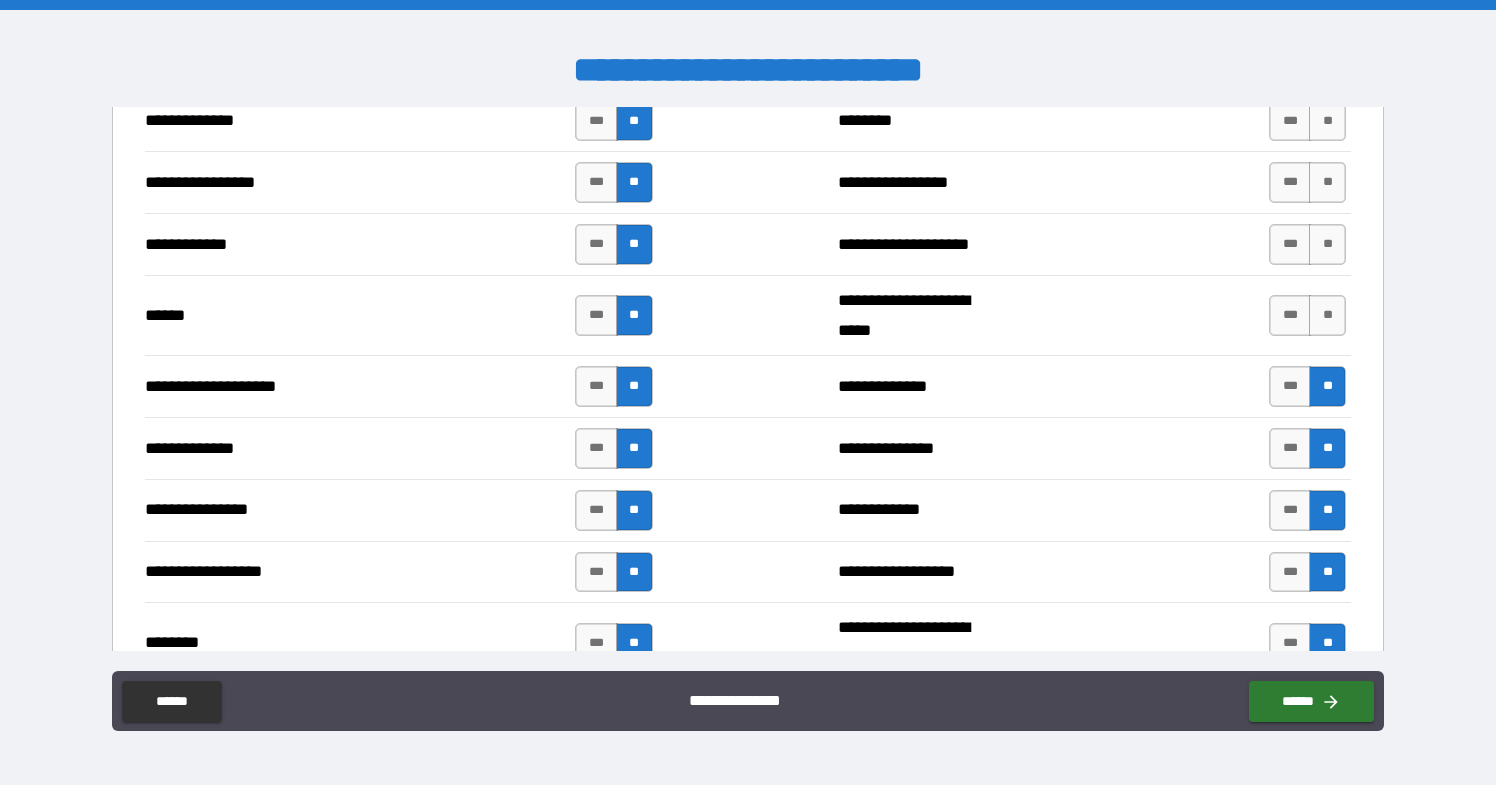 scroll, scrollTop: 2856, scrollLeft: 0, axis: vertical 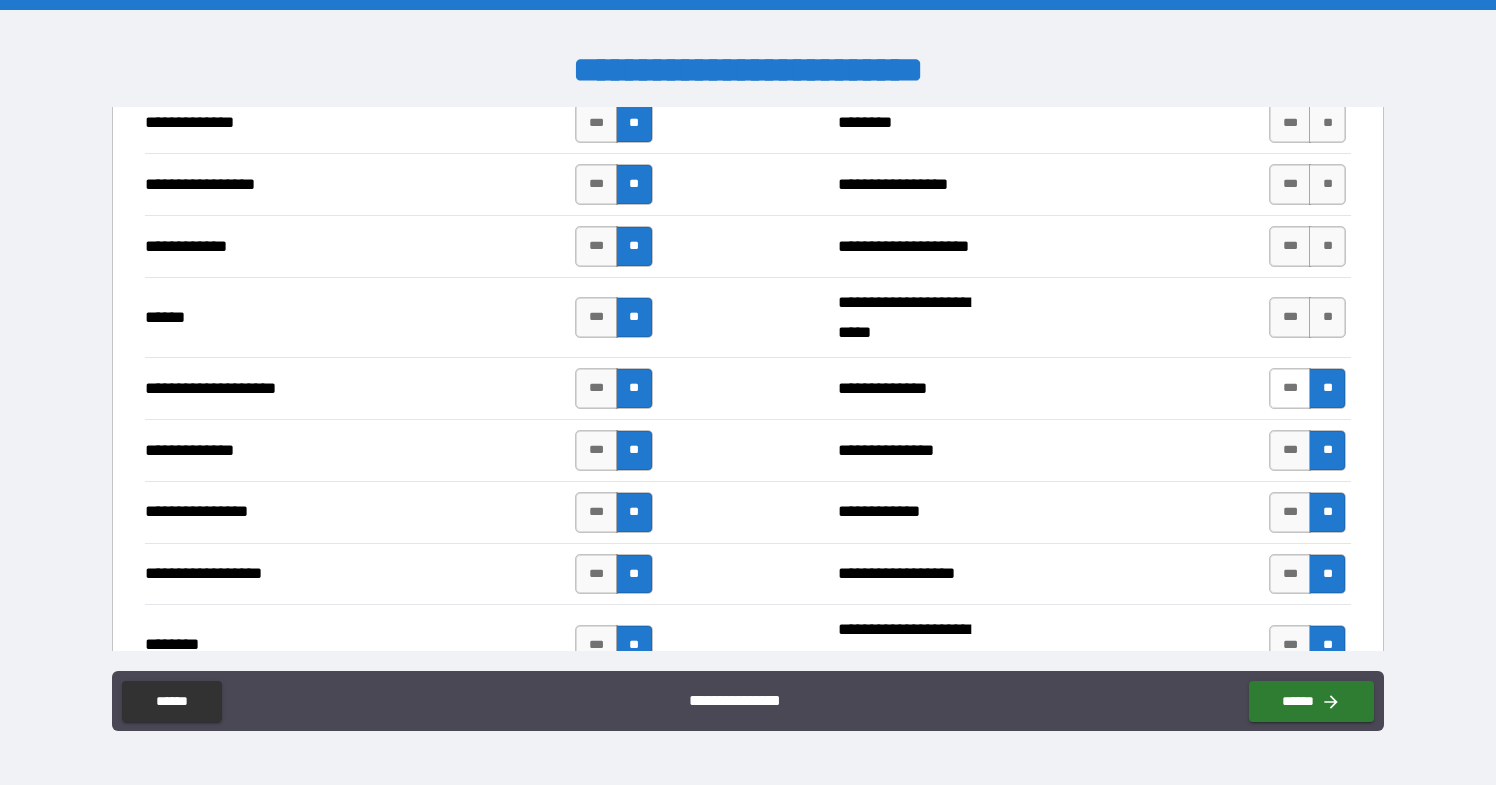 click on "***" at bounding box center (1290, 388) 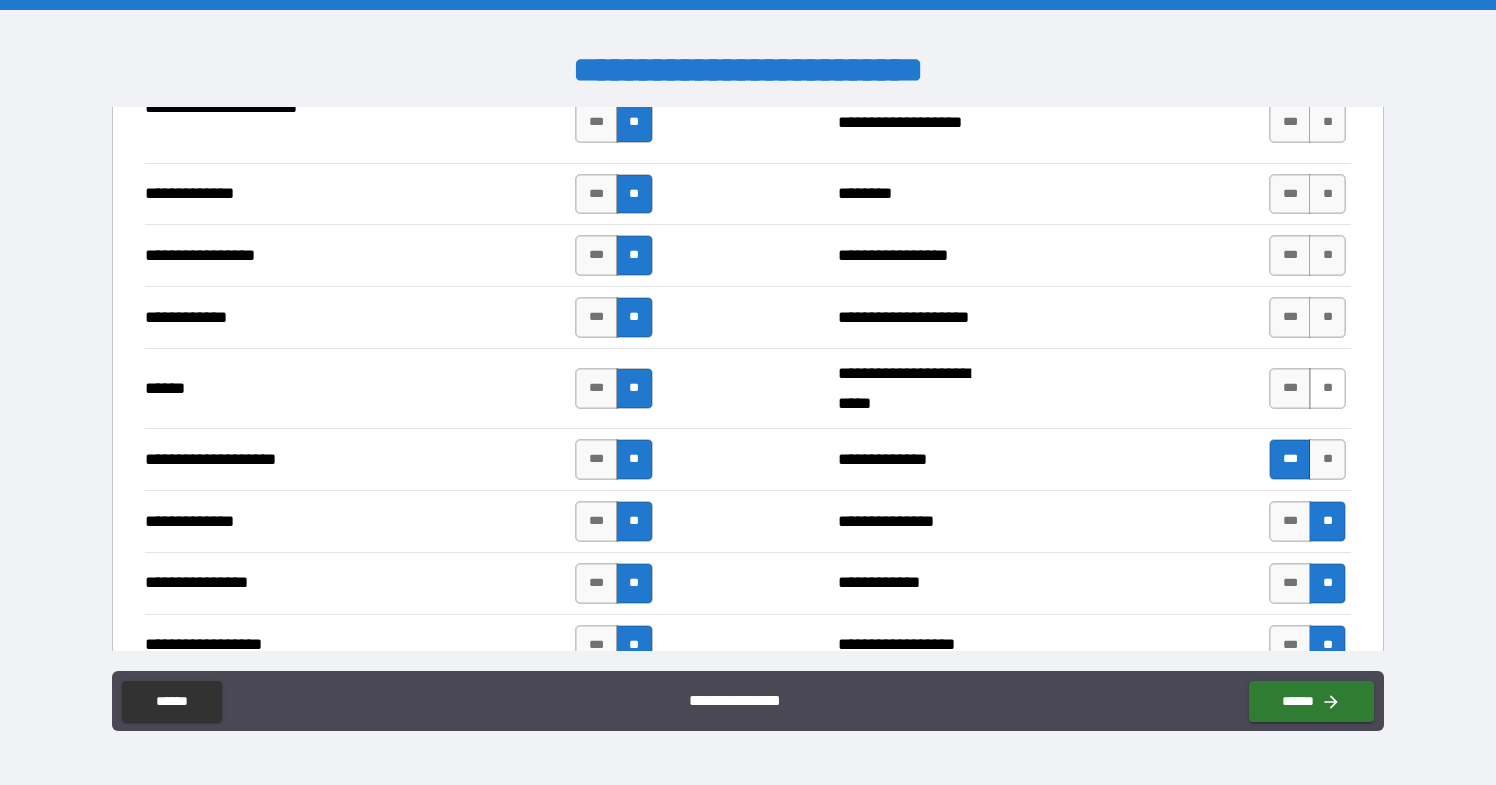 scroll, scrollTop: 2775, scrollLeft: 0, axis: vertical 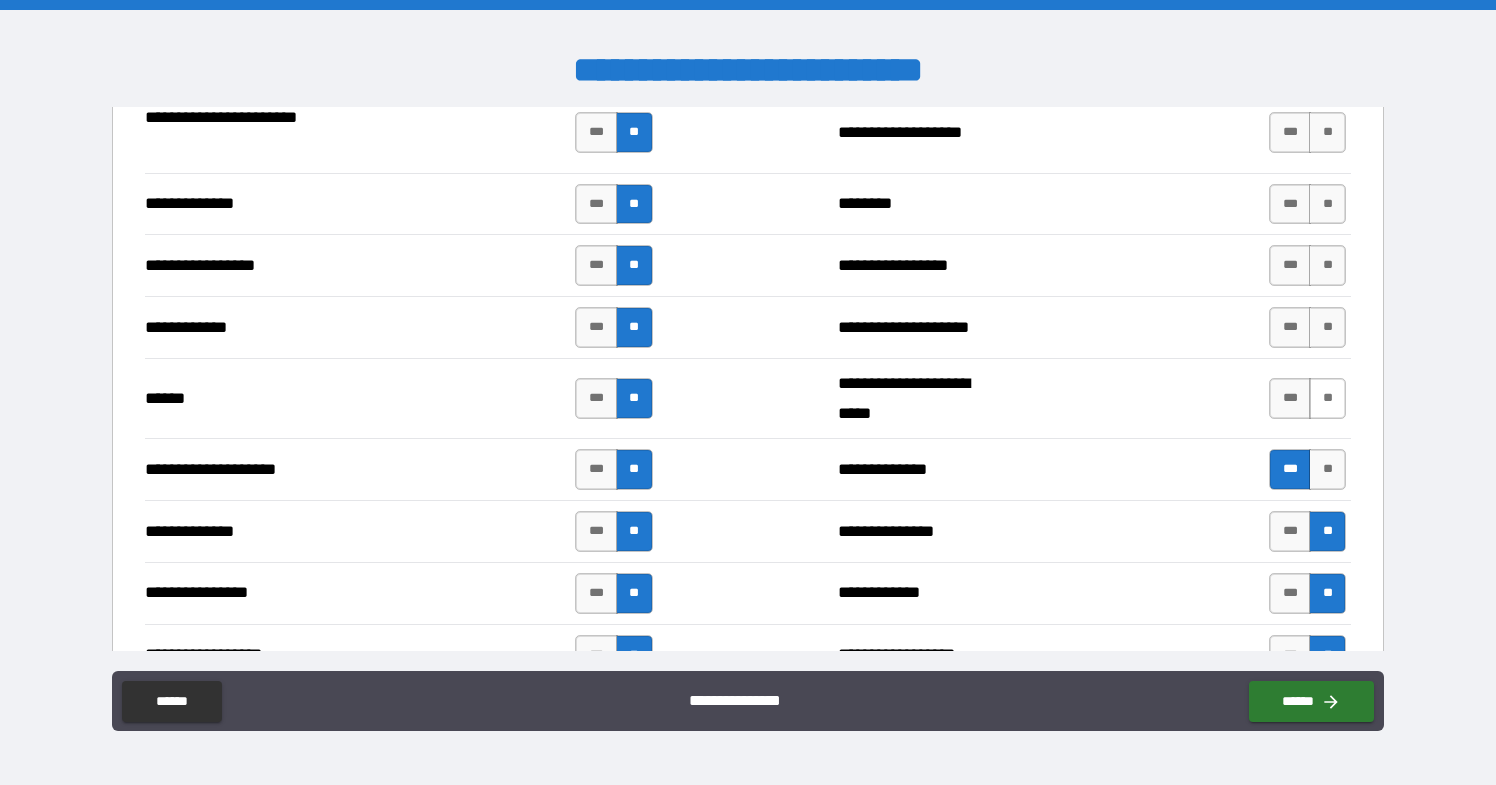 click on "**" at bounding box center (1327, 398) 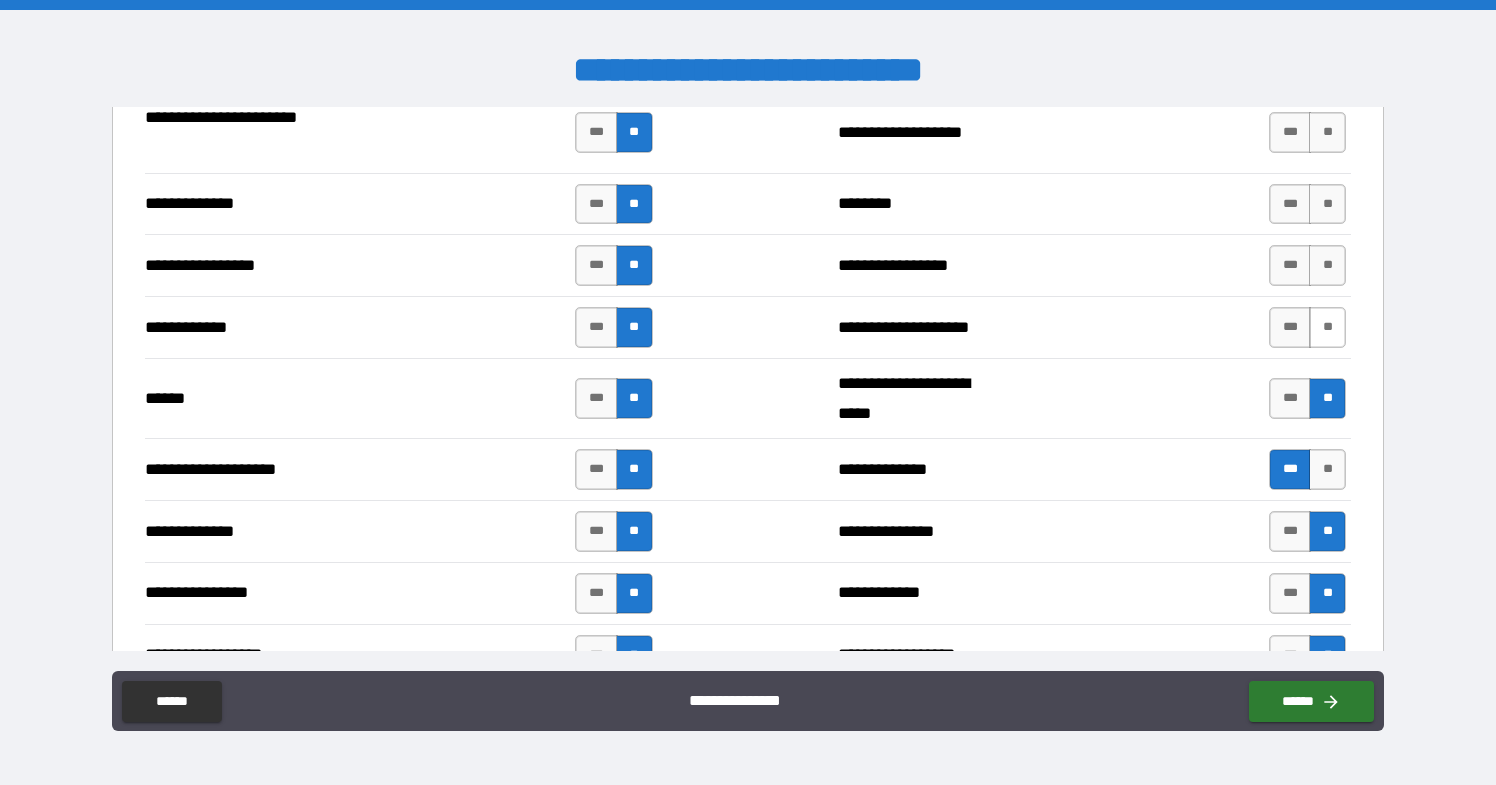 click on "**" at bounding box center (1327, 327) 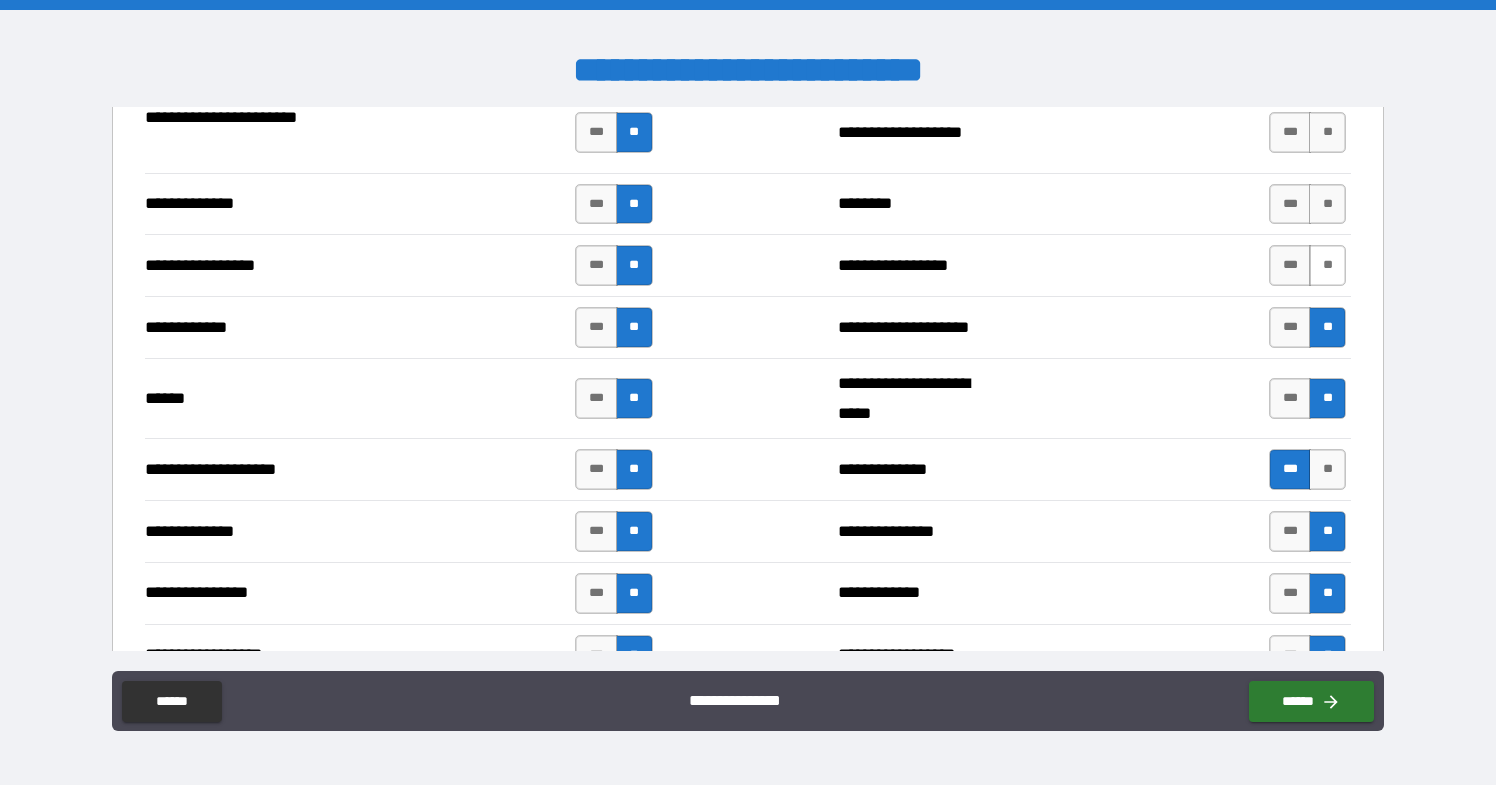 click on "**" at bounding box center [1327, 265] 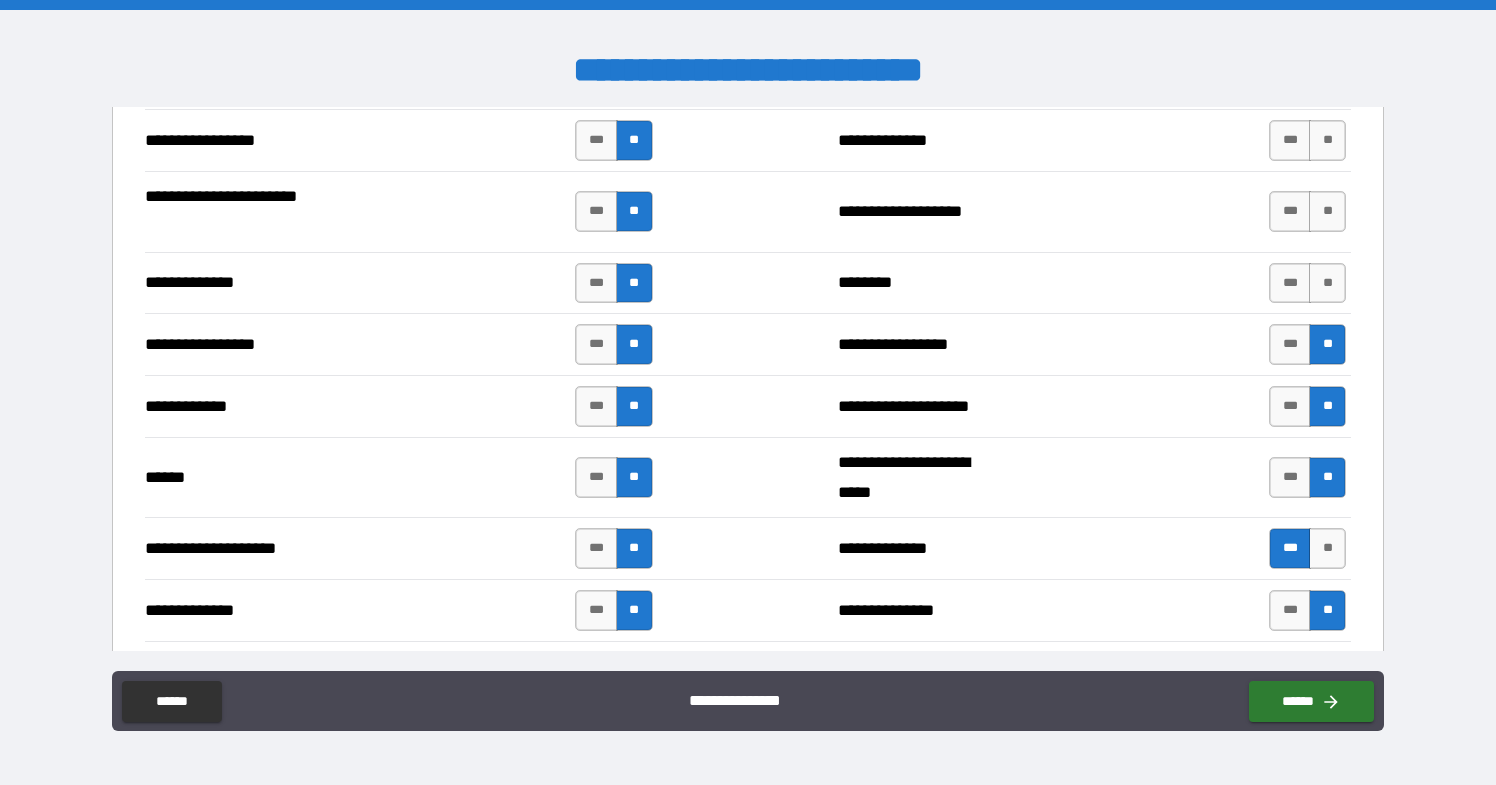 scroll, scrollTop: 2692, scrollLeft: 0, axis: vertical 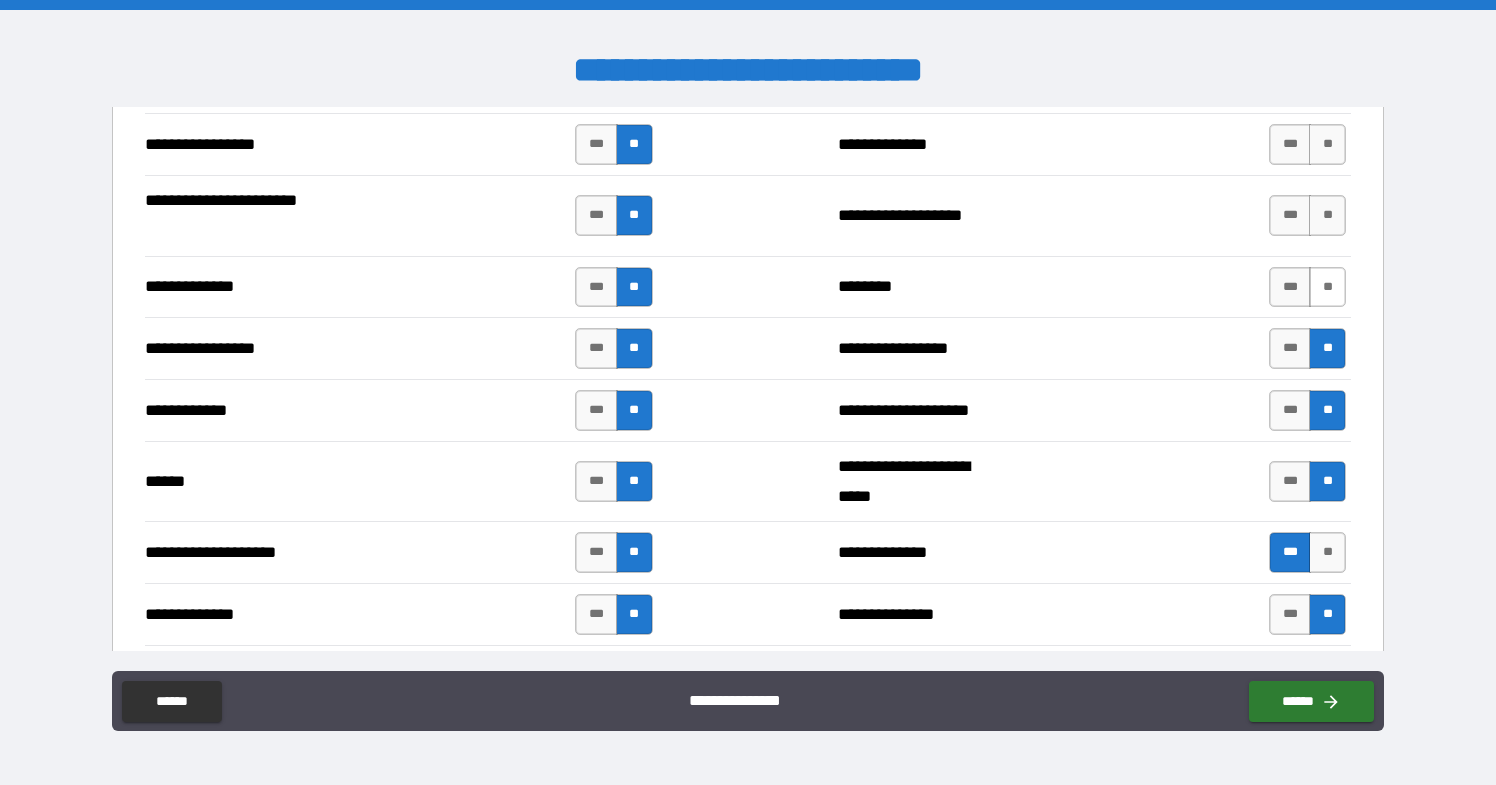 click on "**" at bounding box center [1327, 287] 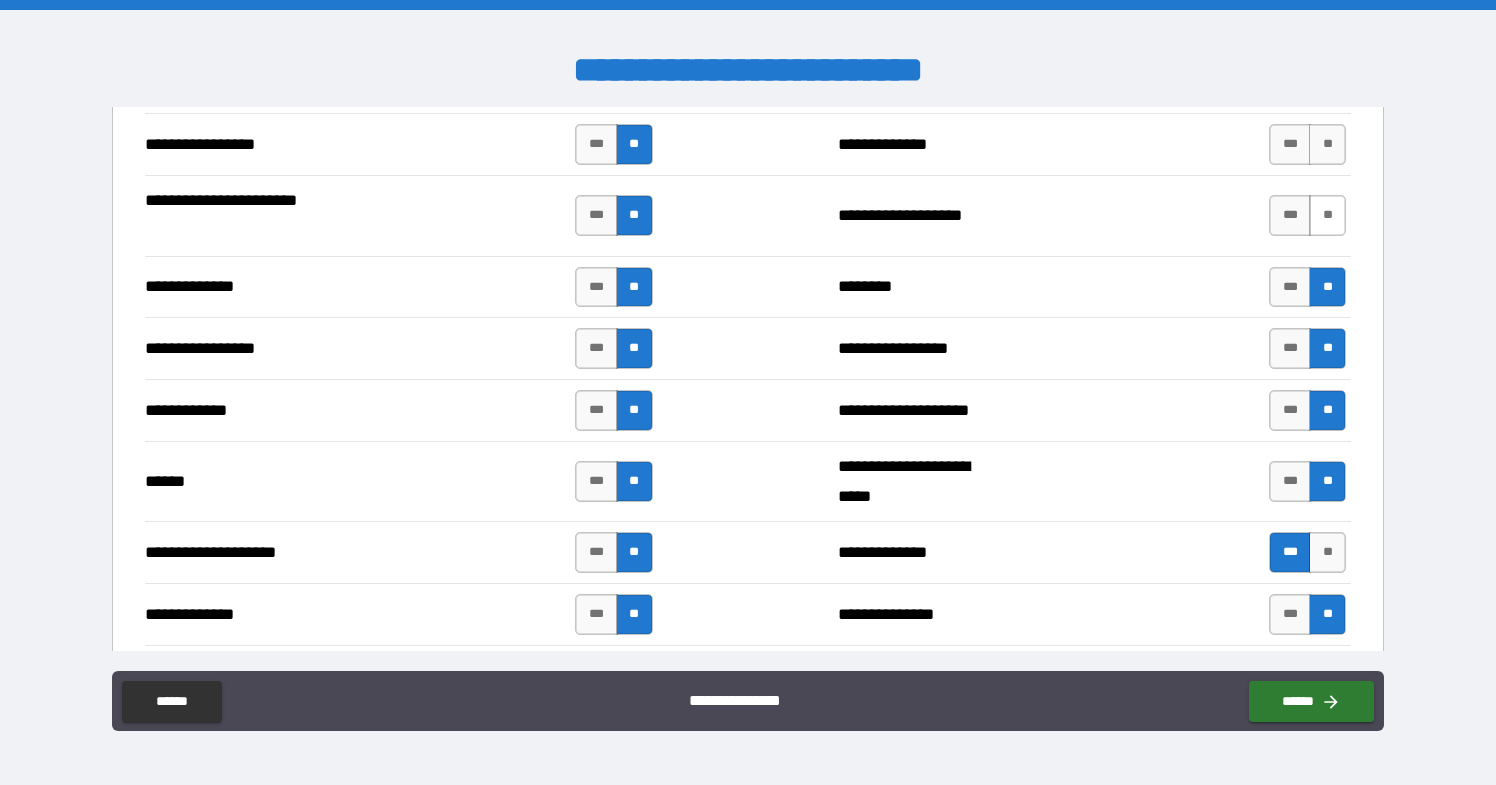 click on "**" at bounding box center [1327, 215] 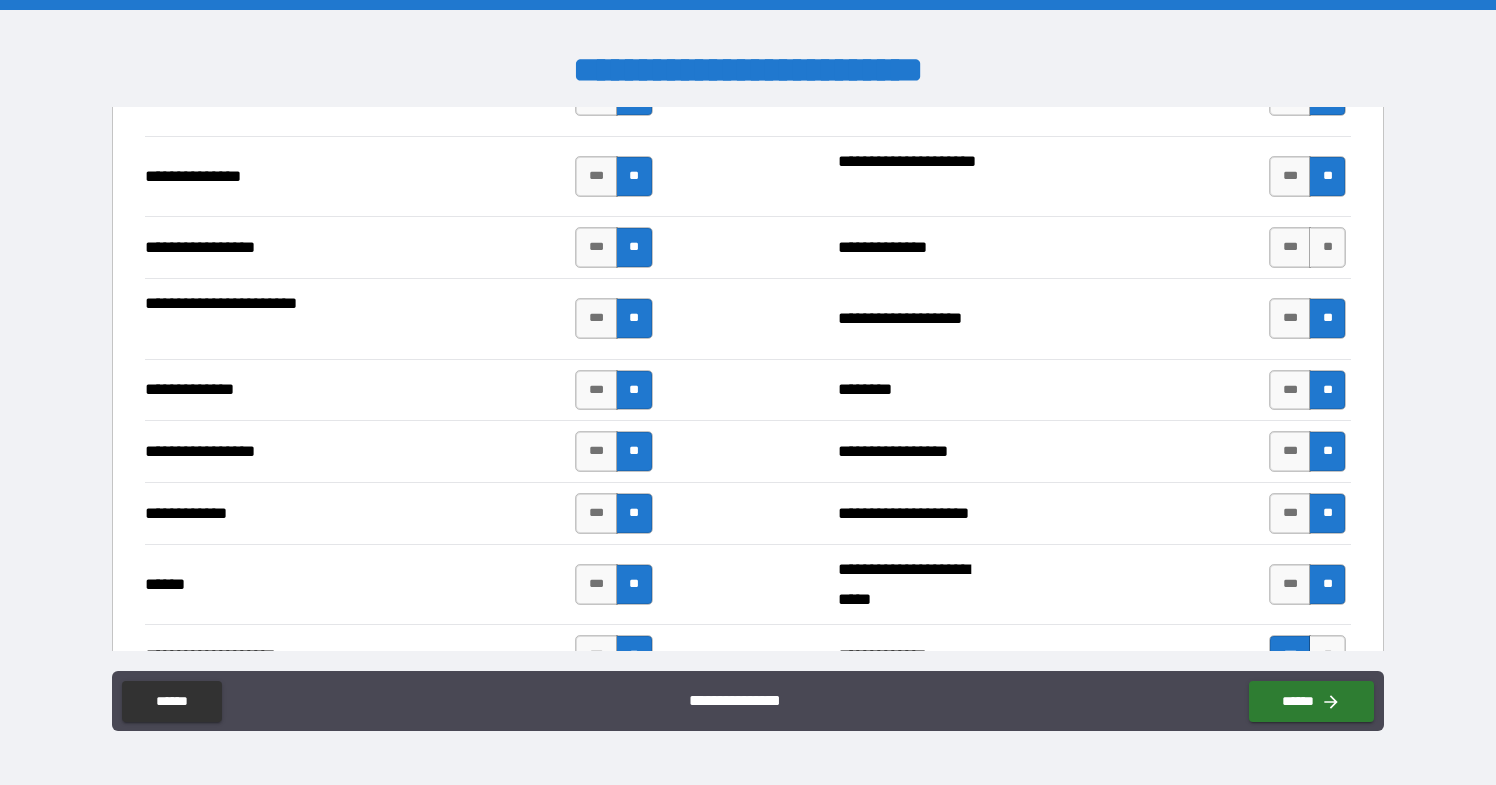 scroll, scrollTop: 2581, scrollLeft: 0, axis: vertical 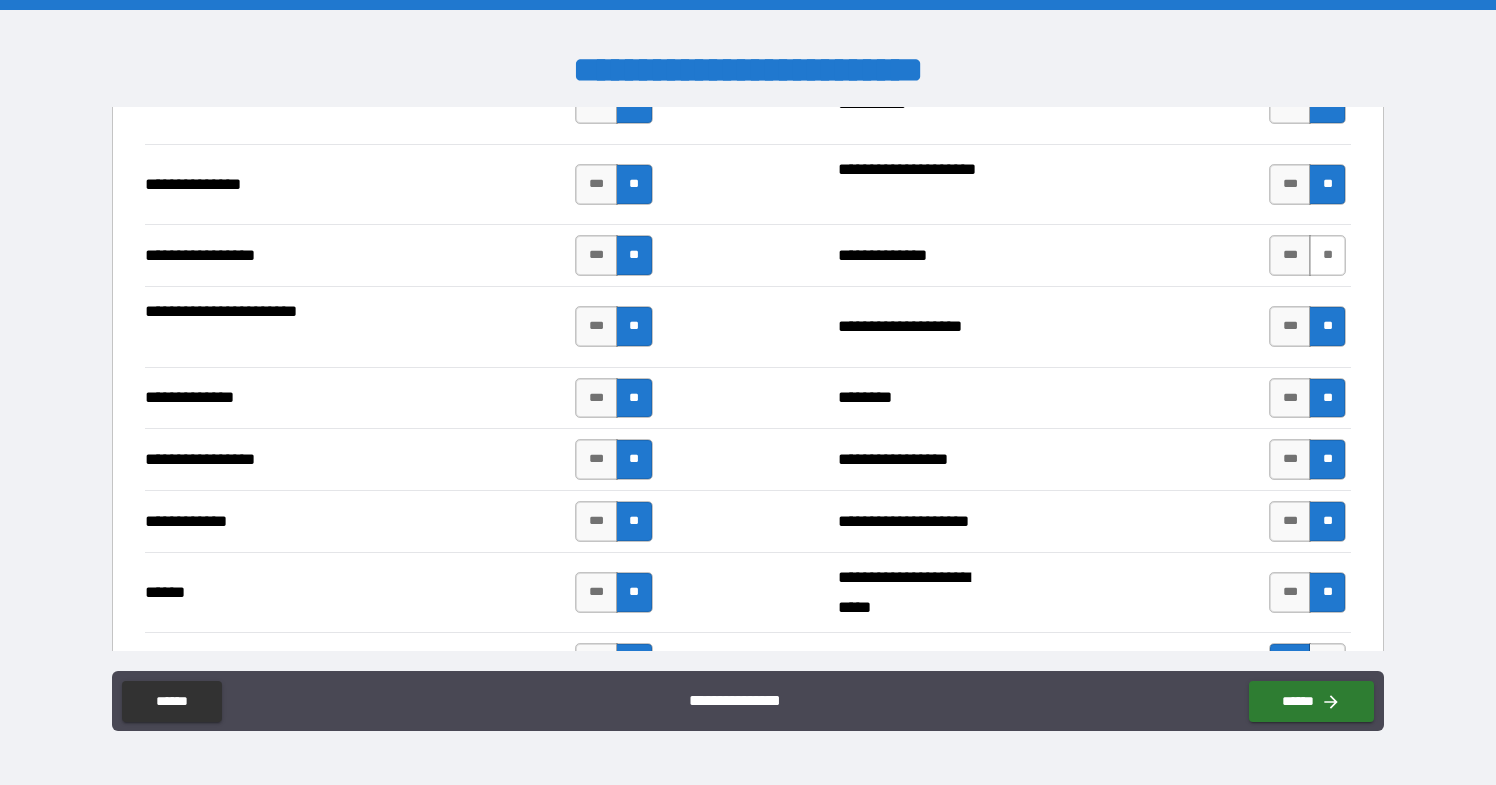 click on "**" at bounding box center (1327, 255) 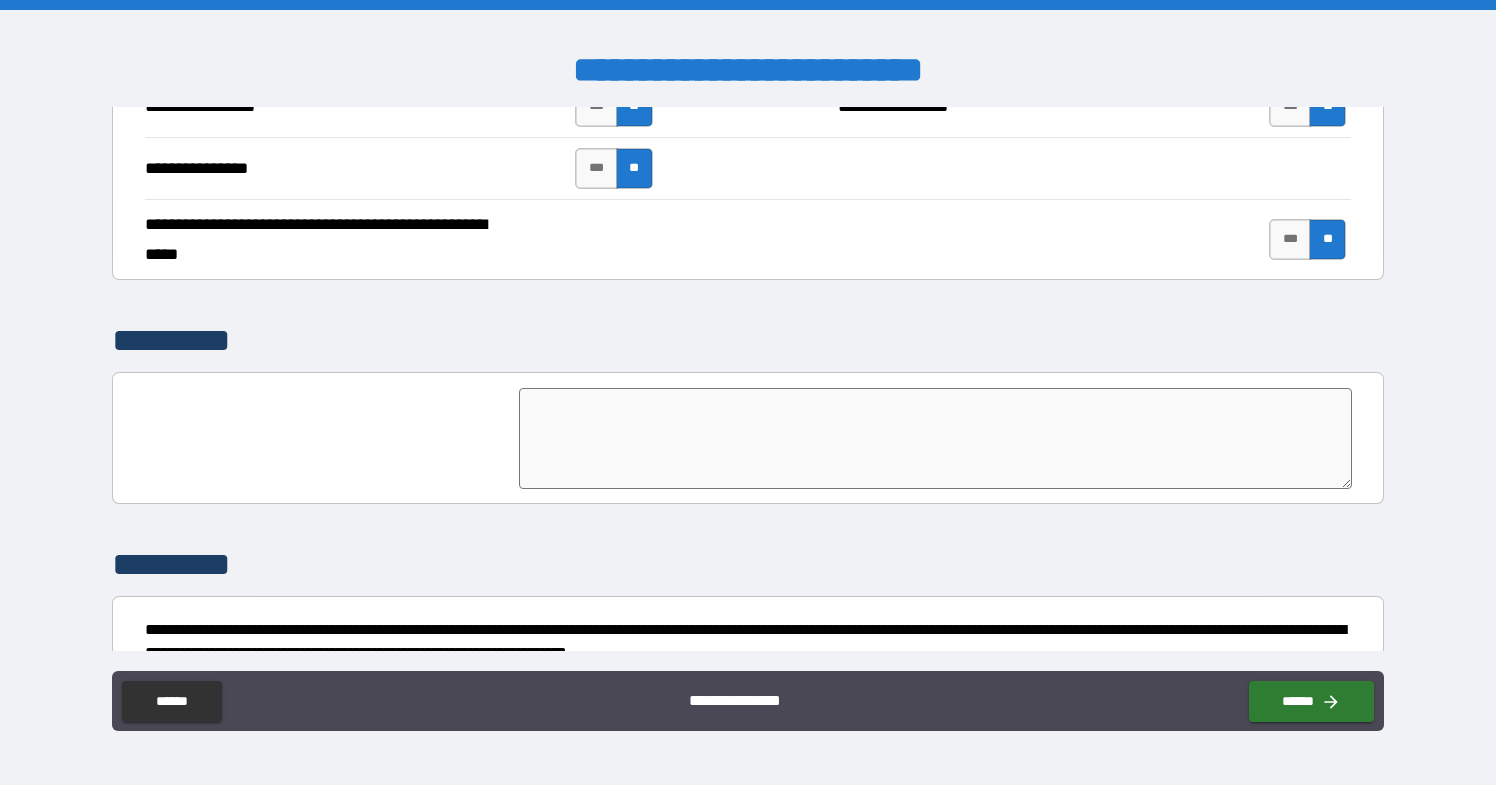scroll, scrollTop: 4627, scrollLeft: 0, axis: vertical 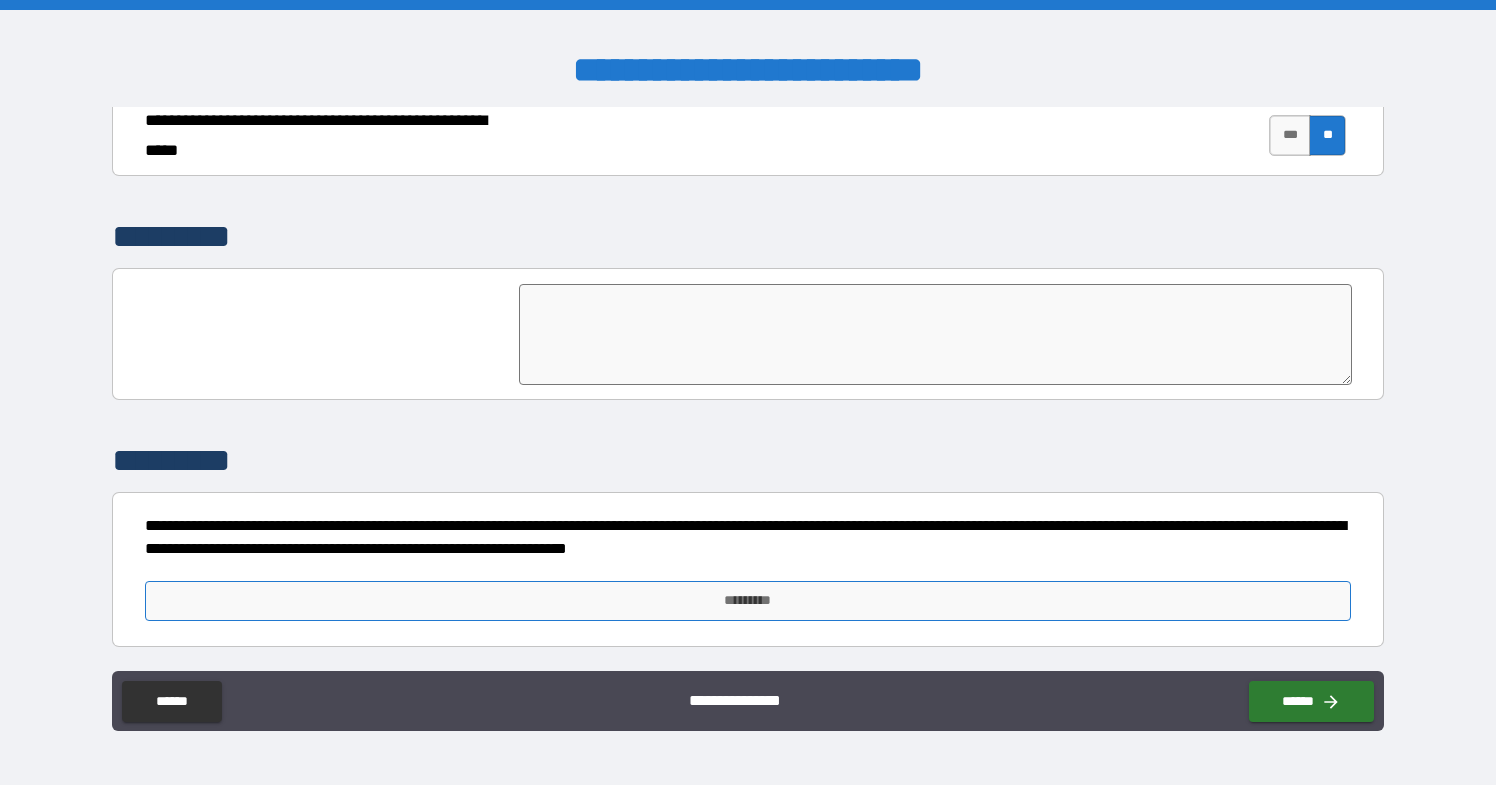 click on "*********" at bounding box center (748, 601) 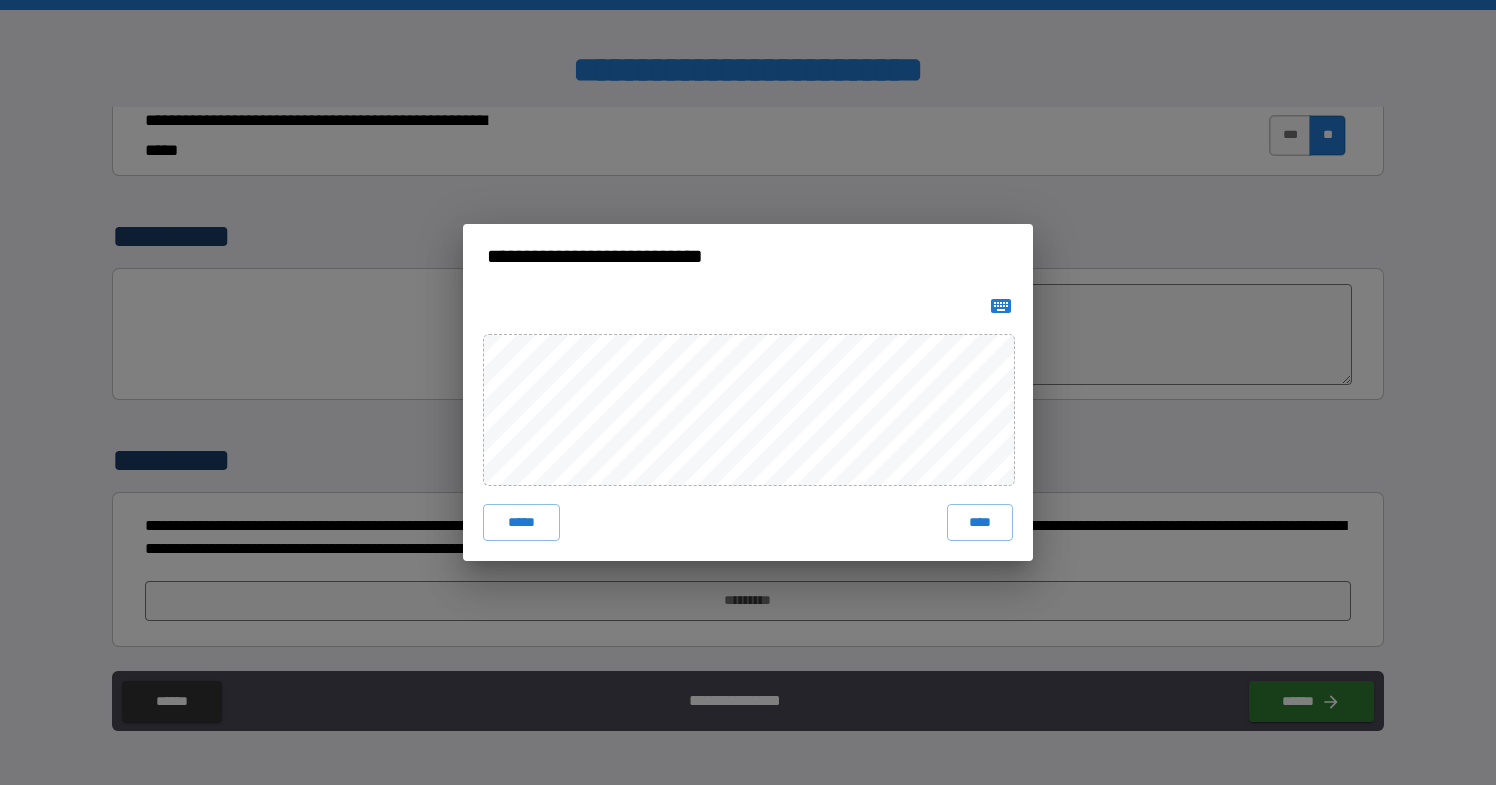 click on "***** ****" at bounding box center (748, 424) 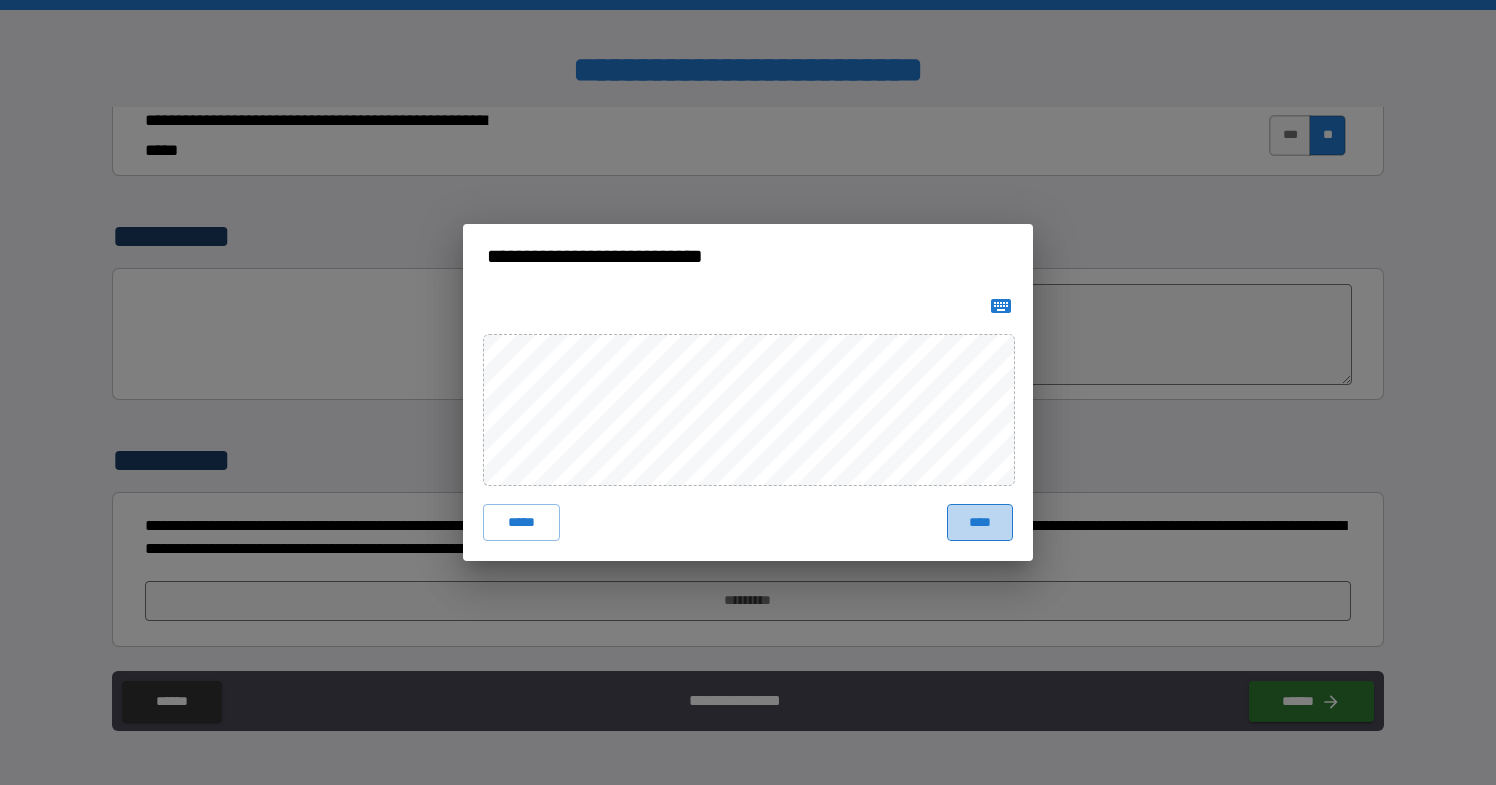 click on "****" at bounding box center [980, 522] 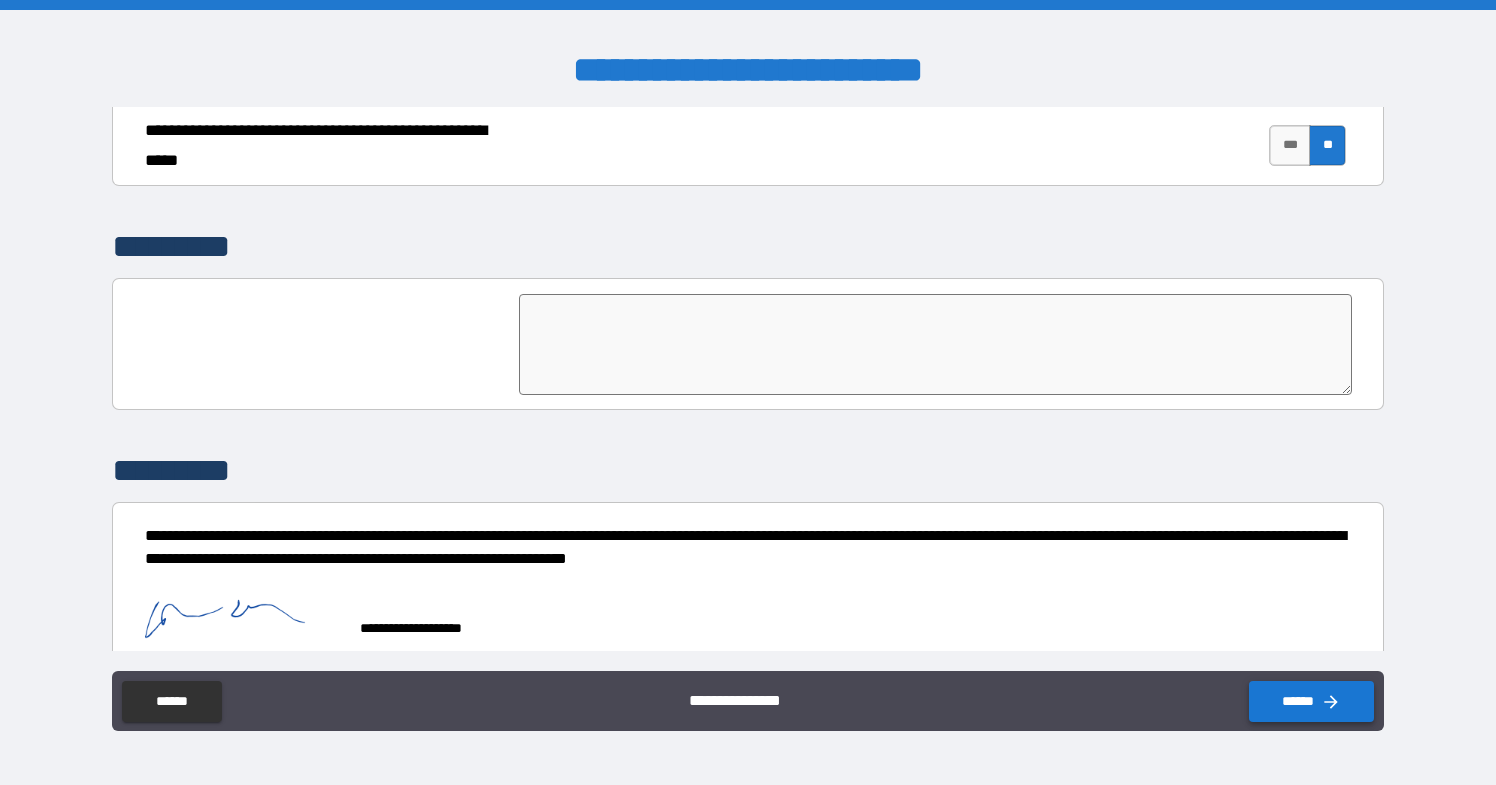 click on "******" at bounding box center (1311, 701) 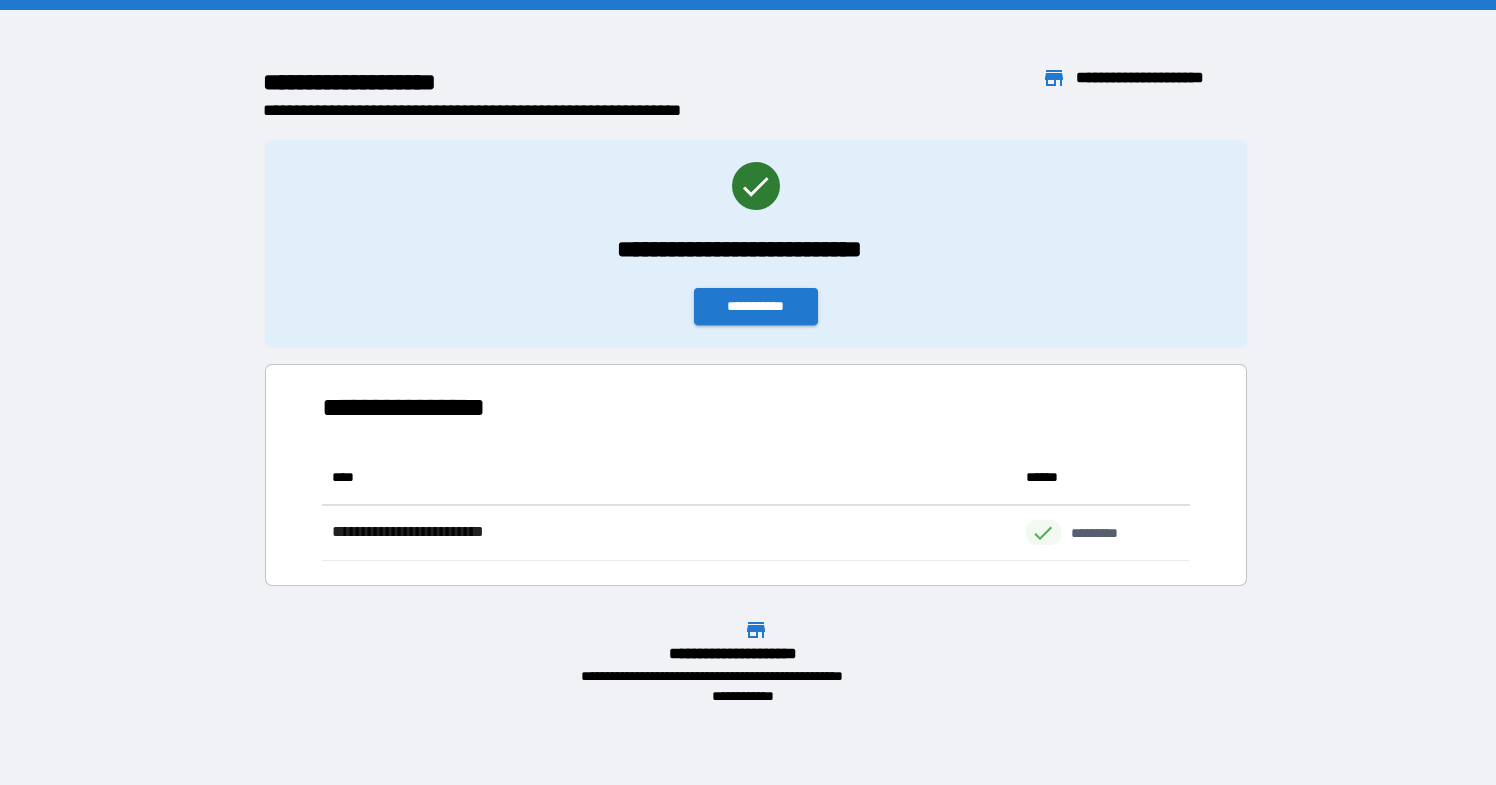 scroll, scrollTop: 1, scrollLeft: 1, axis: both 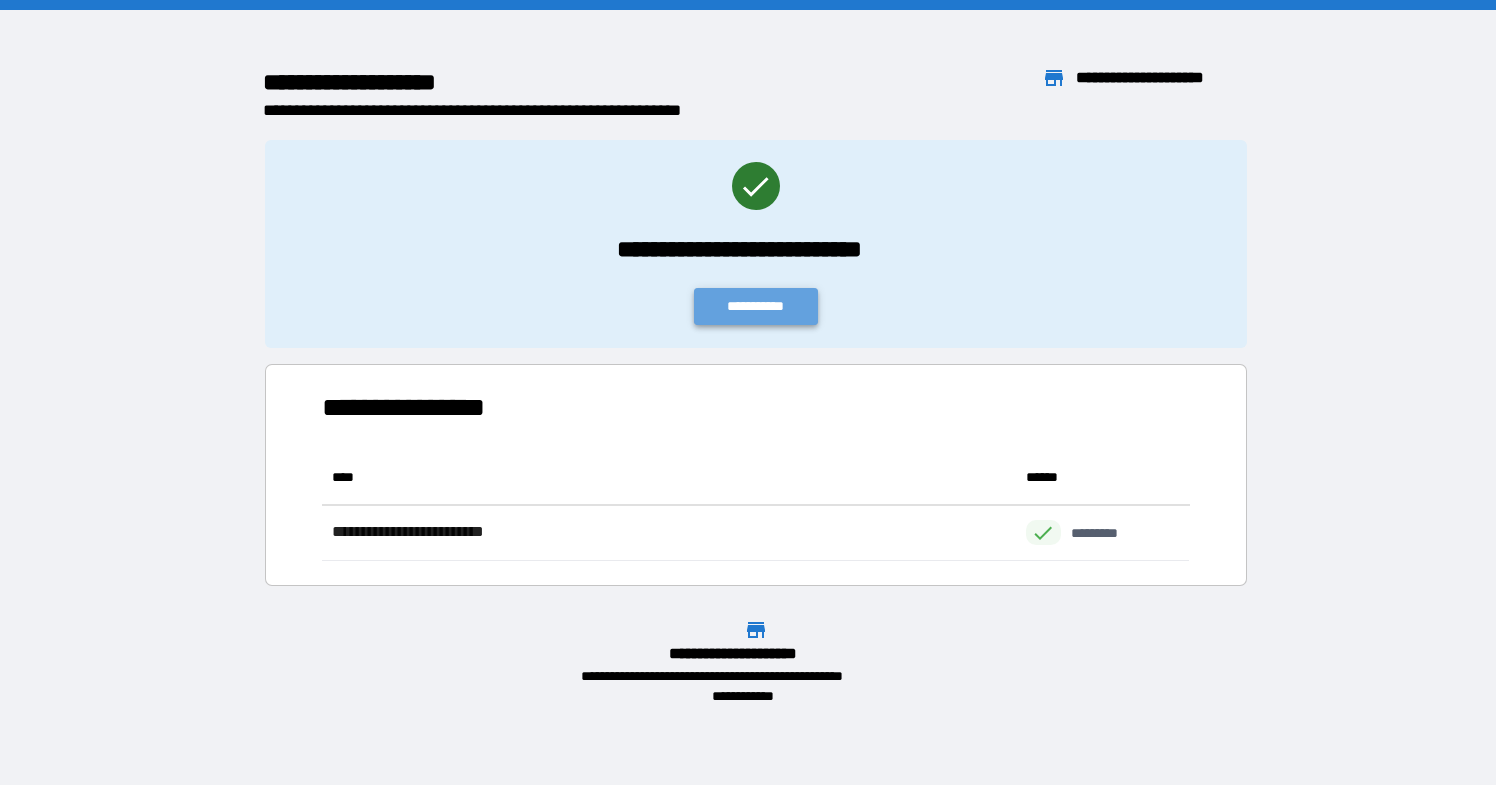 click on "**********" at bounding box center (756, 306) 